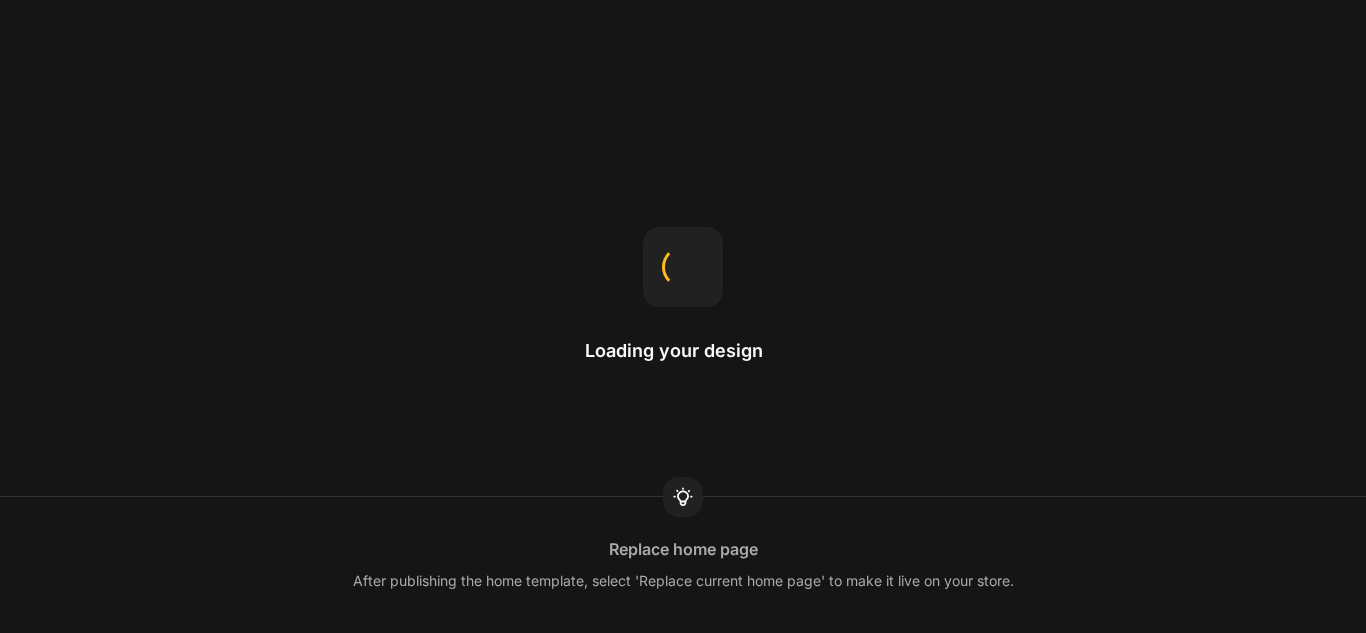 scroll, scrollTop: 0, scrollLeft: 0, axis: both 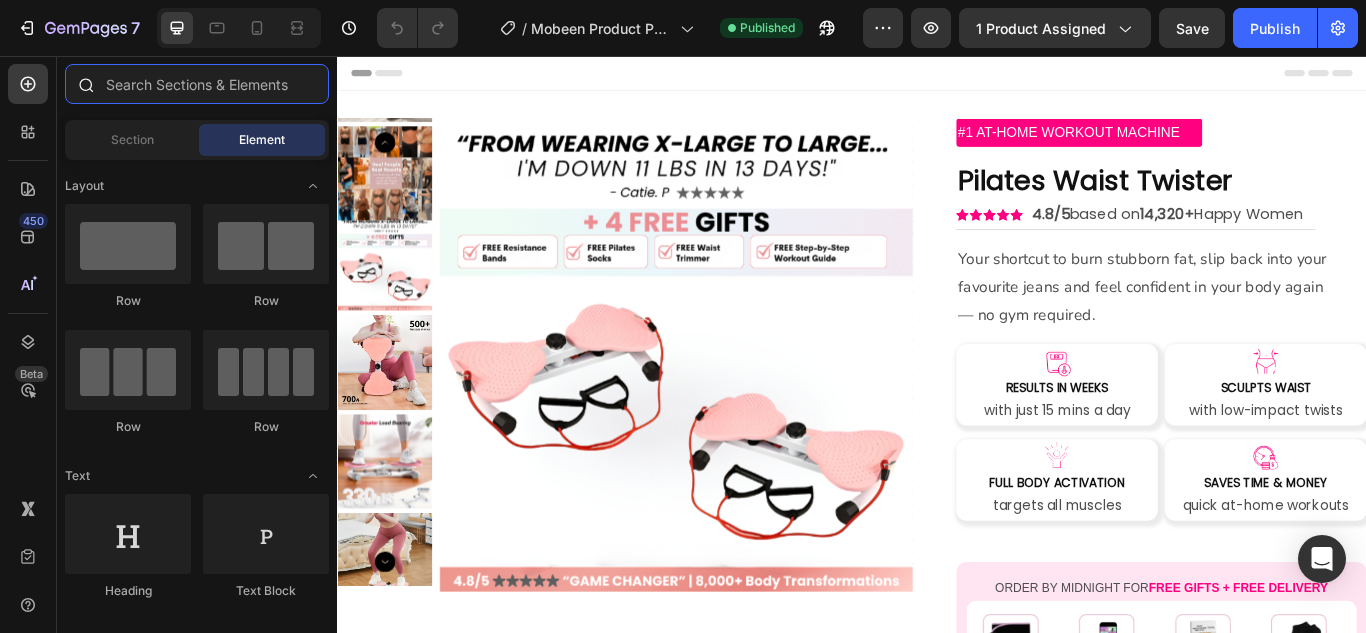 click at bounding box center [197, 84] 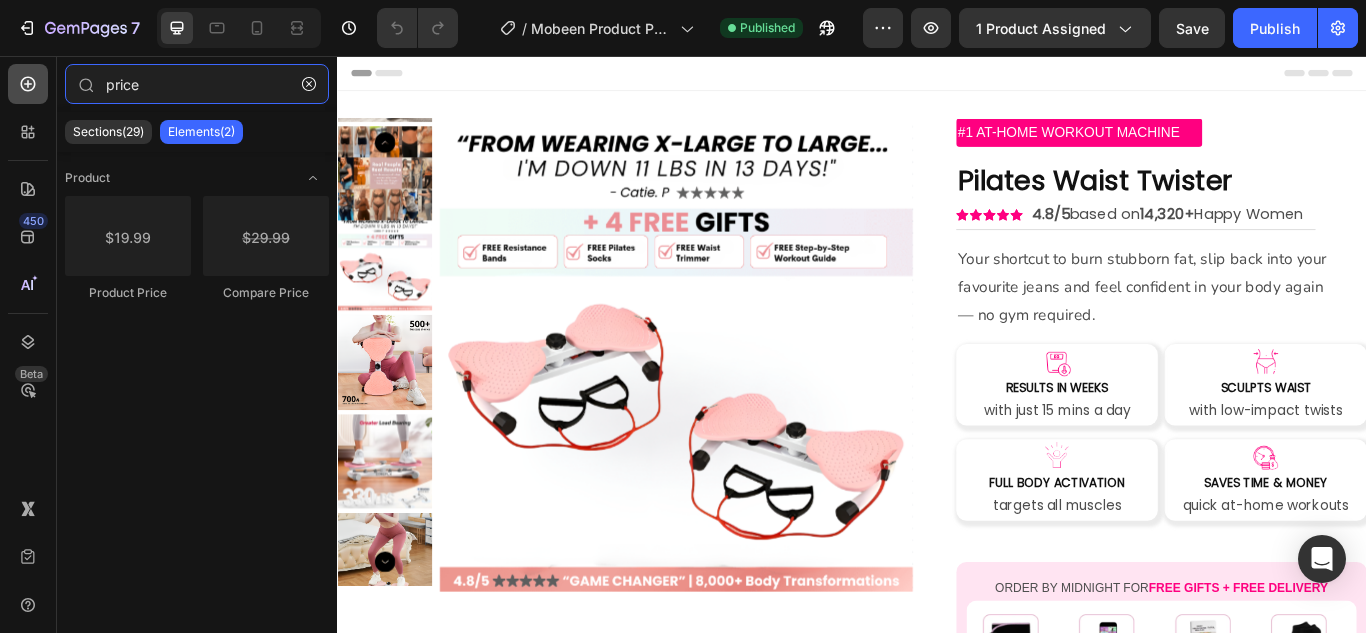 type on "price" 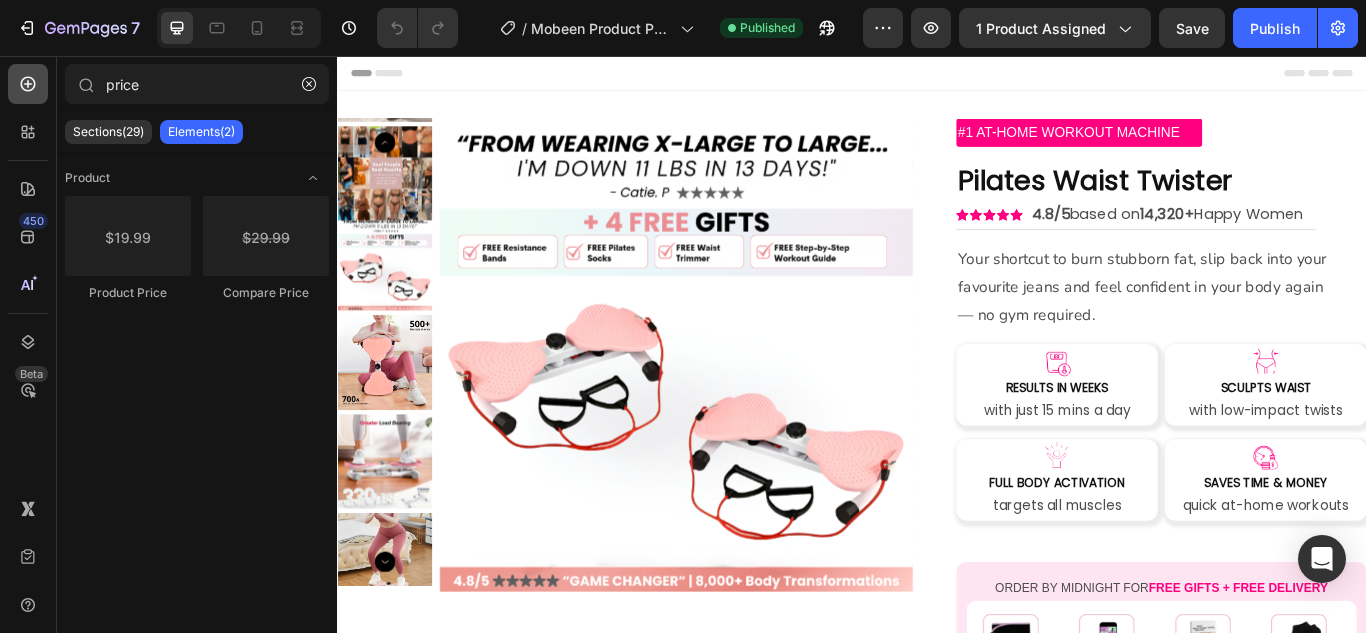 click 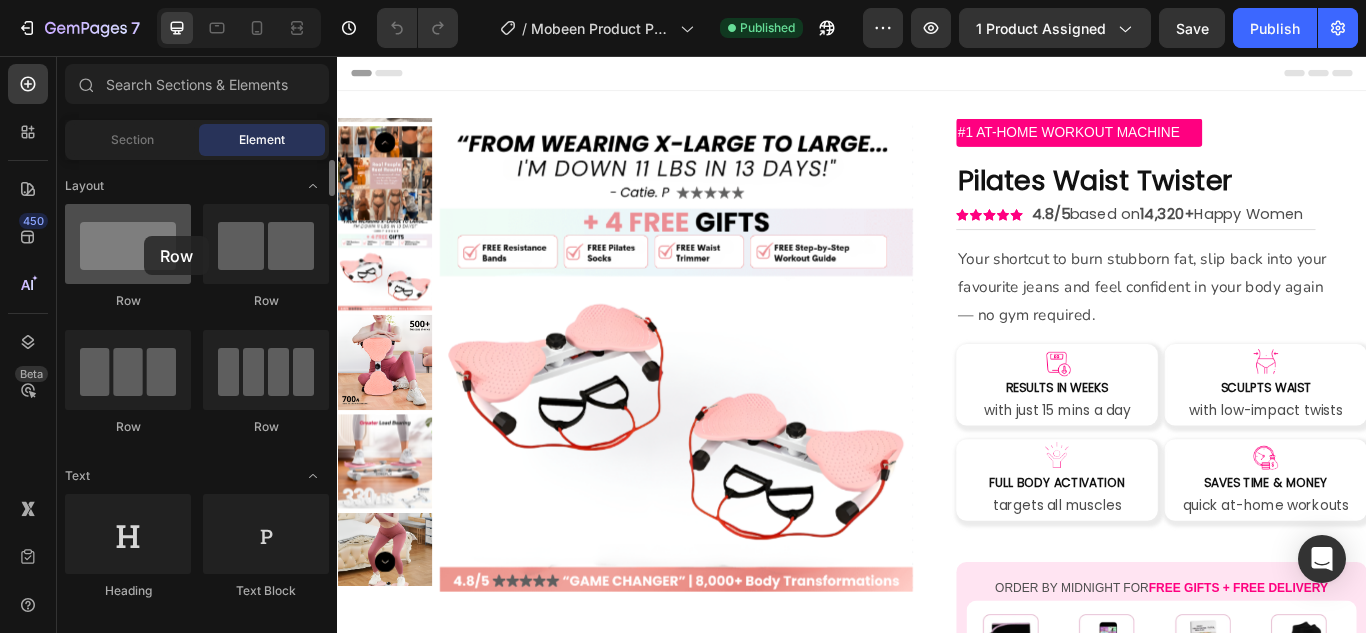 click at bounding box center (128, 244) 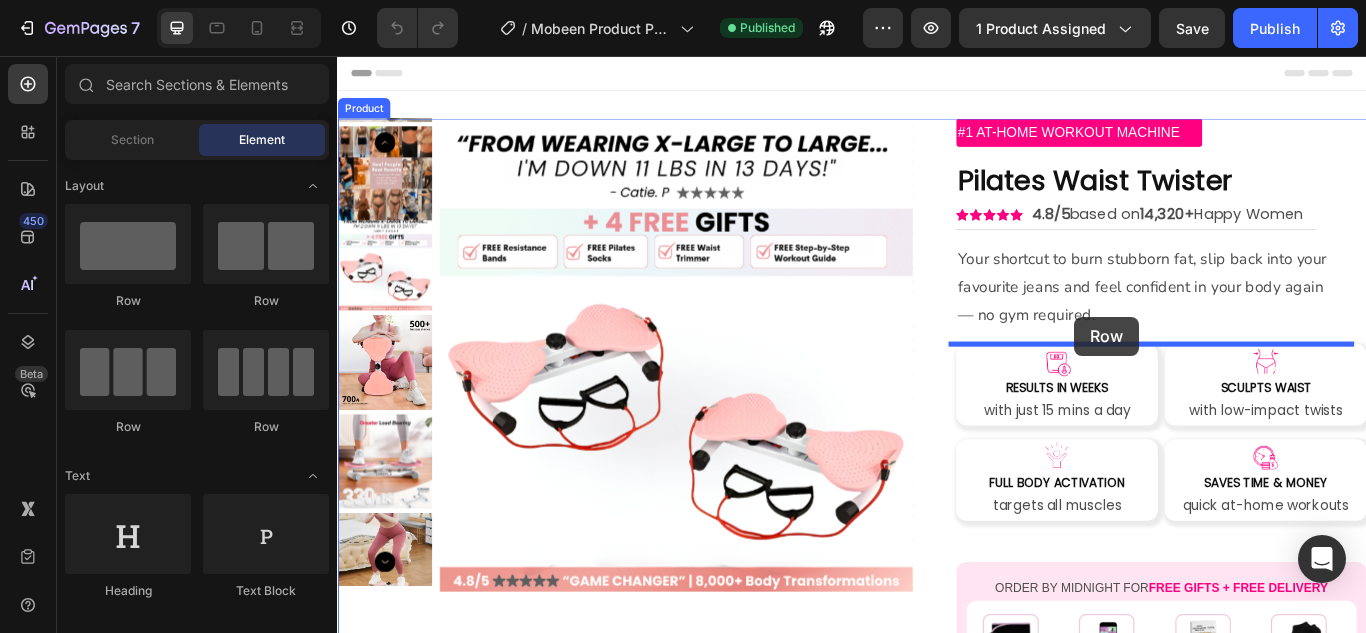 drag, startPoint x: 587, startPoint y: 307, endPoint x: 1197, endPoint y: 361, distance: 612.3855 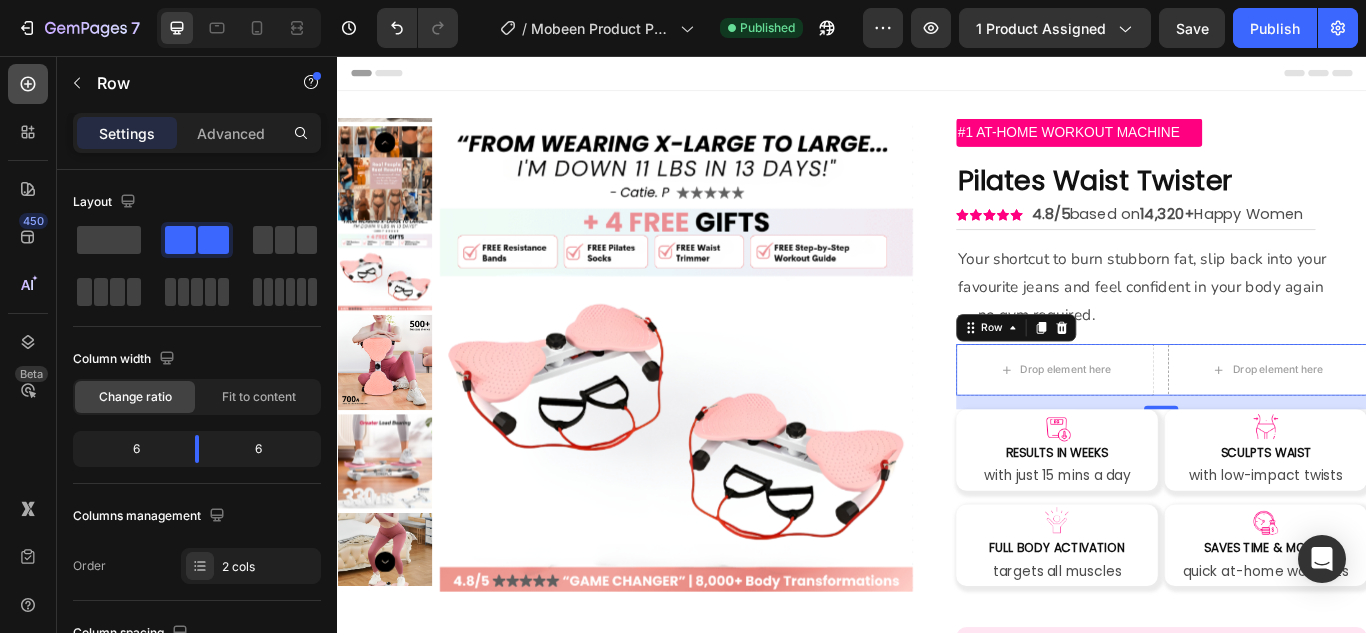 click 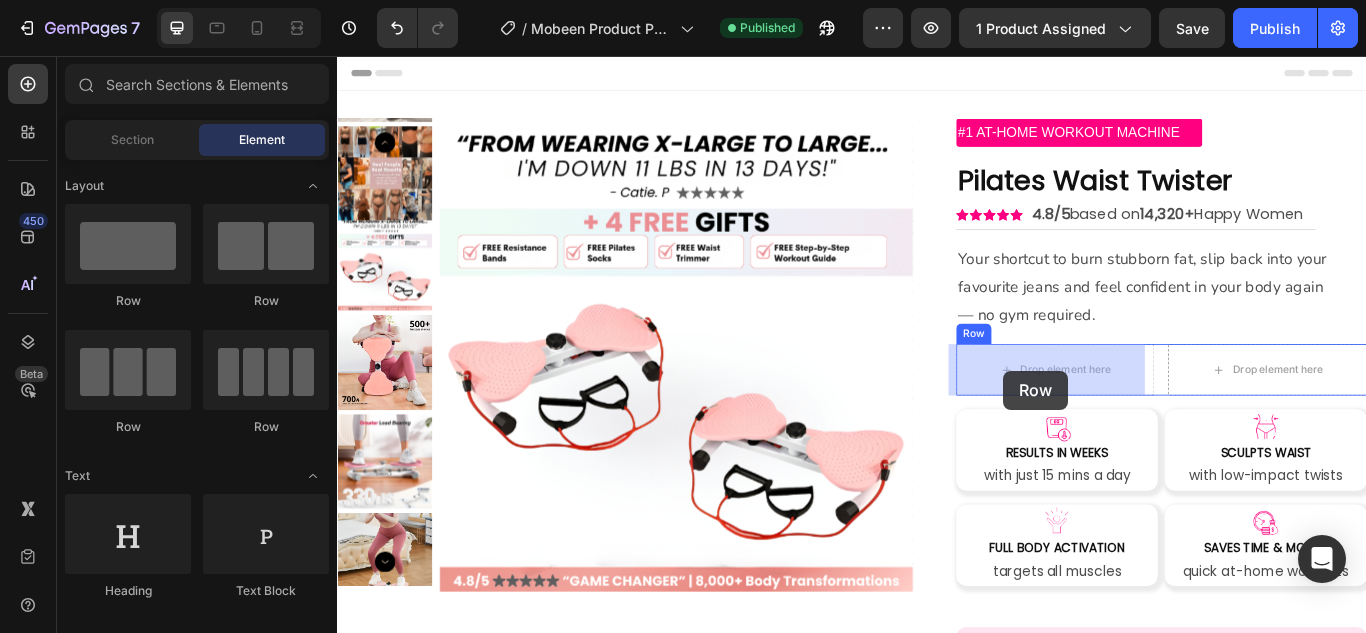 drag, startPoint x: 566, startPoint y: 295, endPoint x: 1116, endPoint y: 422, distance: 564.4723 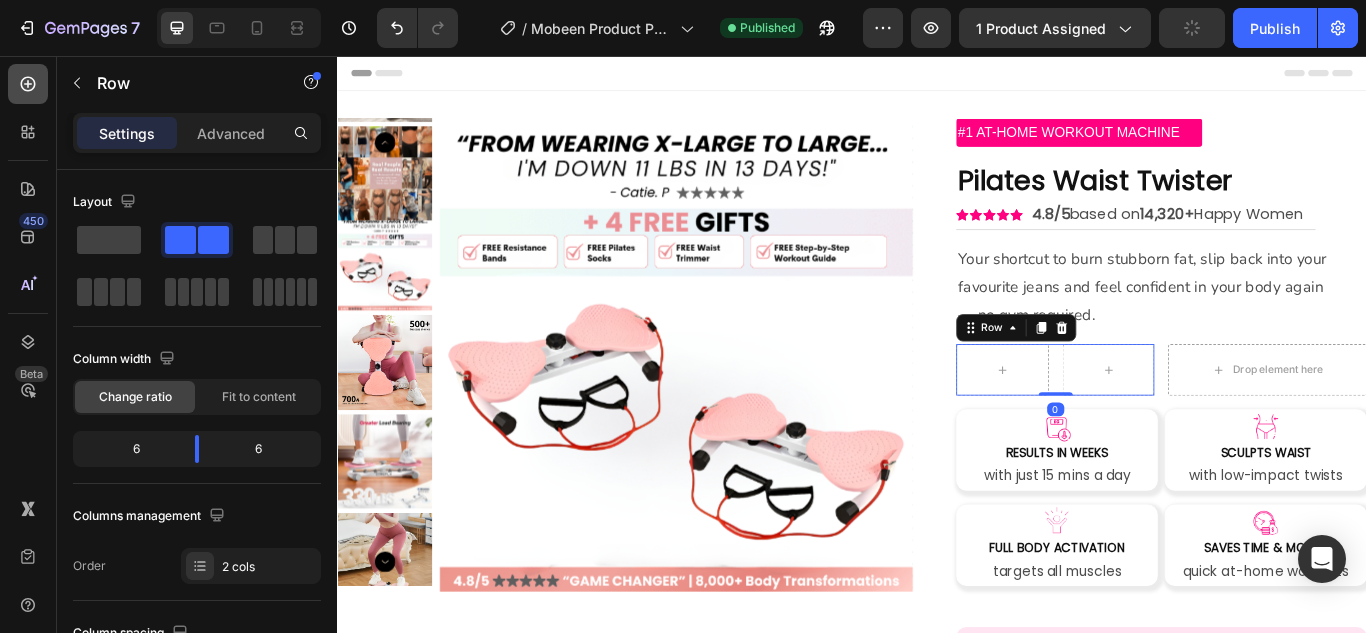click 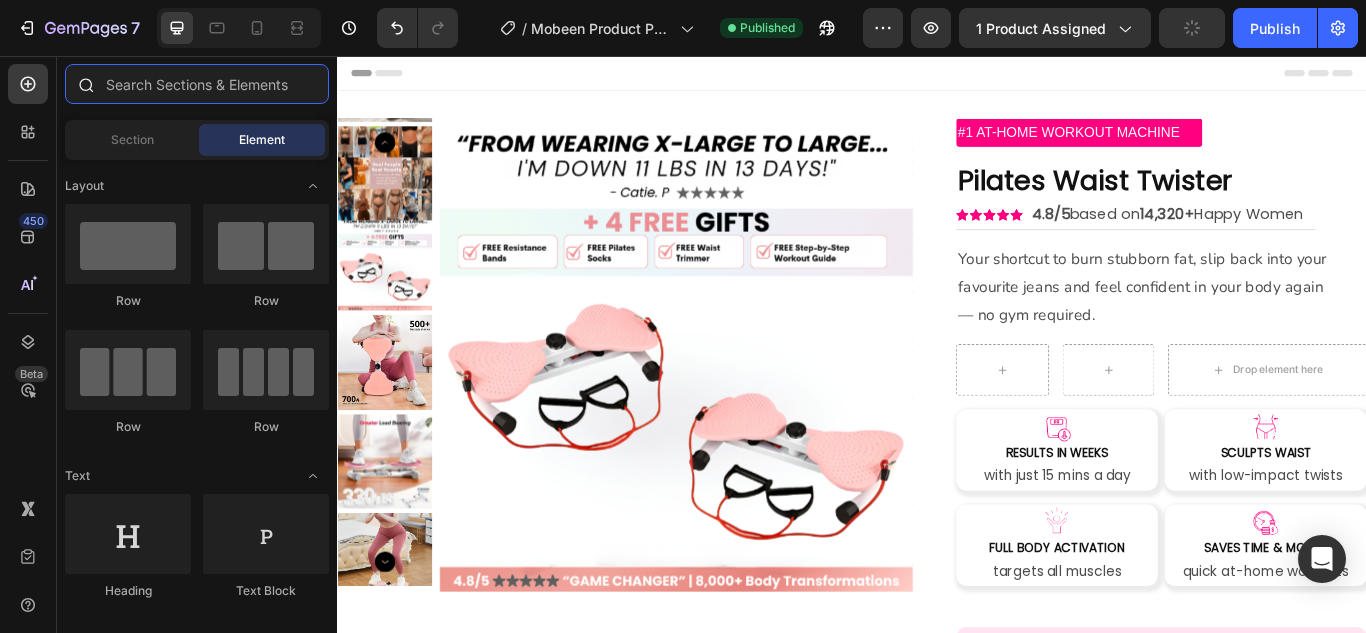 click at bounding box center (197, 84) 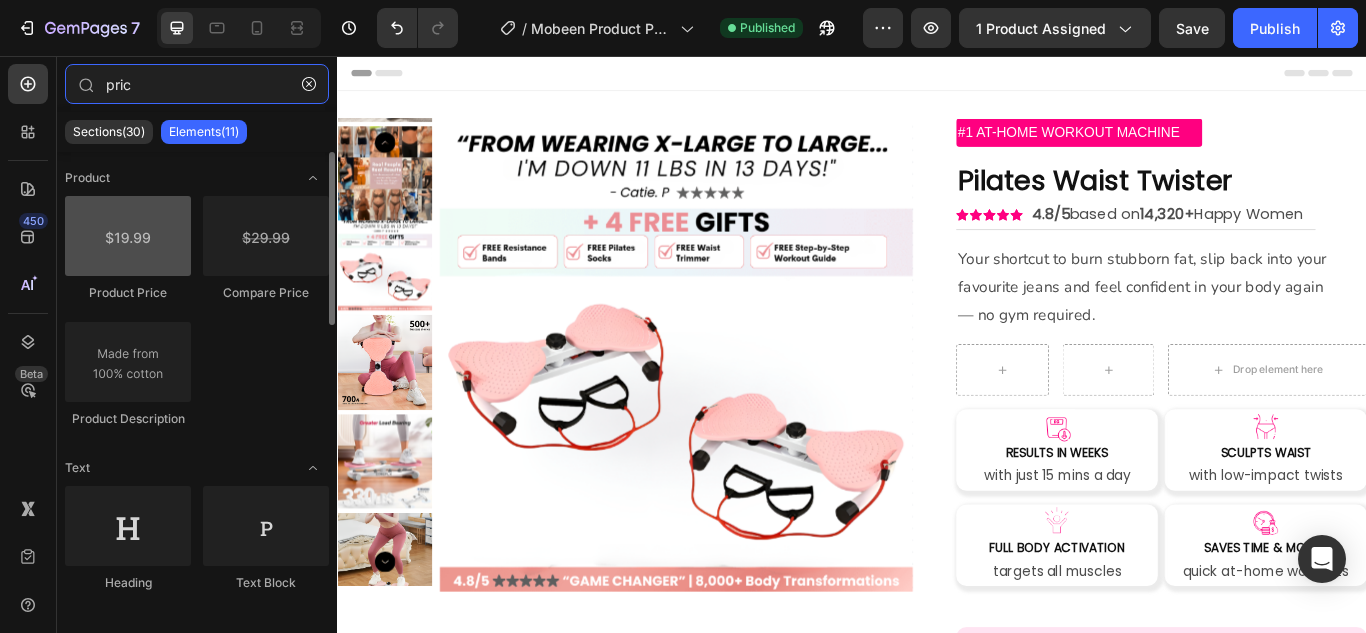 type on "pric" 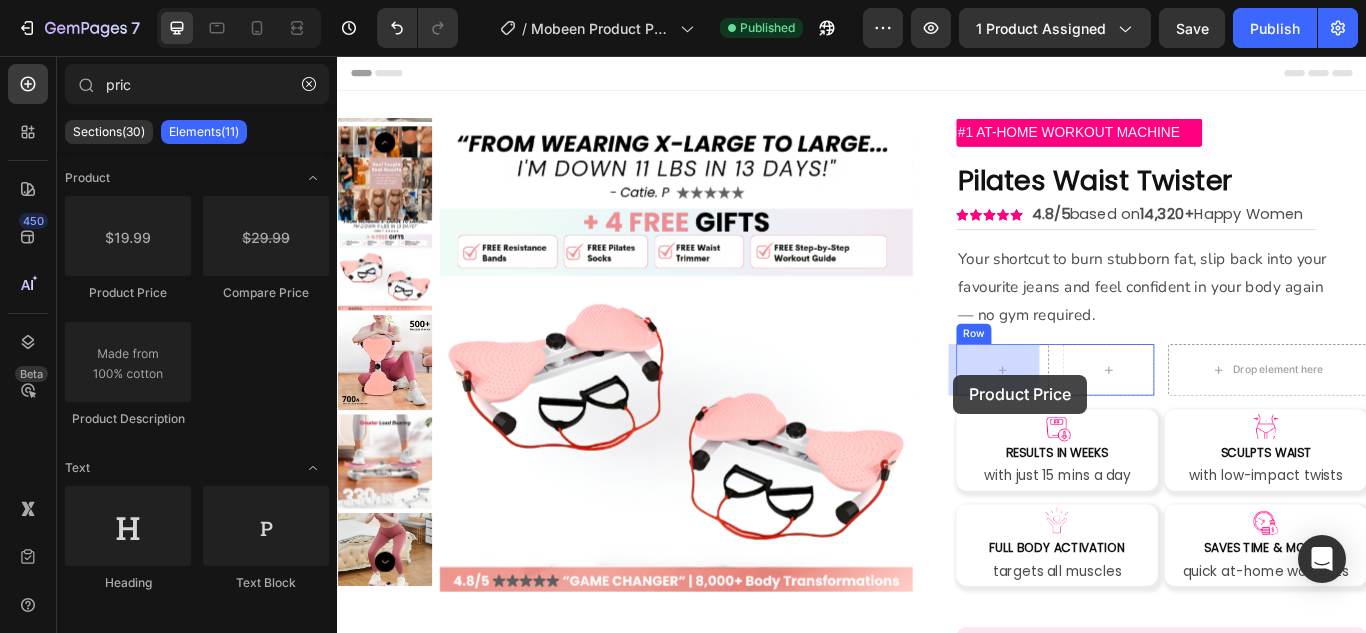 drag, startPoint x: 468, startPoint y: 293, endPoint x: 1058, endPoint y: 423, distance: 604.1523 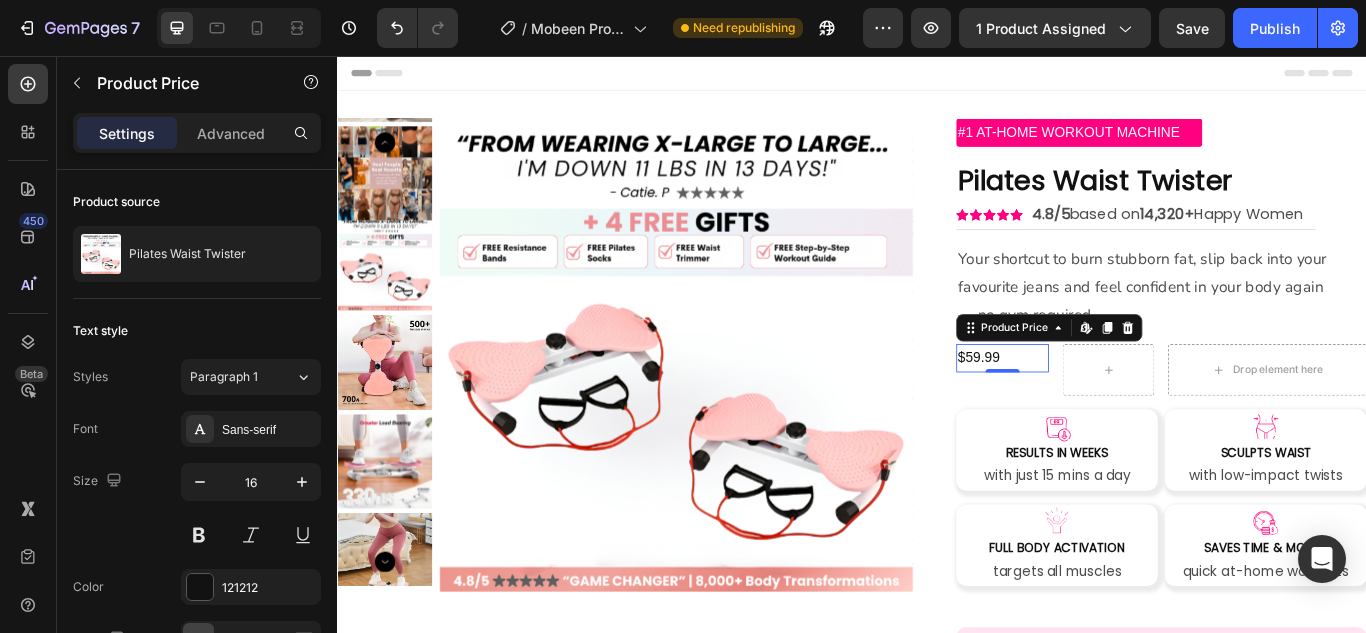 click on "450 Beta" at bounding box center [28, 344] 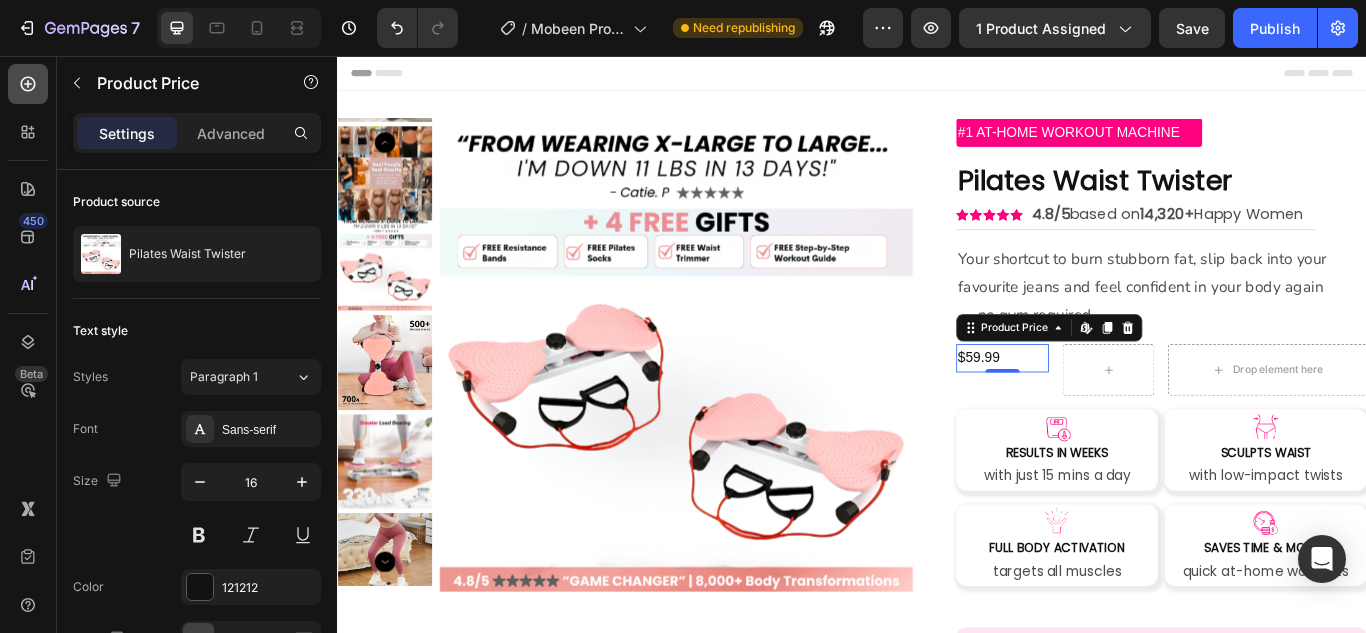 click 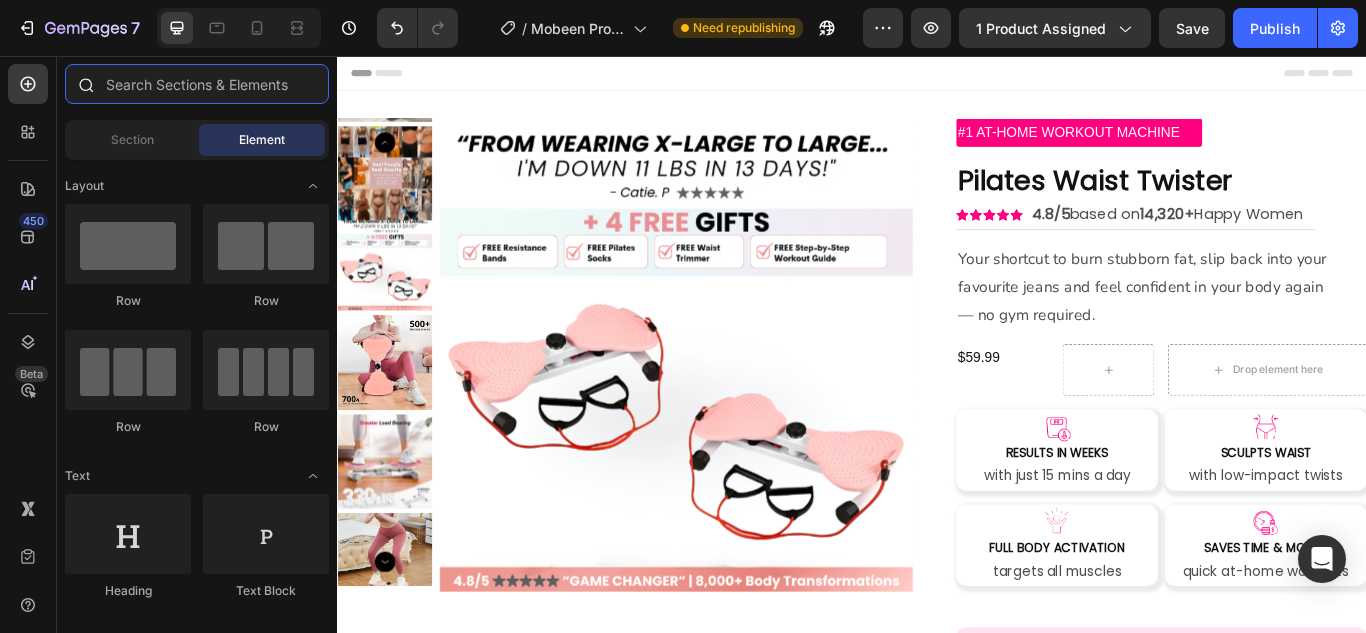 click at bounding box center (197, 84) 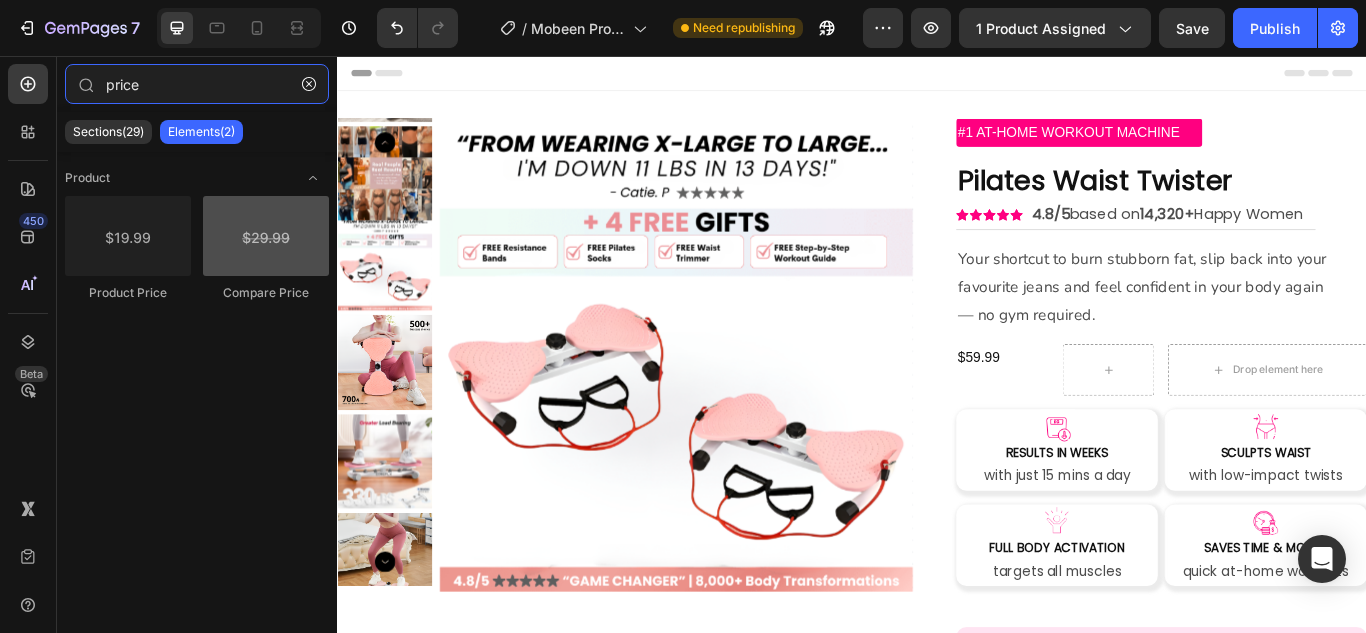 type on "price" 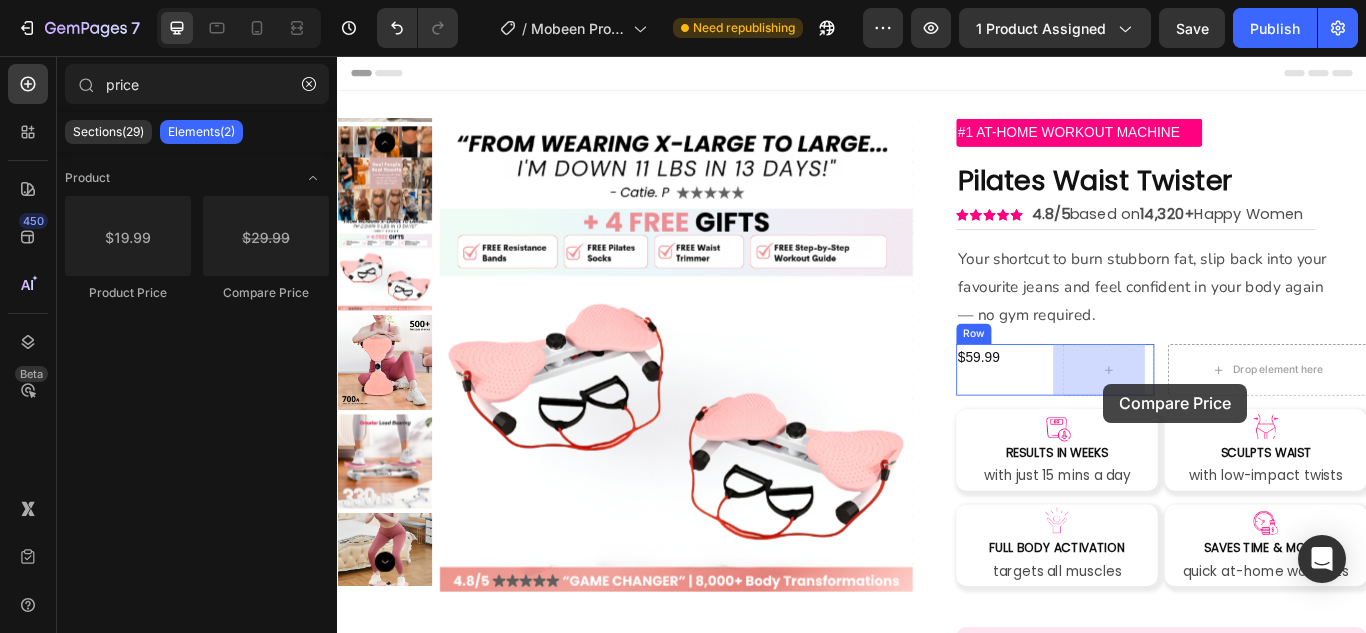 drag, startPoint x: 594, startPoint y: 303, endPoint x: 1227, endPoint y: 439, distance: 647.445 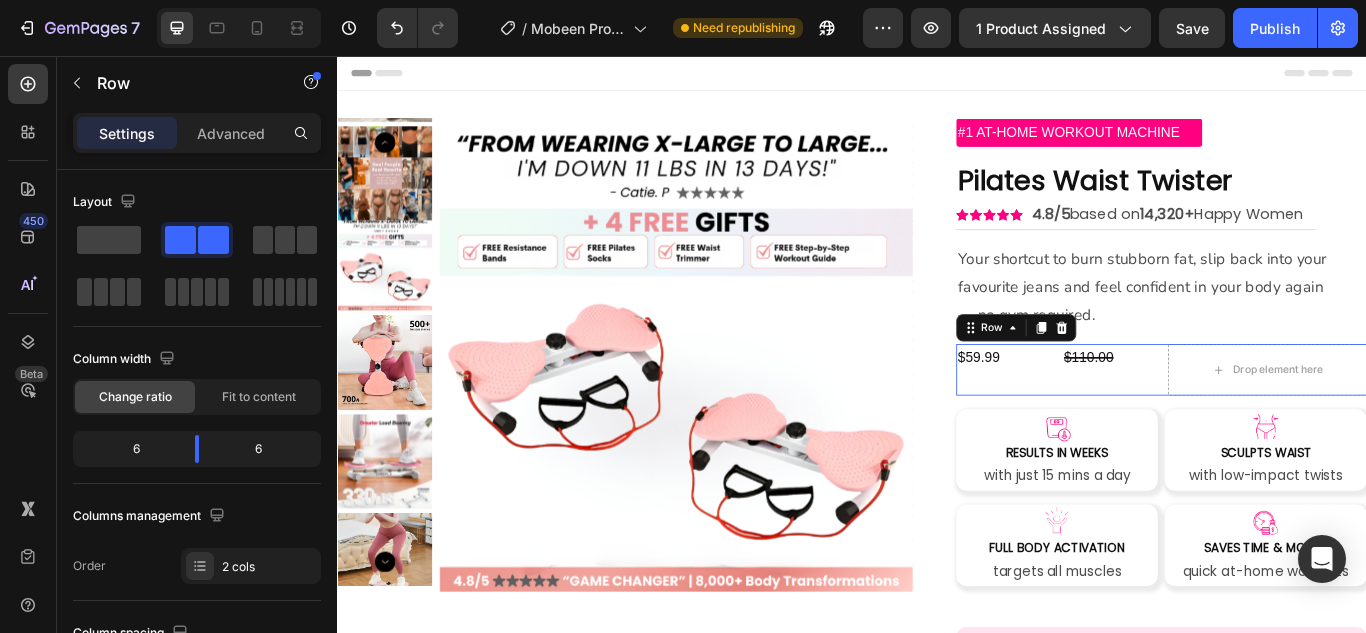 click on "$59.99 Product Price Product Price $110.00 Compare Price Compare Price Row" at bounding box center [1174, 422] 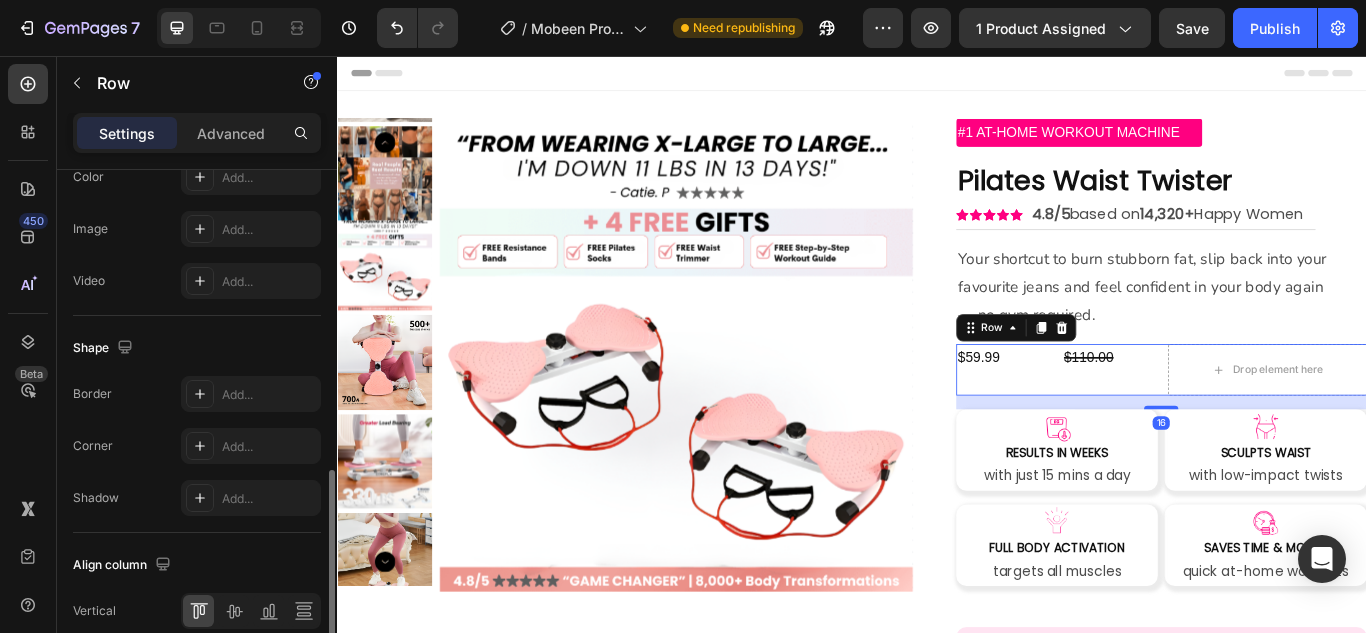 scroll, scrollTop: 928, scrollLeft: 0, axis: vertical 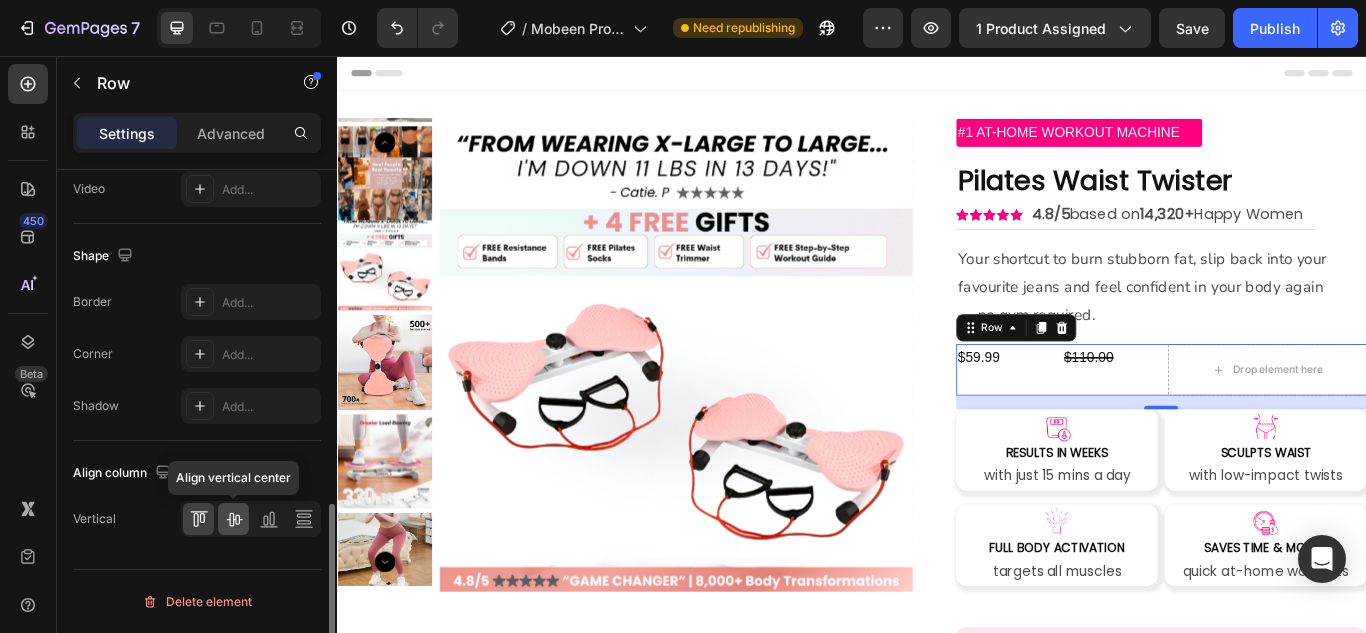 click 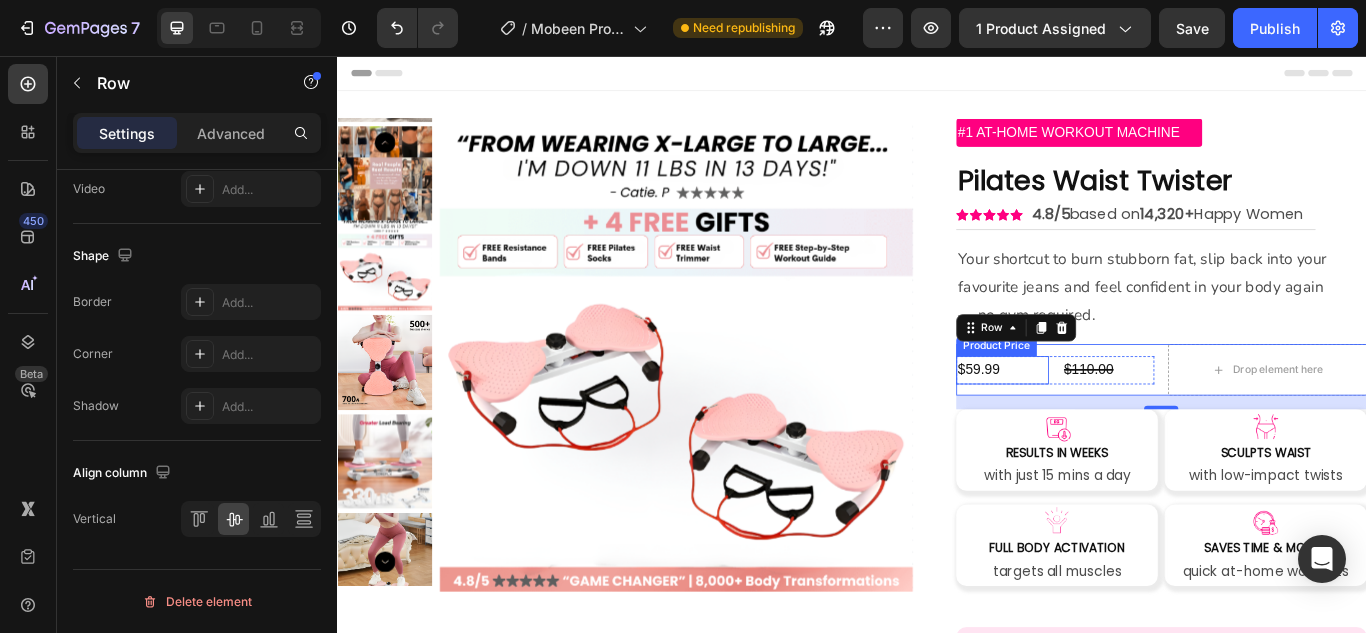 click on "$59.99" at bounding box center (1112, 422) 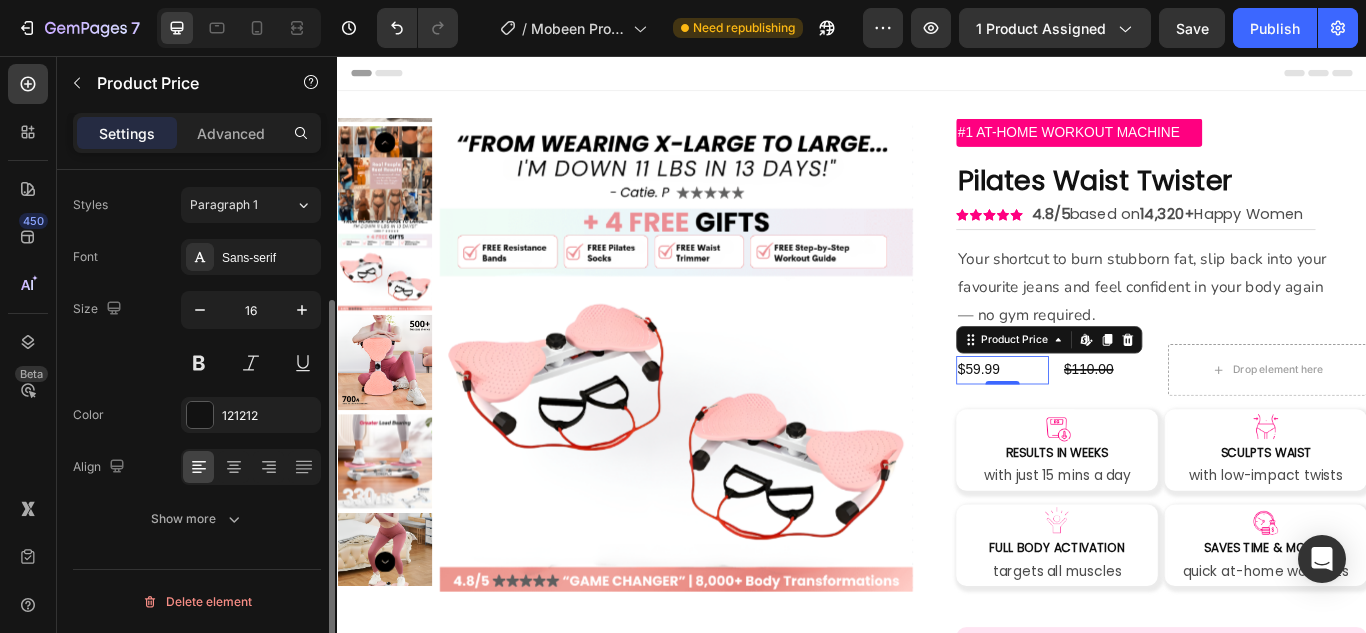 scroll, scrollTop: 0, scrollLeft: 0, axis: both 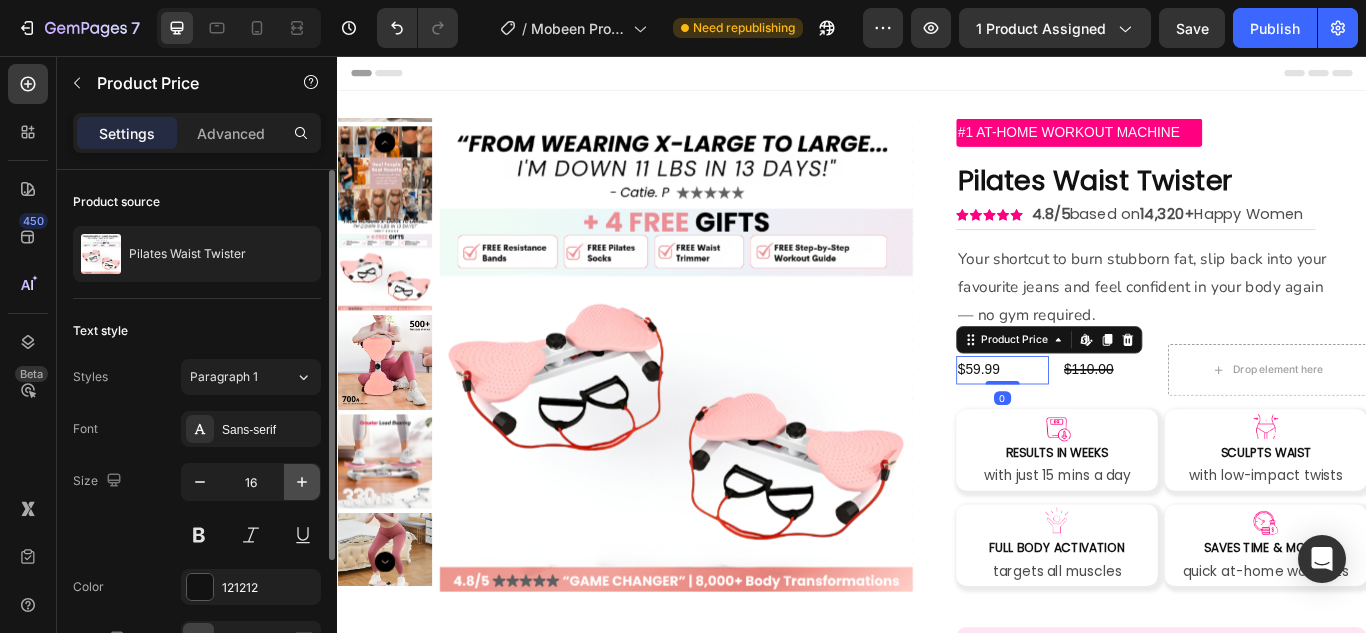 click 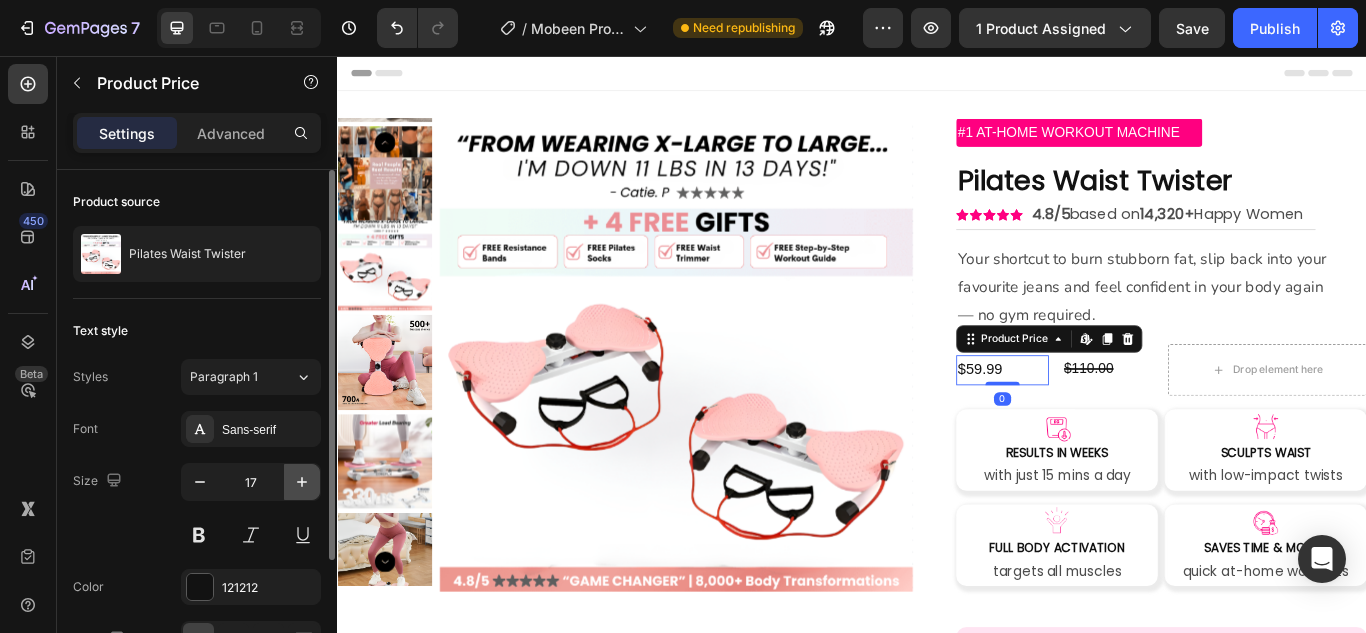 click 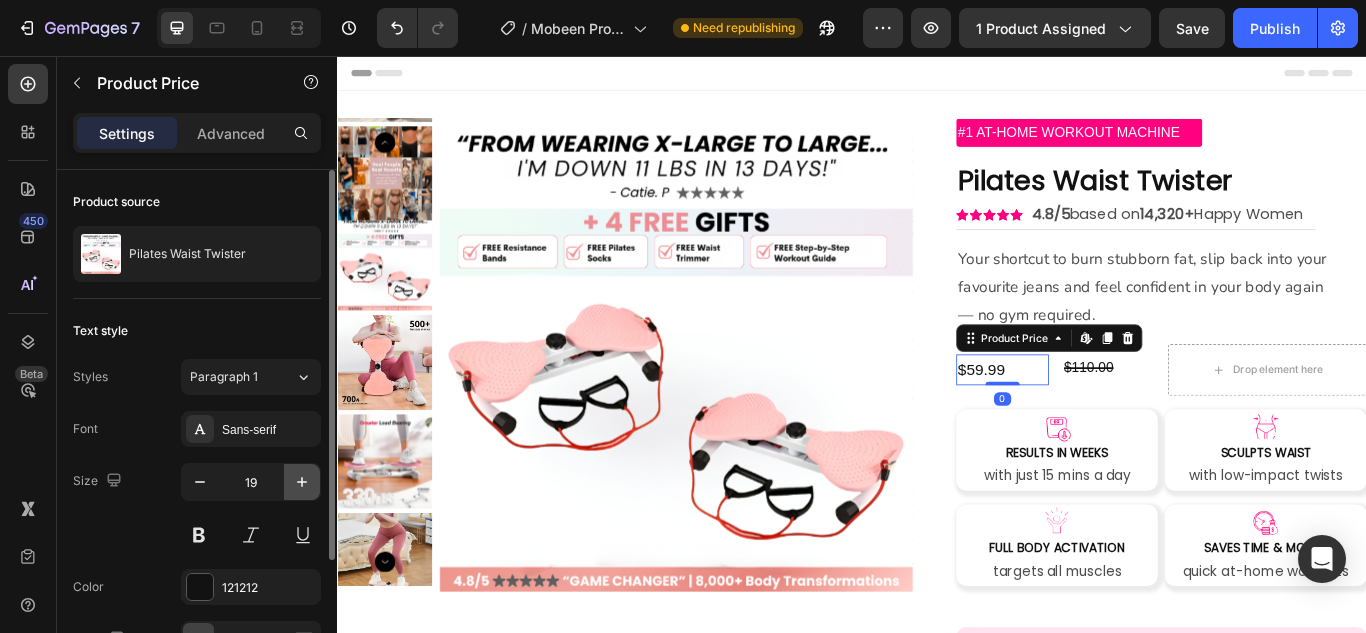 click 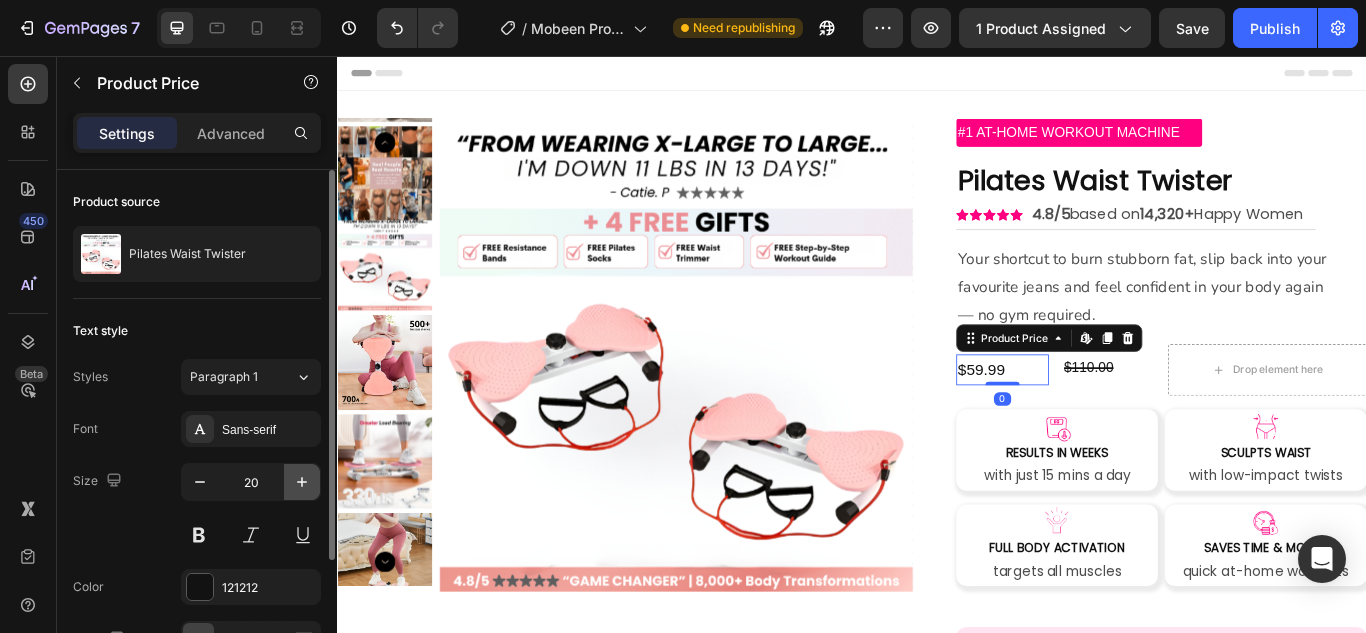 click 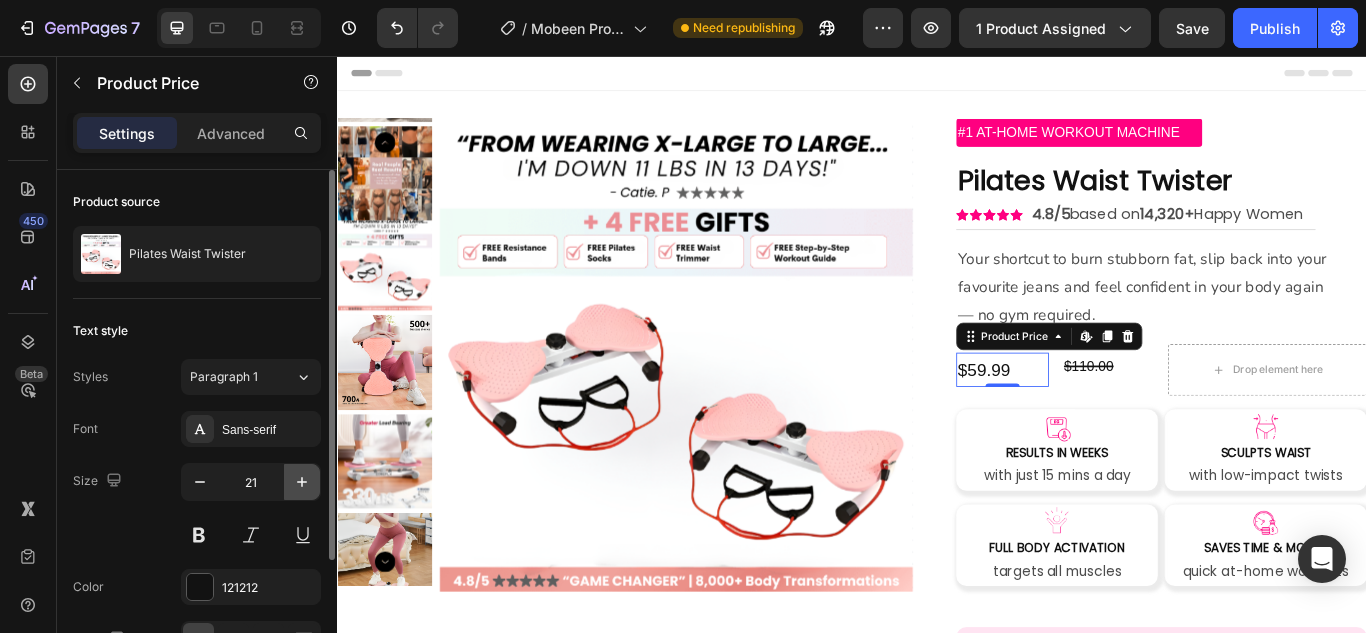 click 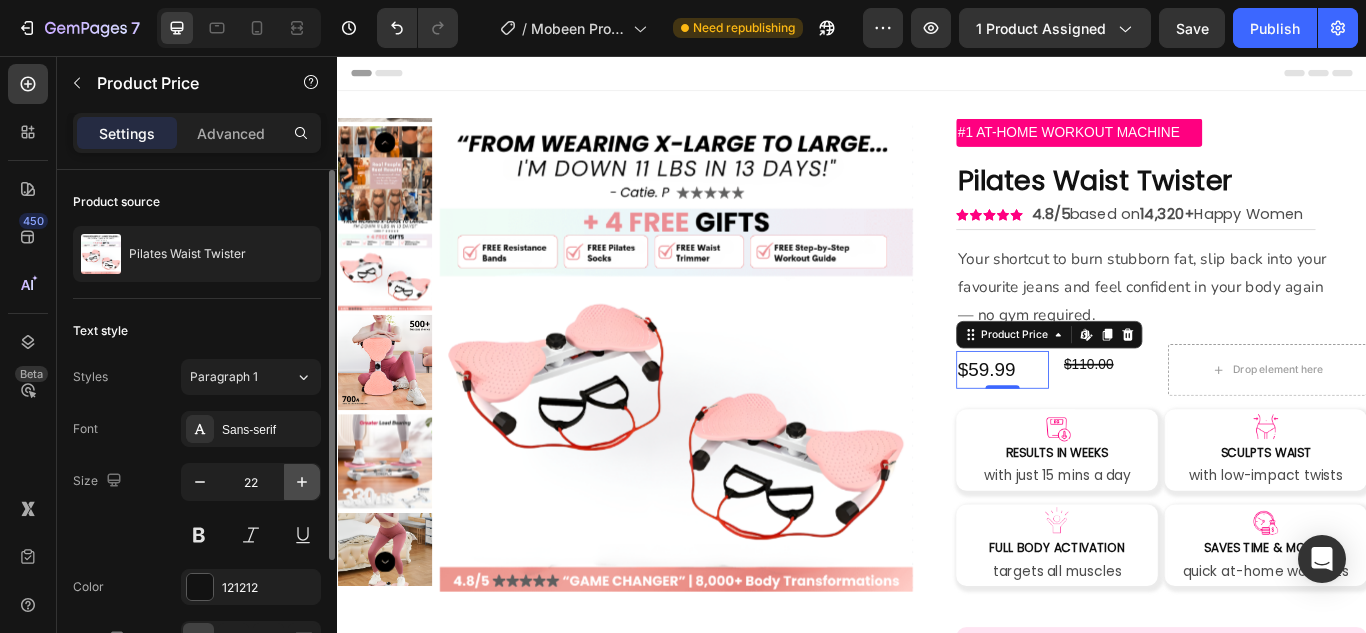 click 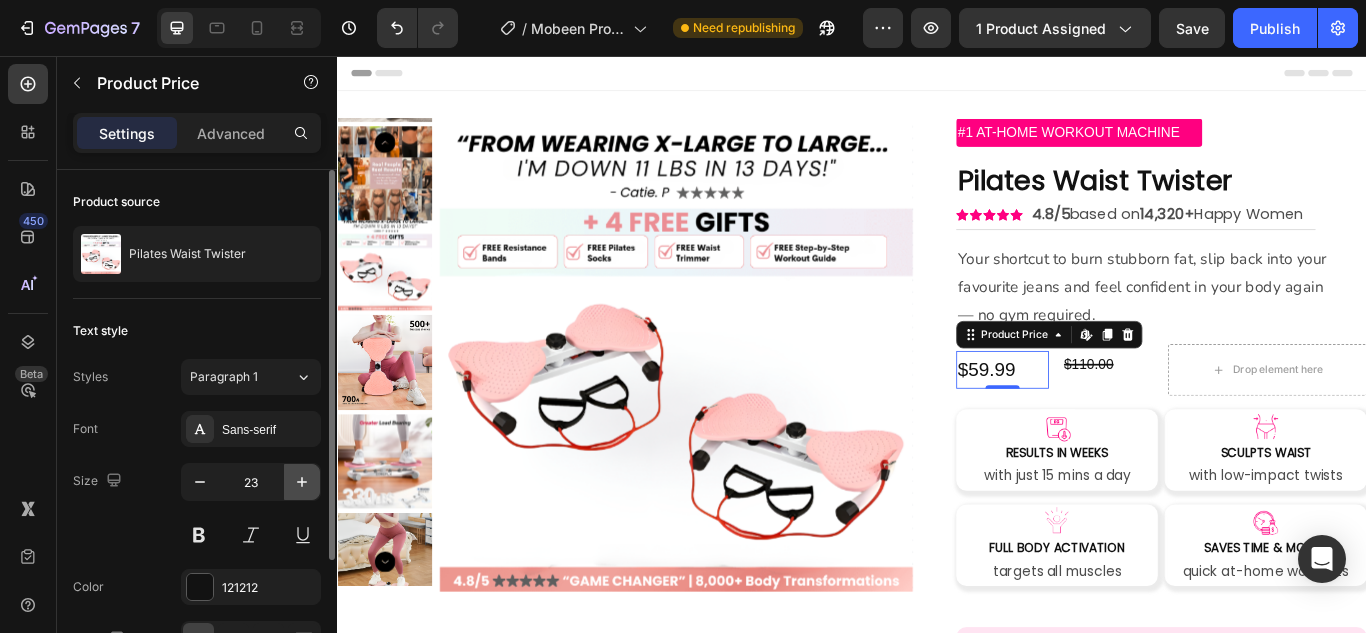 click 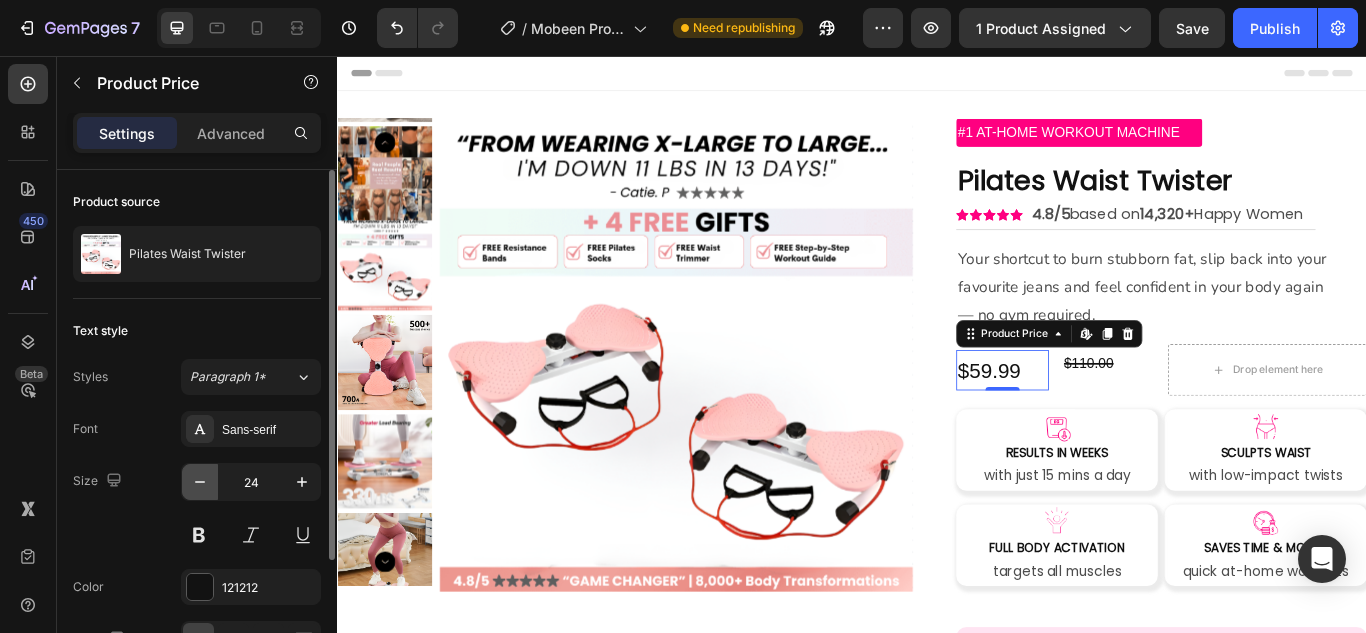 click 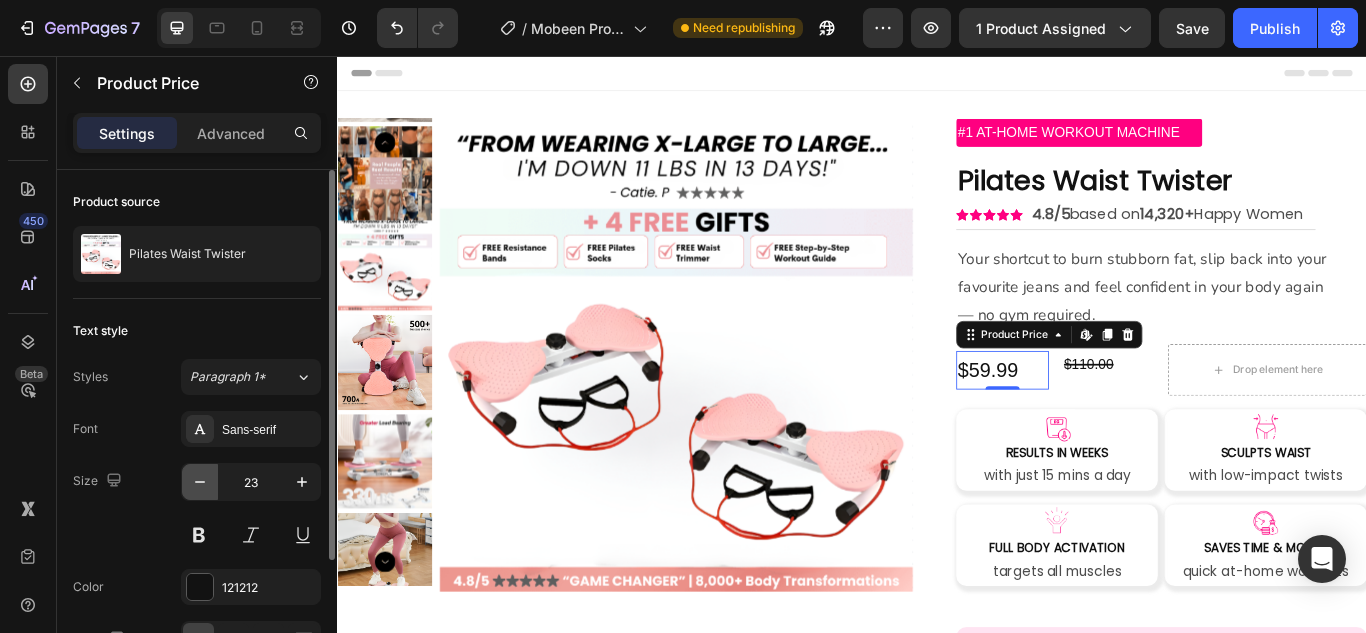 click 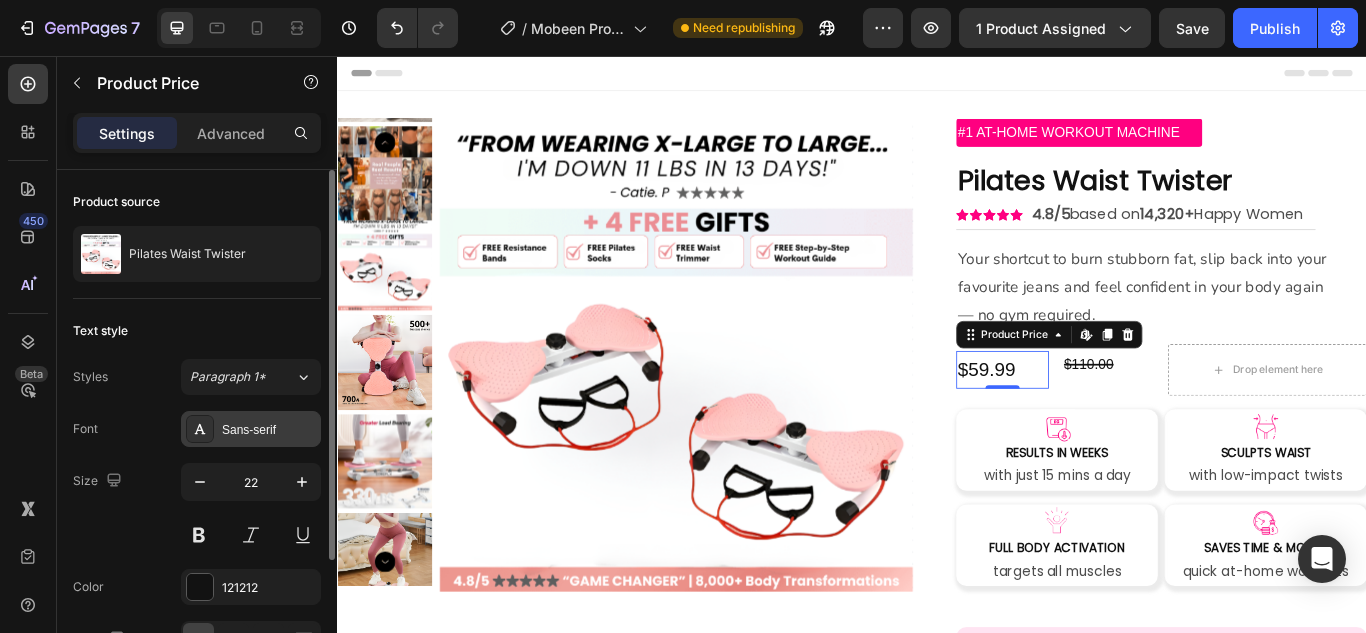 click on "Sans-serif" at bounding box center (251, 429) 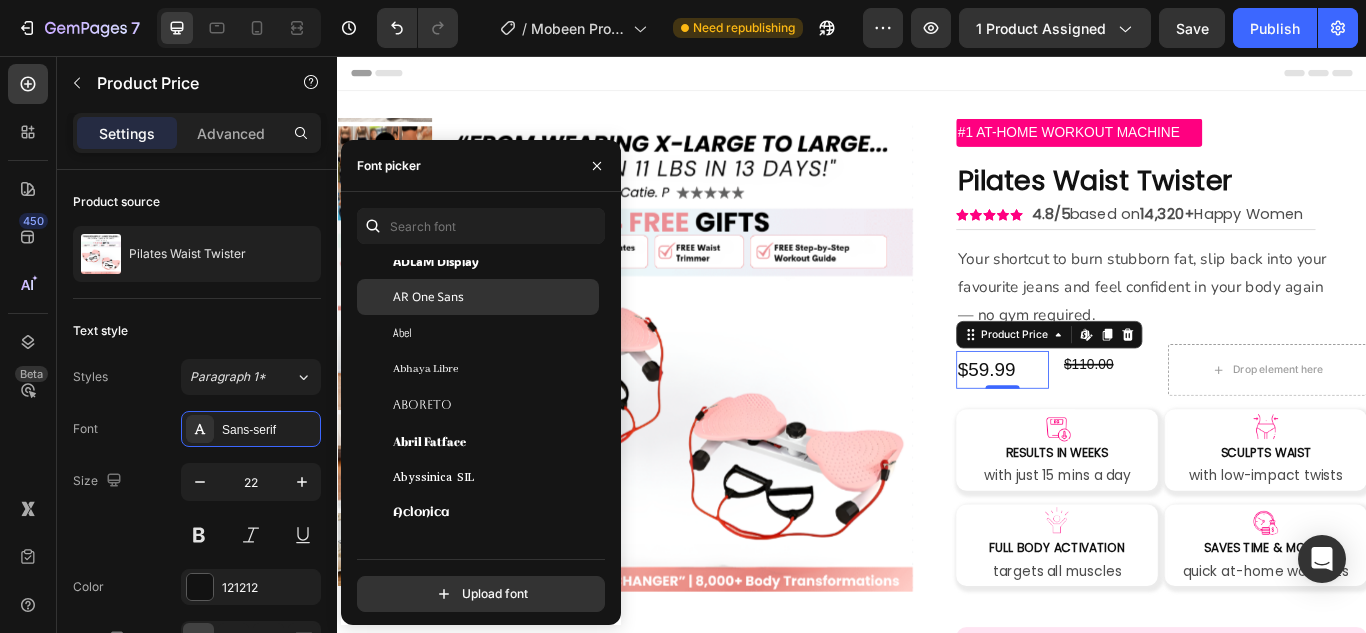 scroll, scrollTop: 0, scrollLeft: 0, axis: both 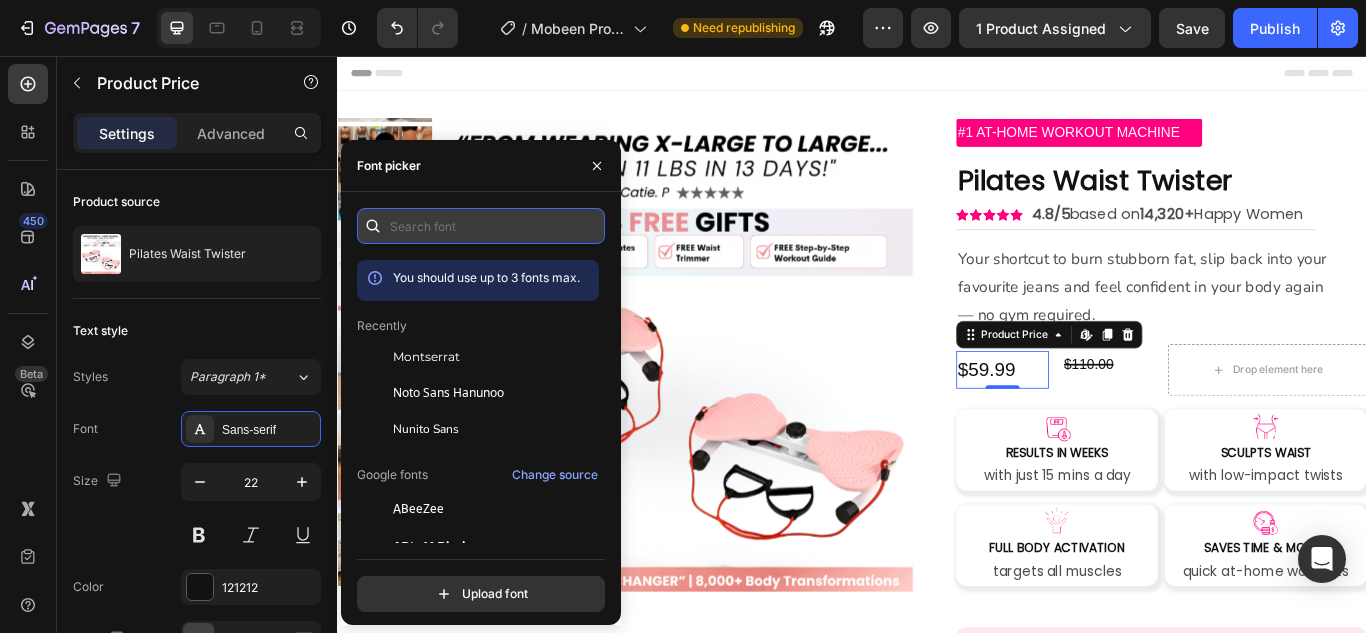 click at bounding box center (481, 226) 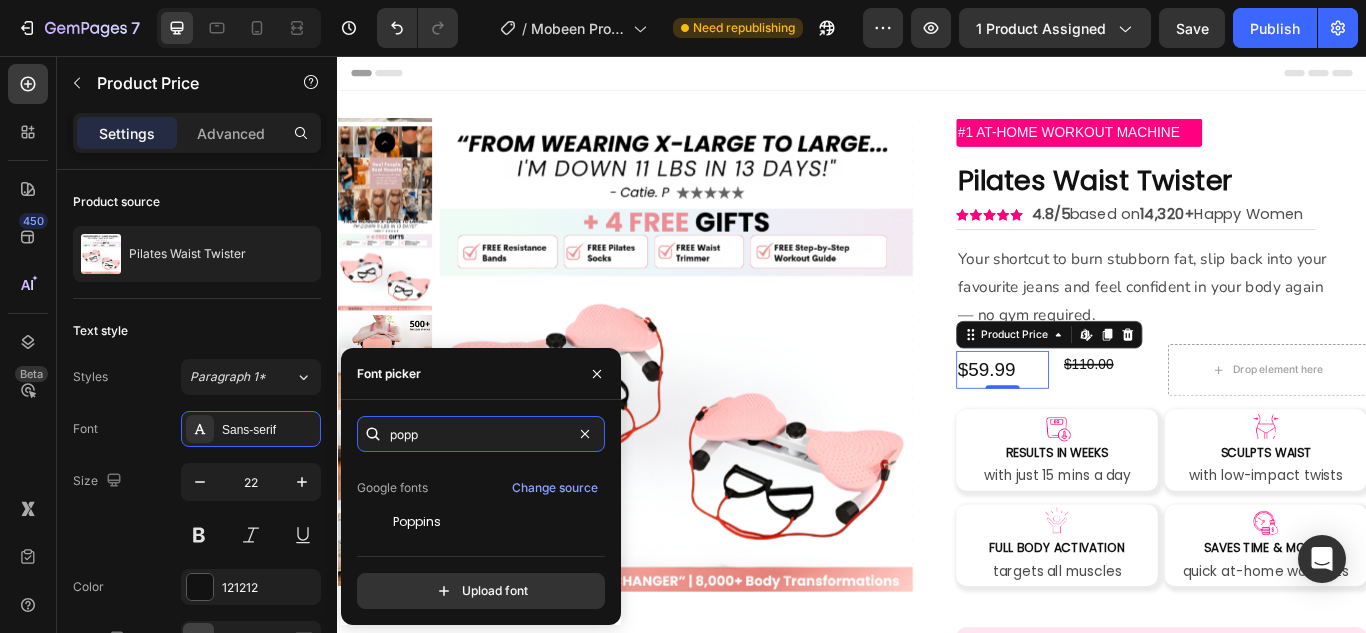 scroll, scrollTop: 49, scrollLeft: 0, axis: vertical 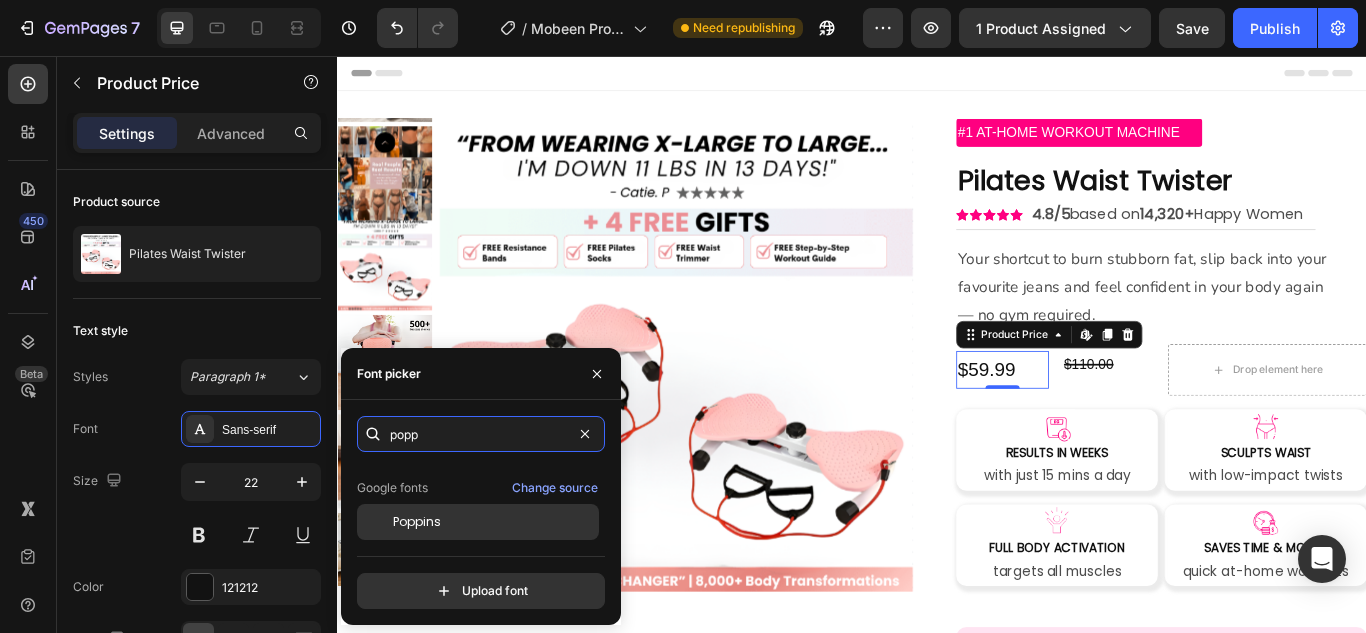 type on "popp" 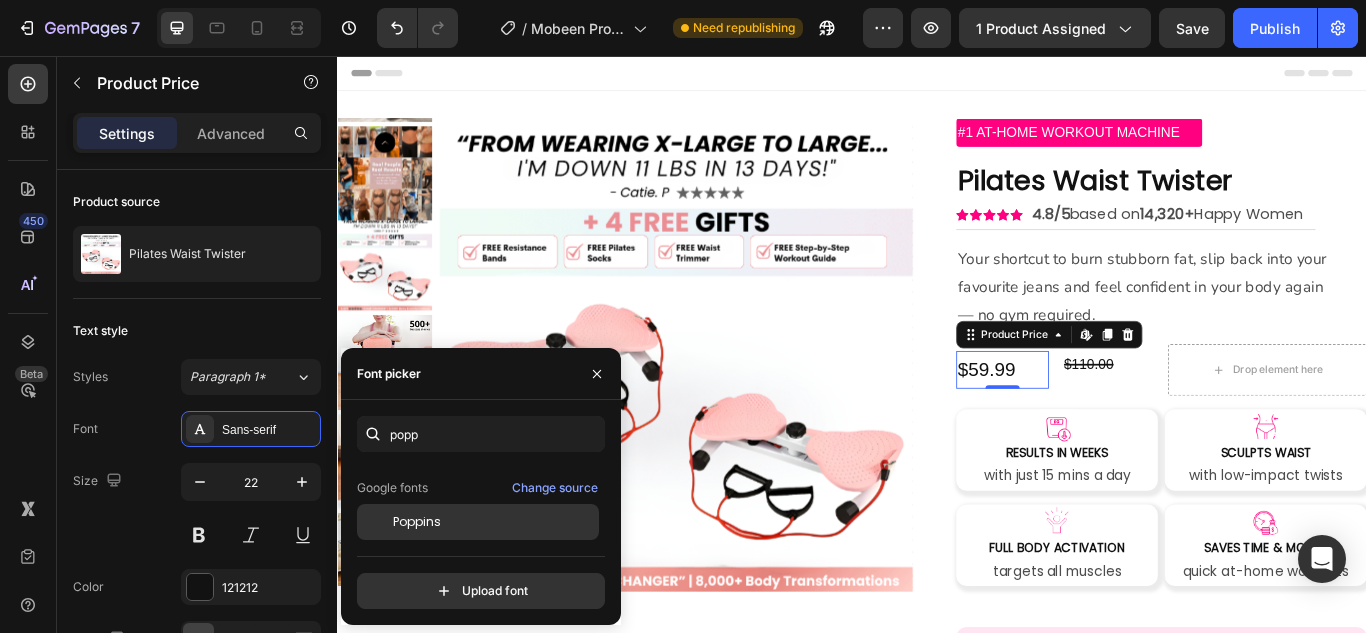 click on "Poppins" at bounding box center [417, 522] 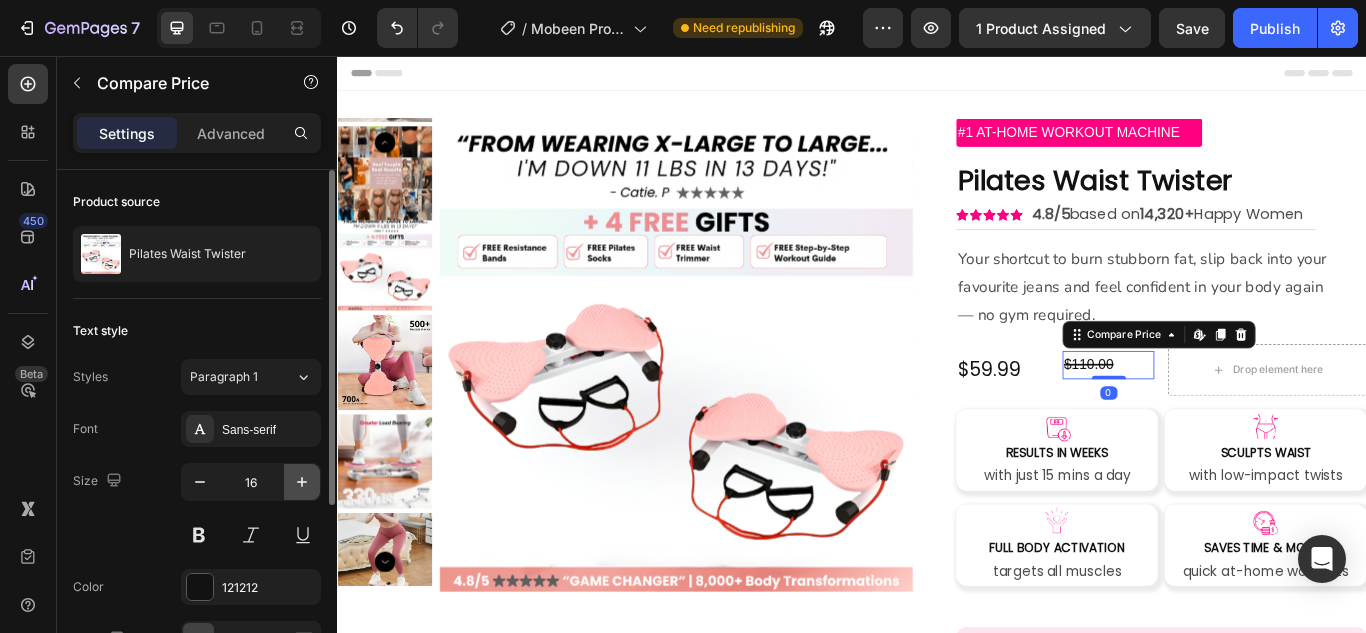 click 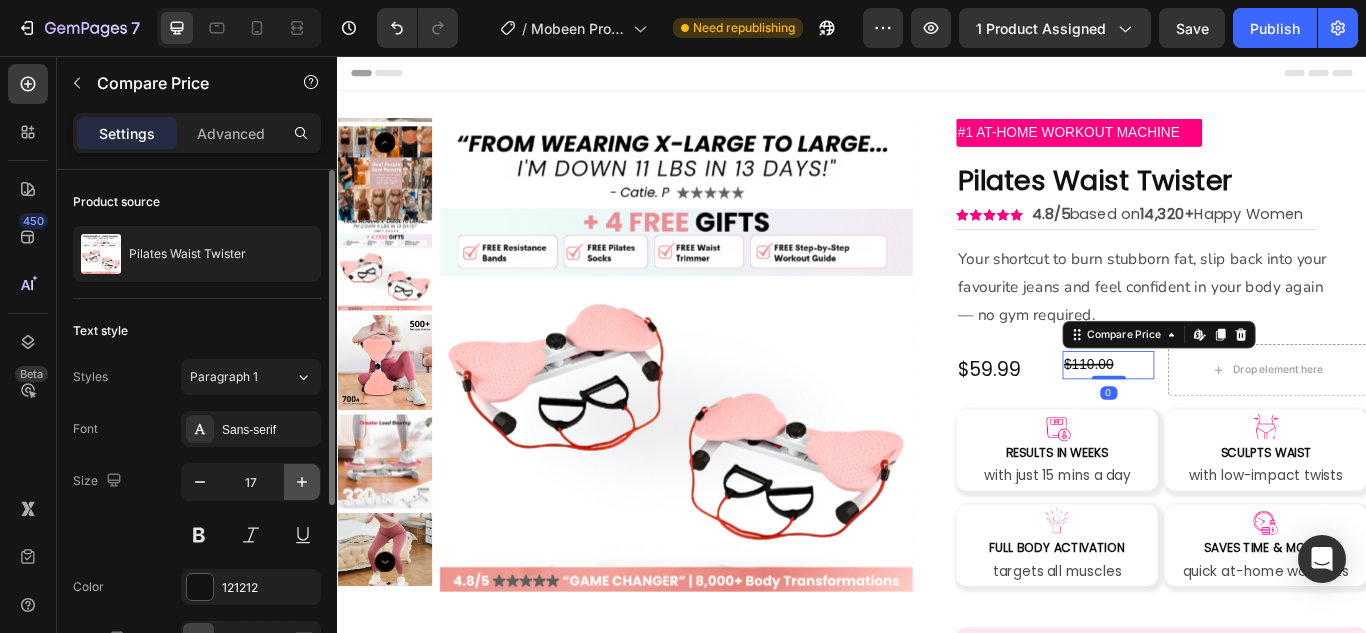 click 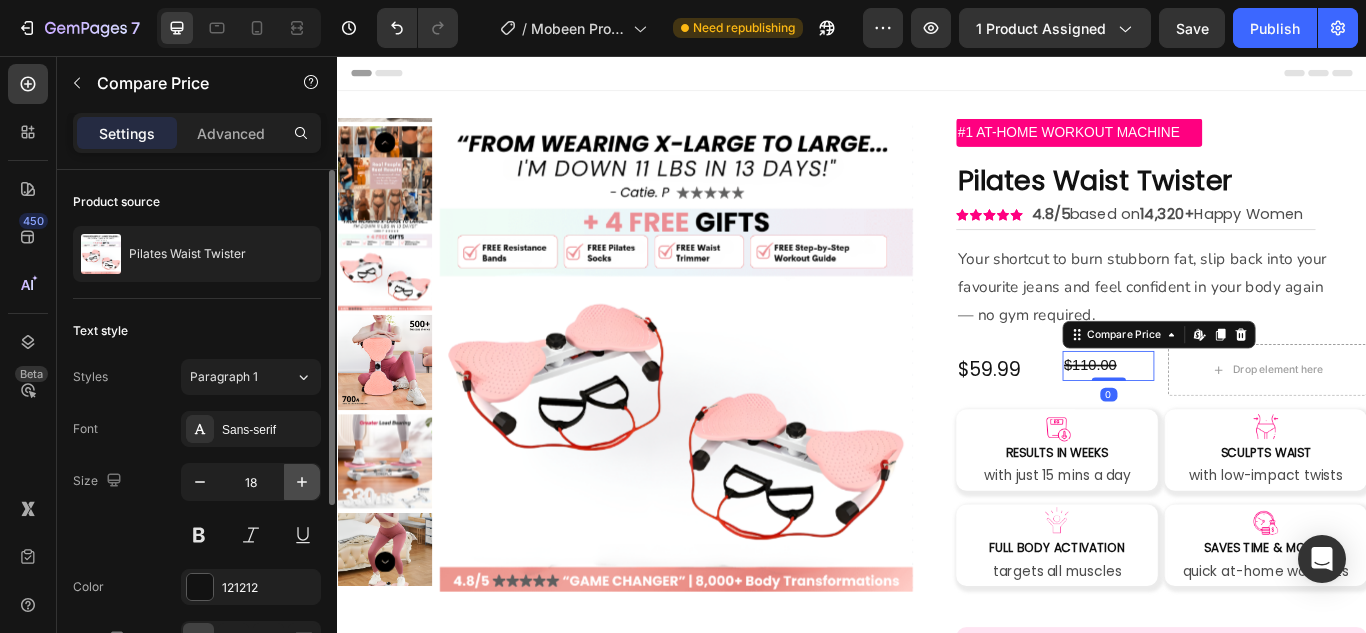 click 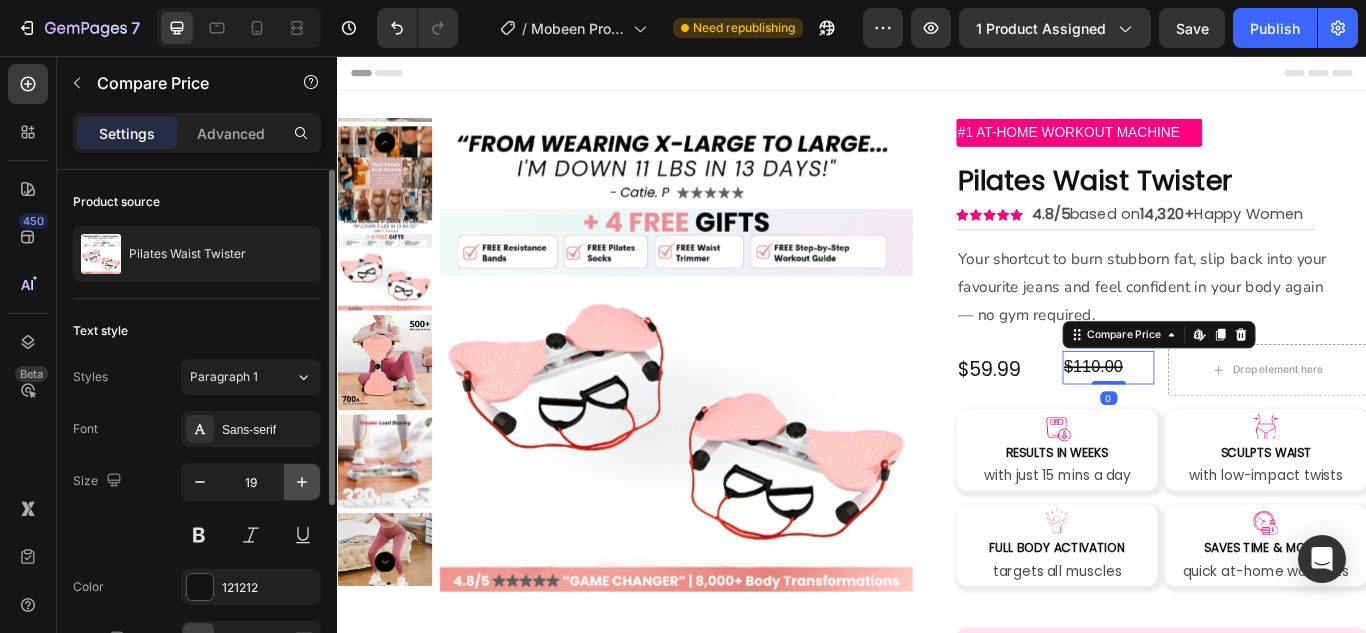 click 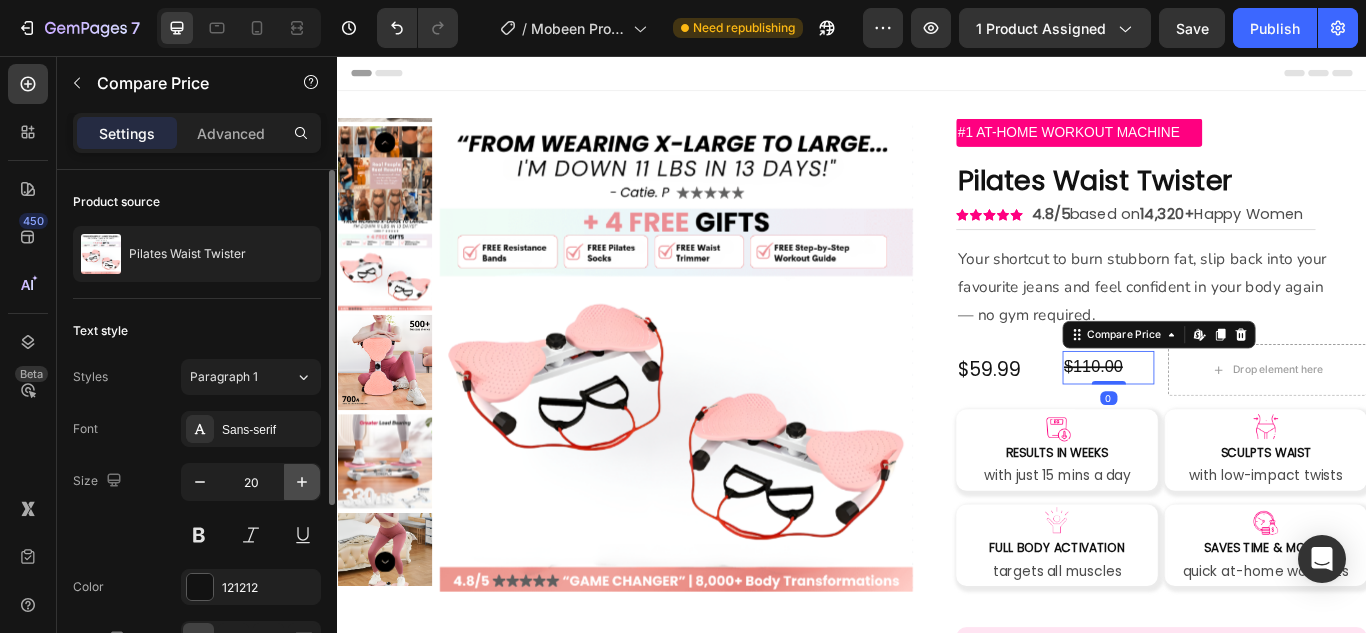 click 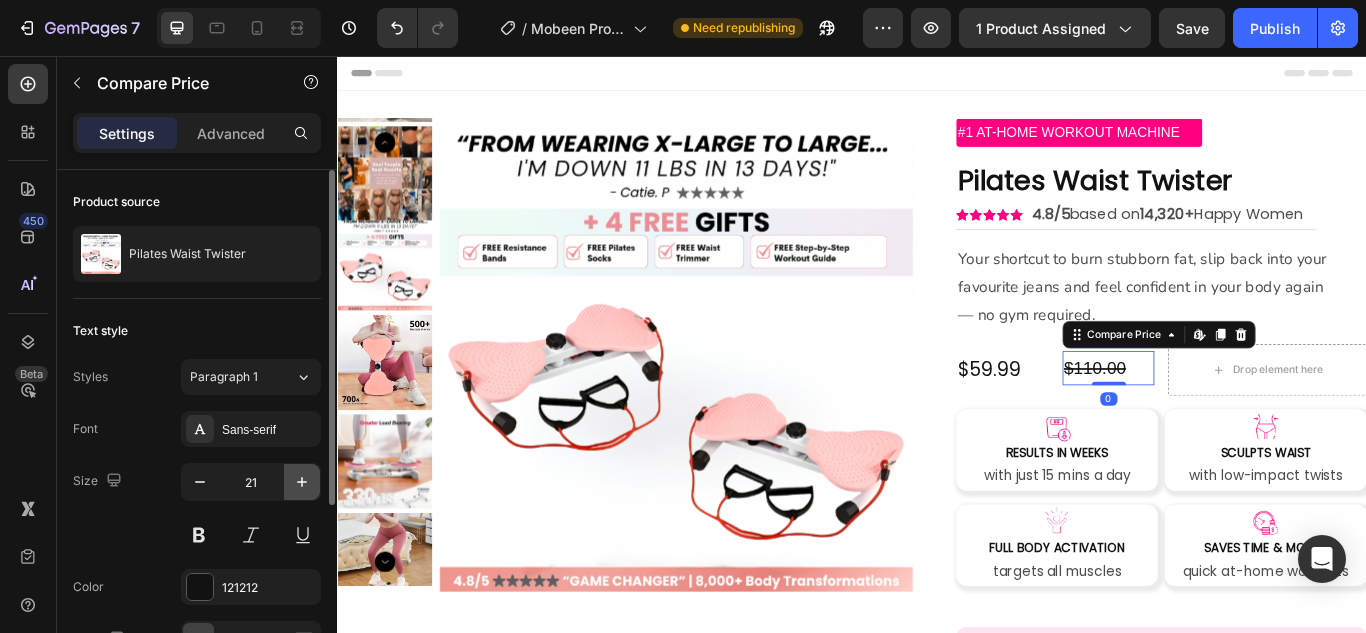 click 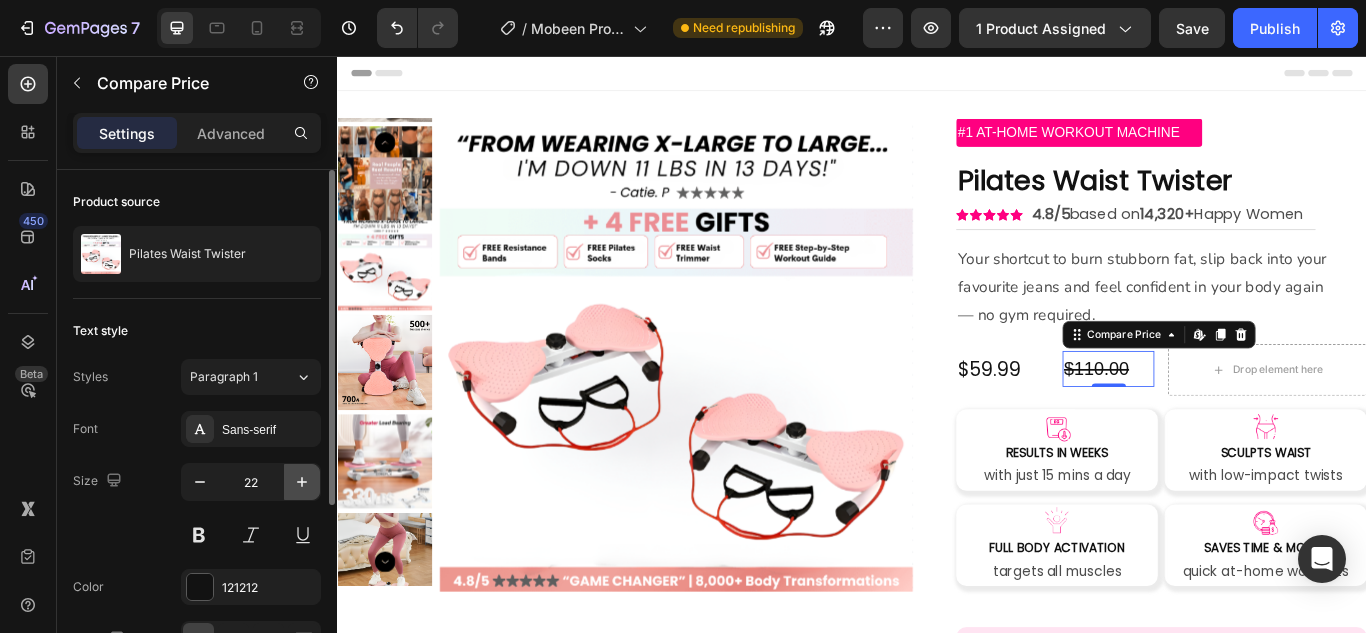 click 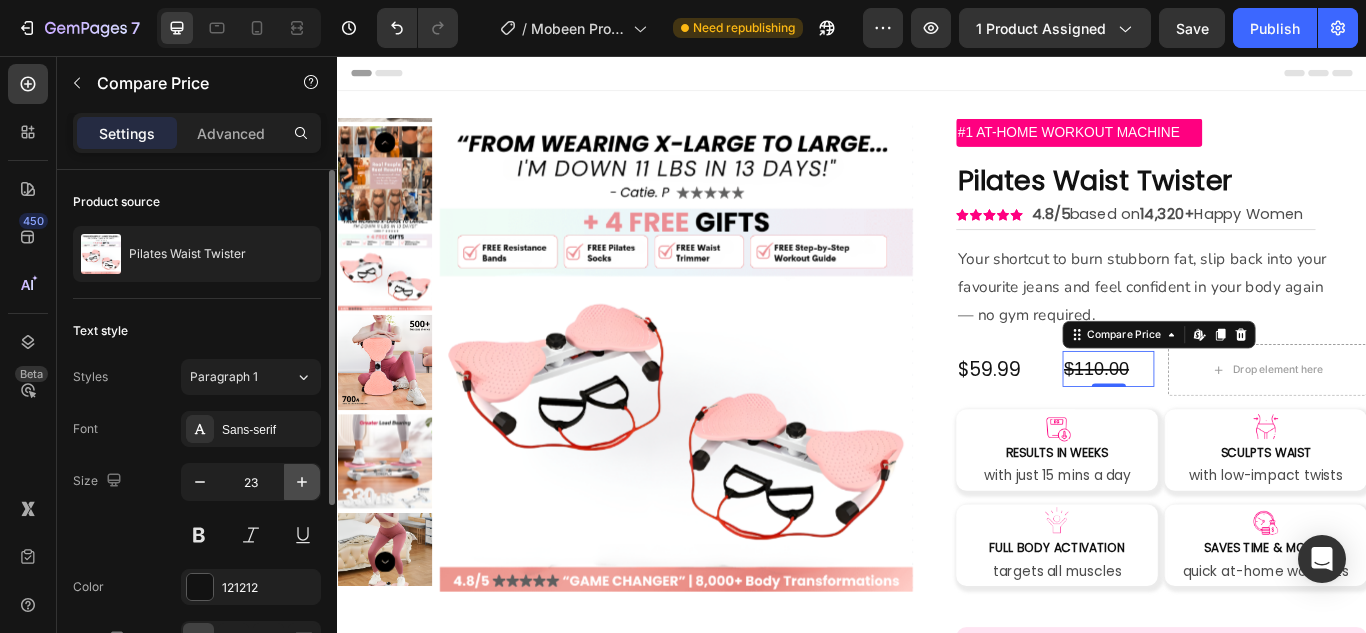 click 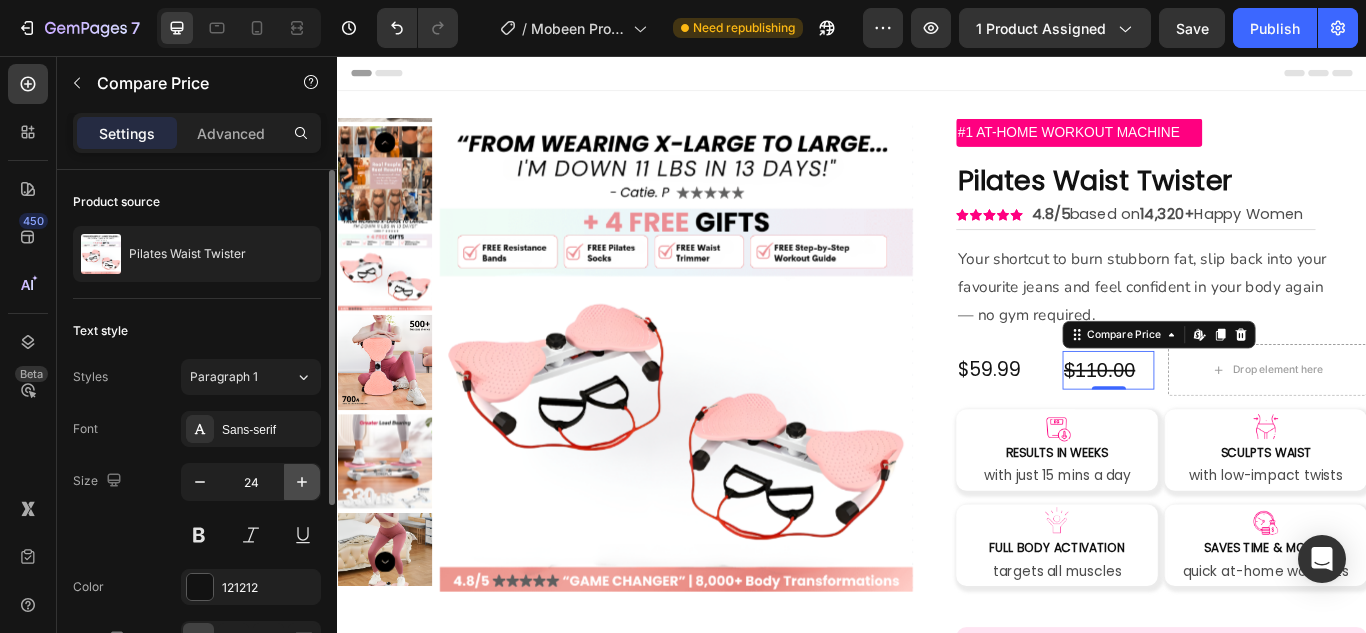 click 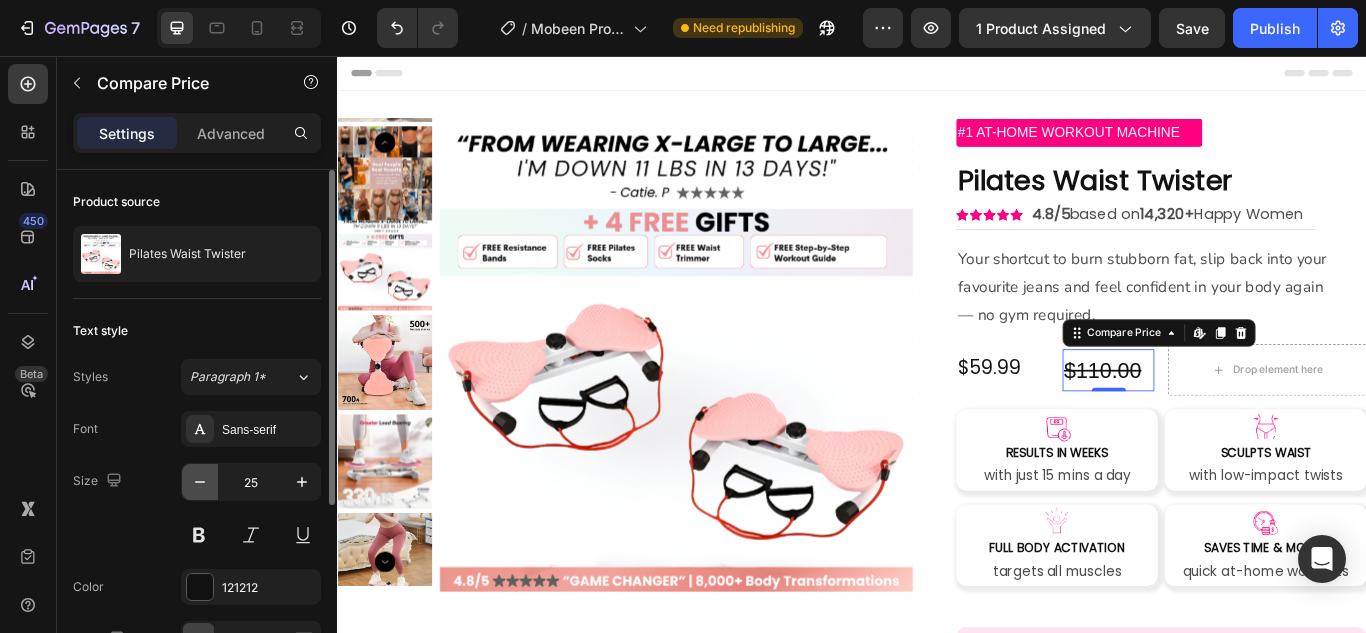 click at bounding box center [200, 482] 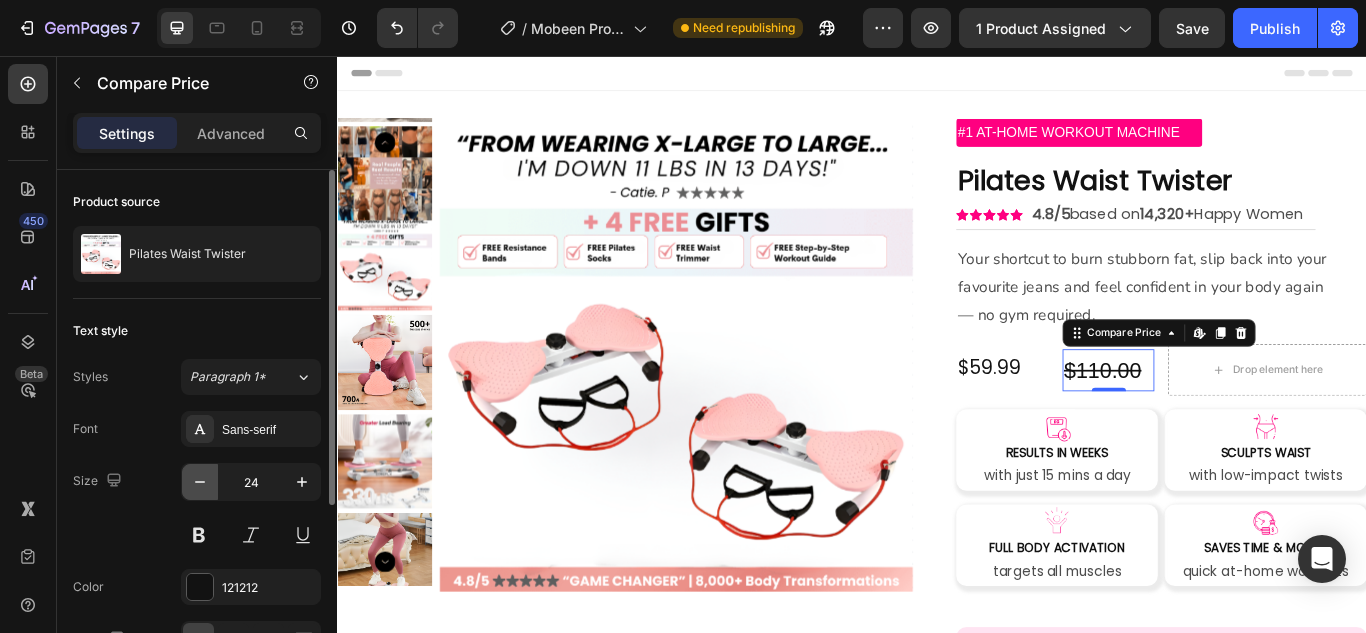 click at bounding box center (200, 482) 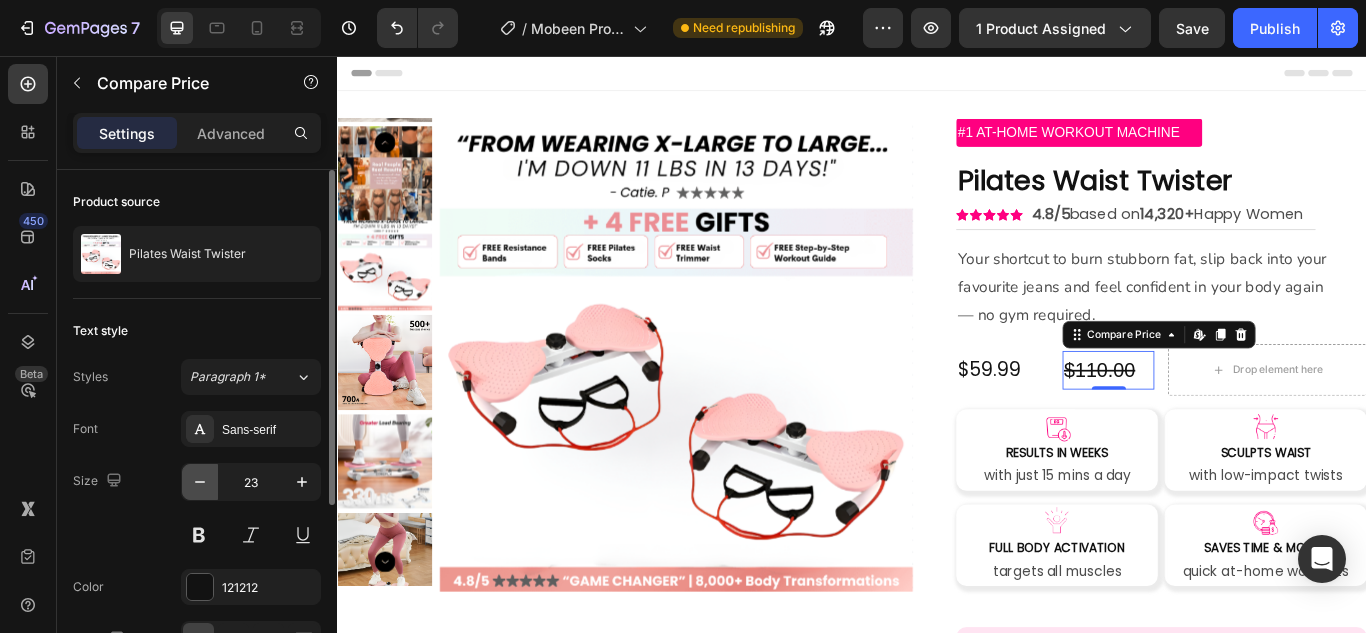click at bounding box center (200, 482) 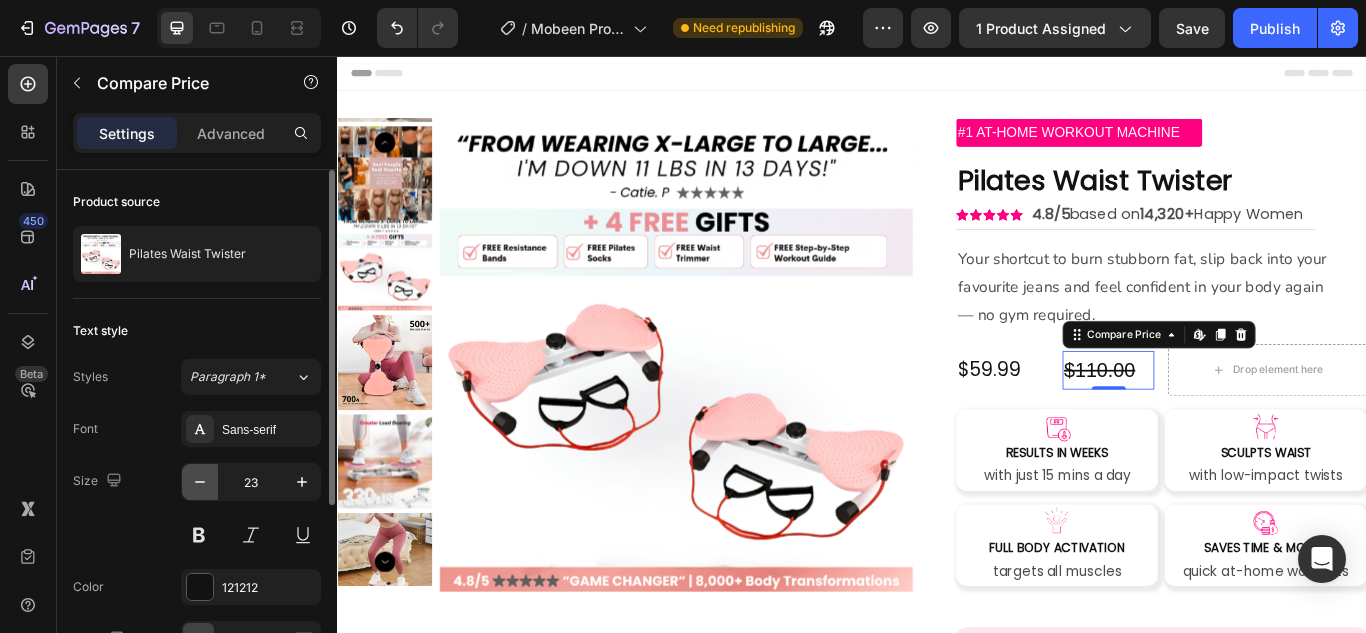 type on "22" 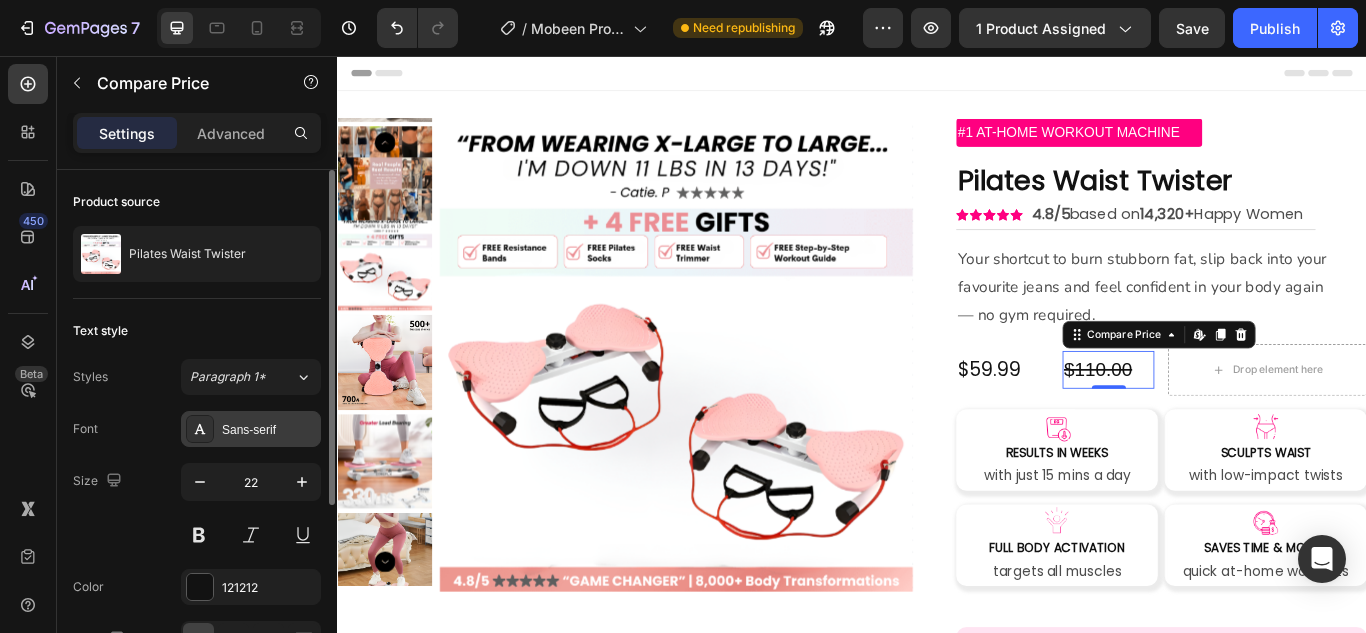 click on "Sans-serif" at bounding box center [269, 430] 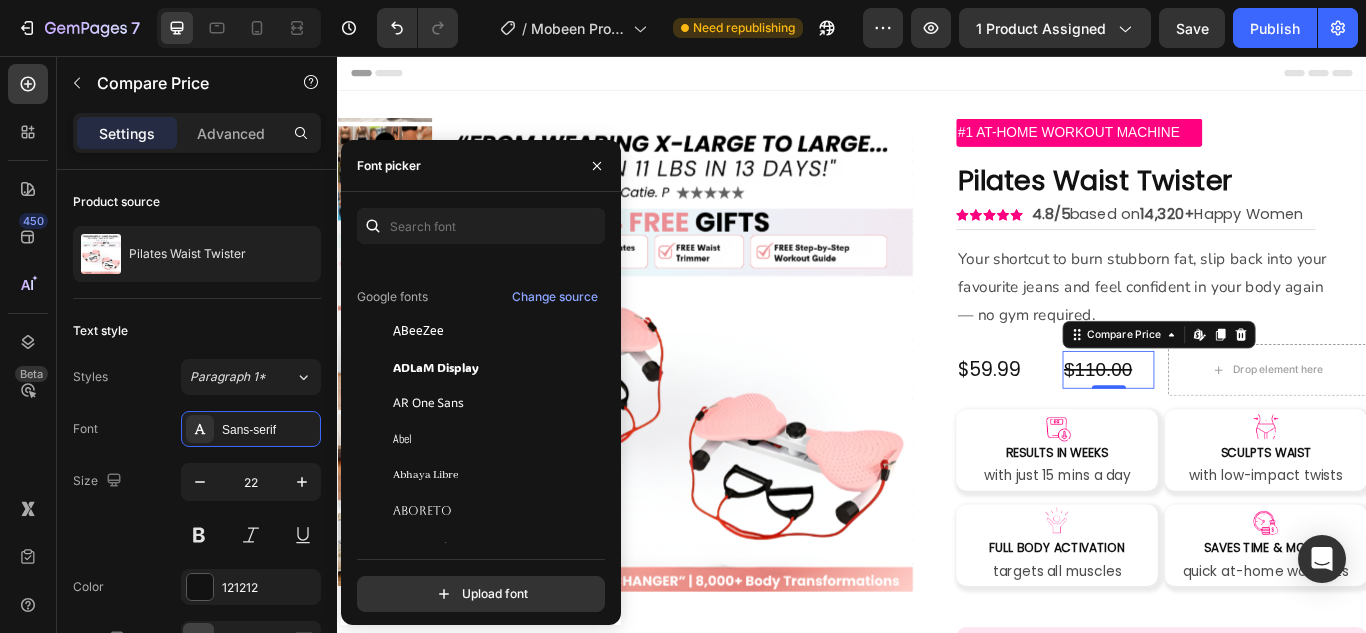 scroll, scrollTop: 0, scrollLeft: 0, axis: both 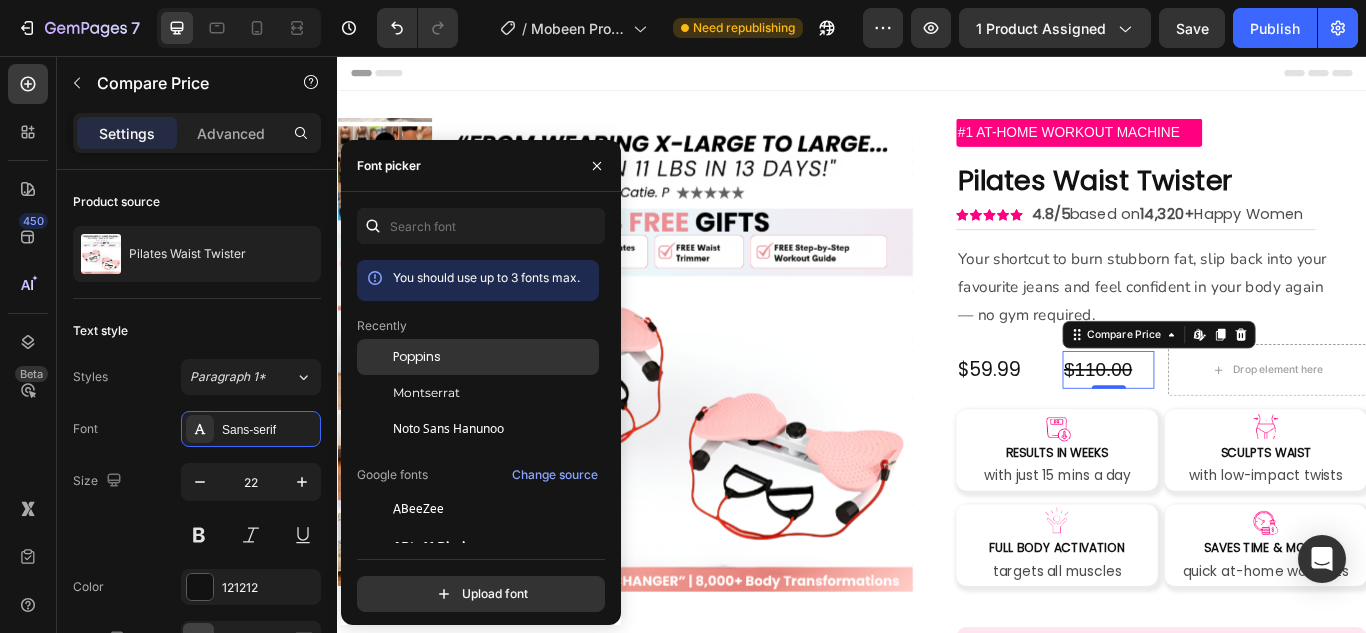 click on "Poppins" 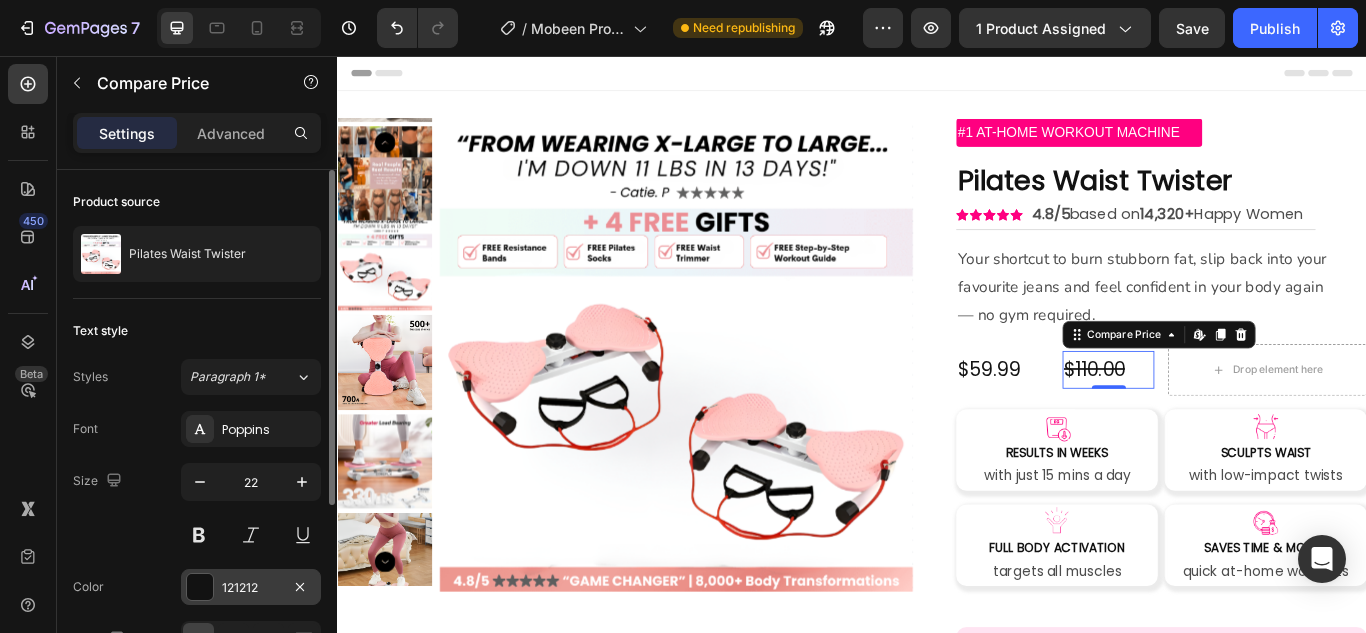 click at bounding box center (200, 587) 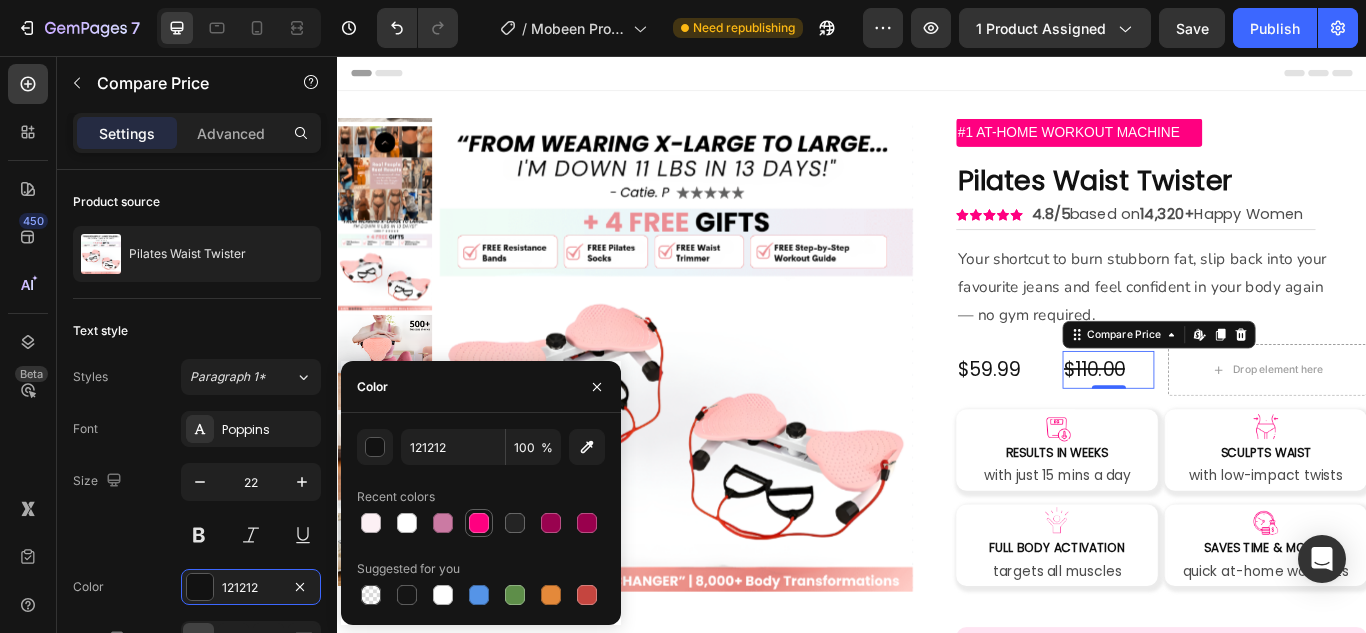 click at bounding box center (479, 523) 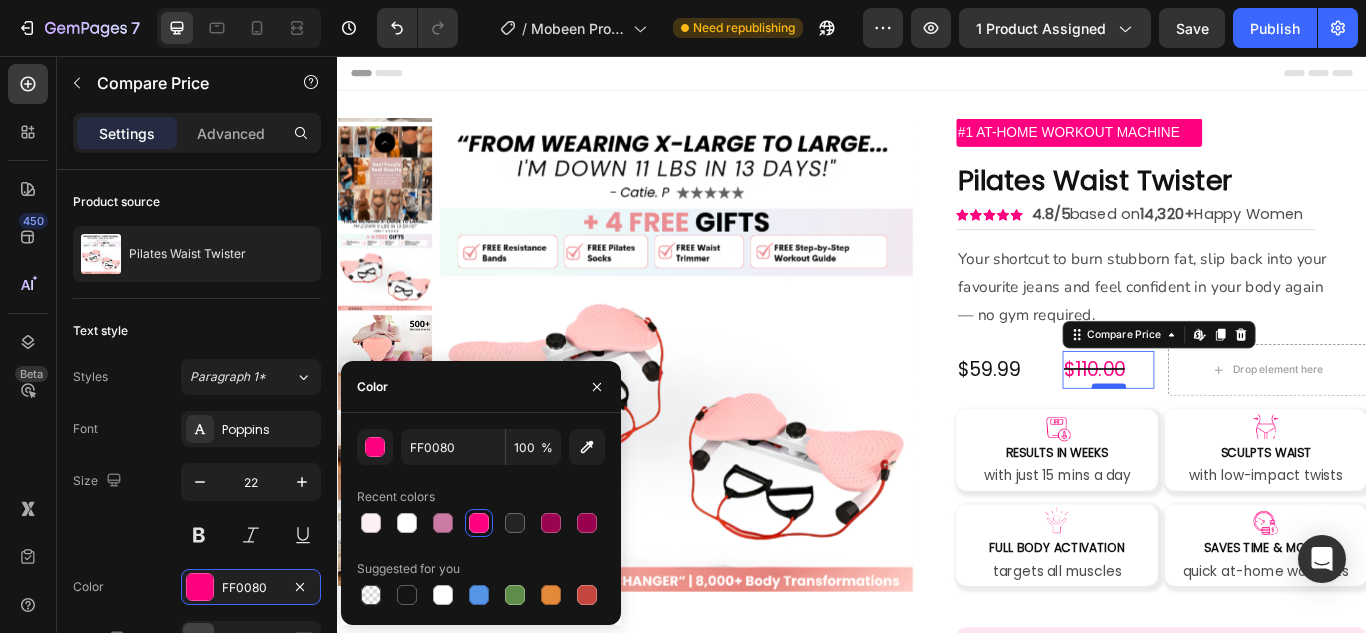 type on "121212" 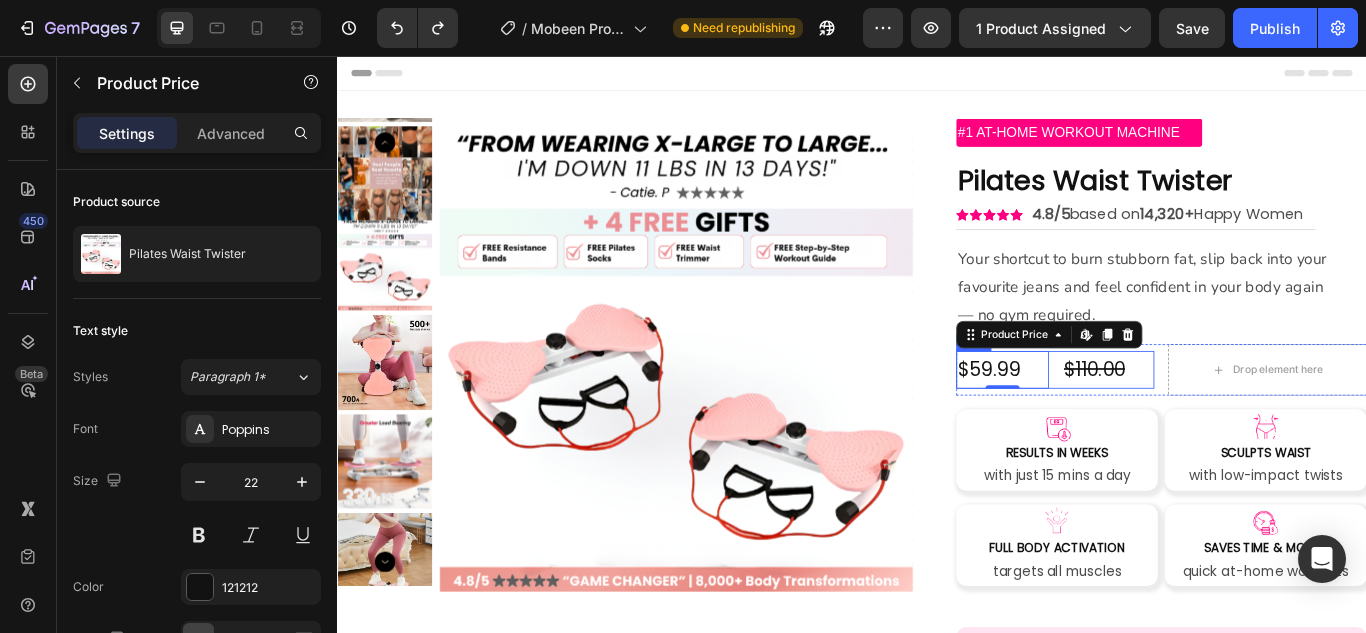 click on "$59.99 Product Price   Edit content in Shopify 0 Product Price   Edit content in Shopify 0 $110.00 Compare Price Compare Price Row" at bounding box center [1174, 422] 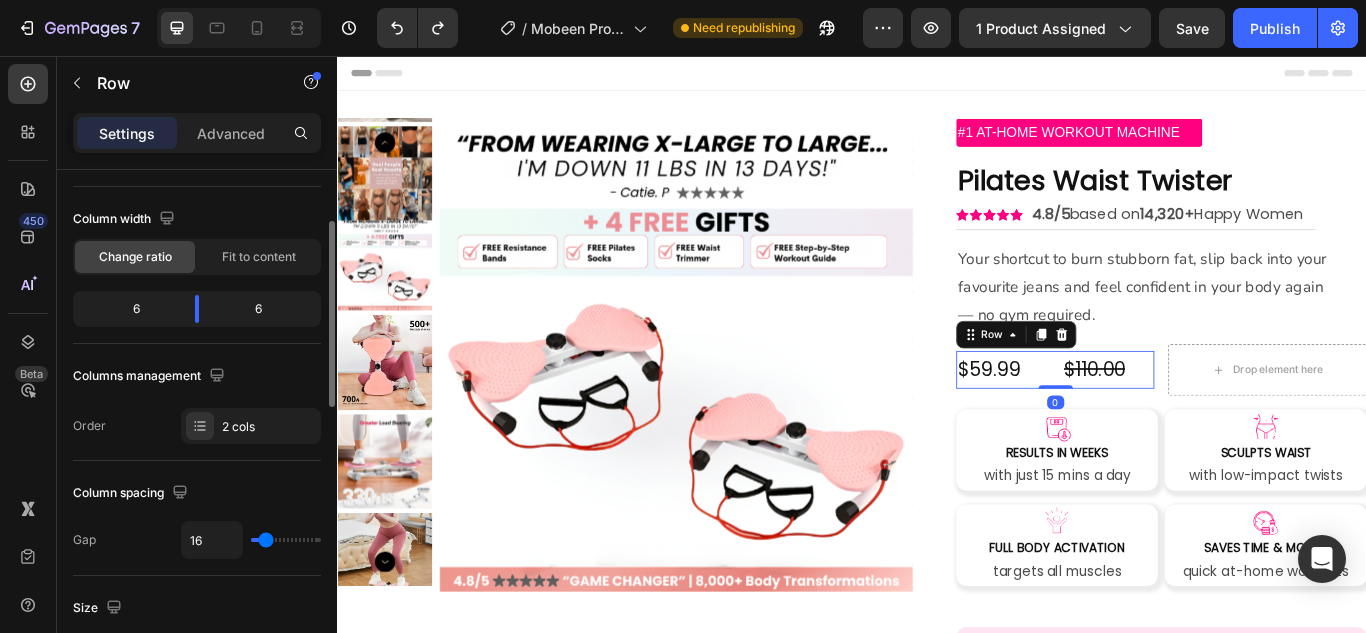 scroll, scrollTop: 141, scrollLeft: 0, axis: vertical 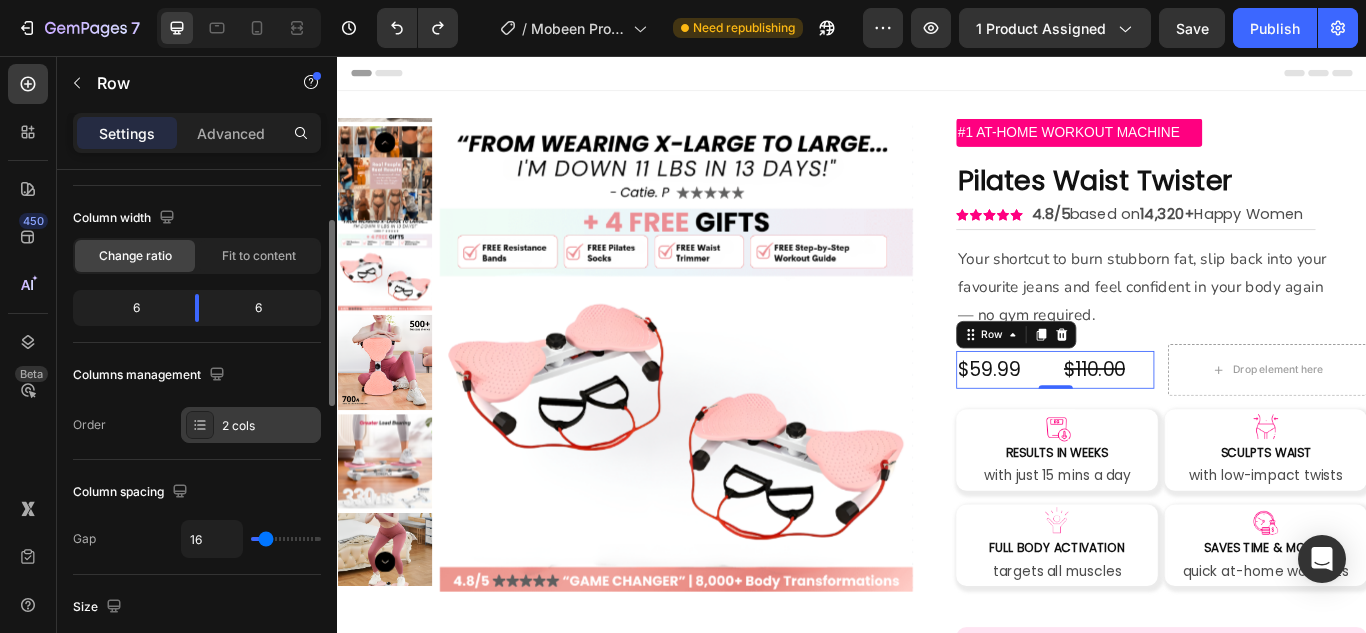 drag, startPoint x: 242, startPoint y: 445, endPoint x: 247, endPoint y: 436, distance: 10.29563 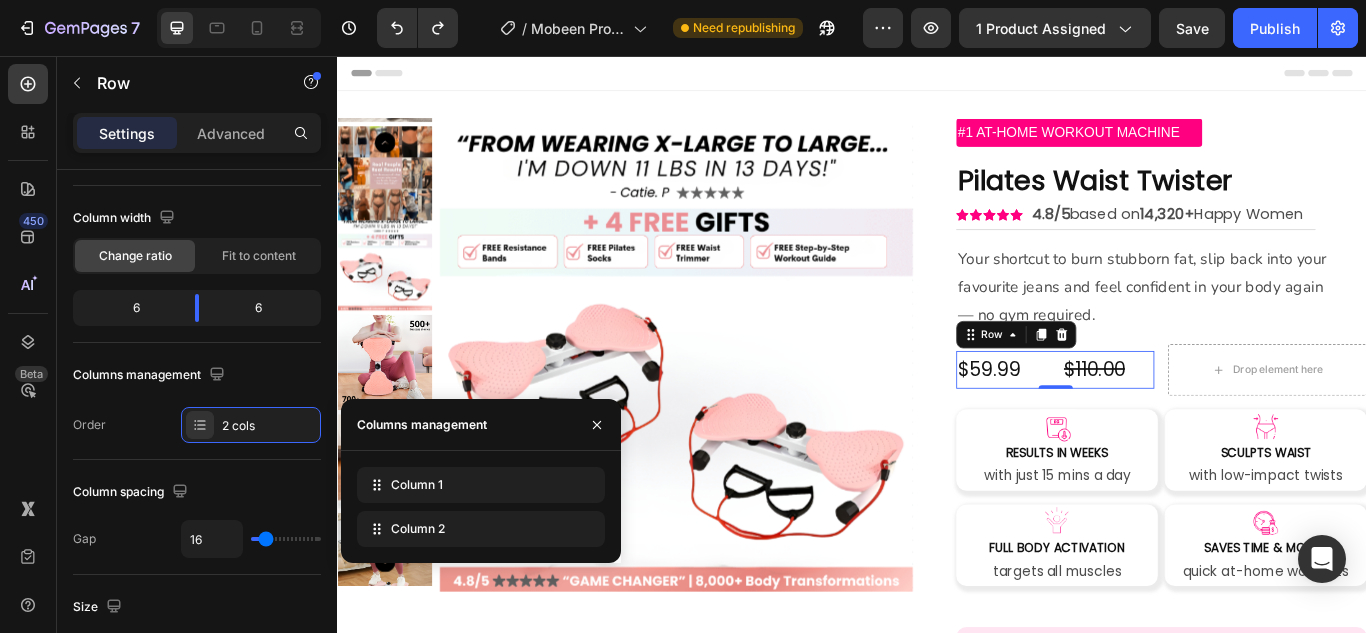 type 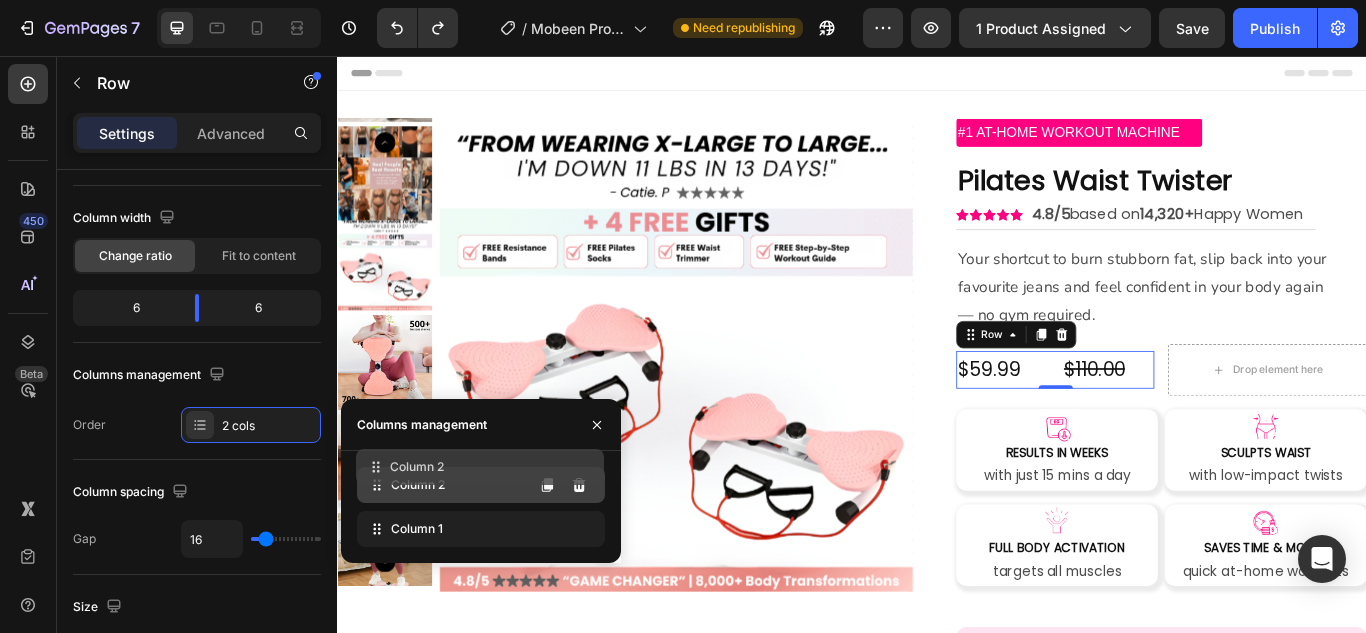 drag, startPoint x: 371, startPoint y: 532, endPoint x: 368, endPoint y: 471, distance: 61.073727 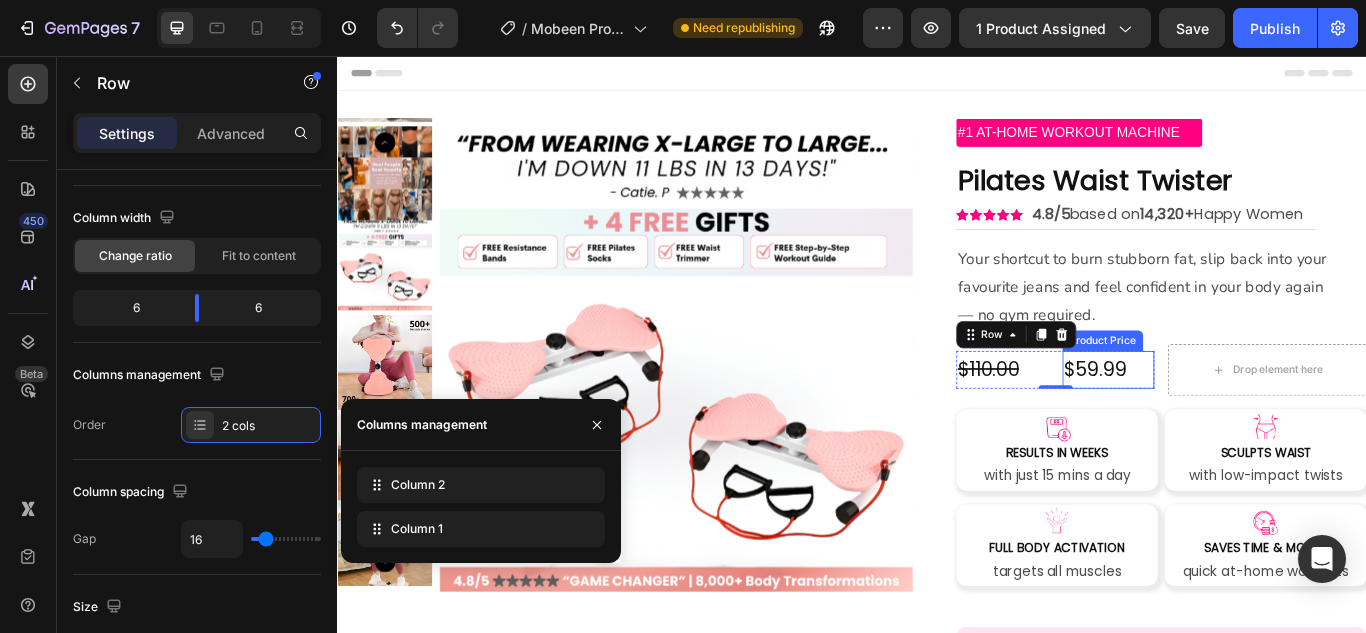 click on "$59.99" at bounding box center [1236, 422] 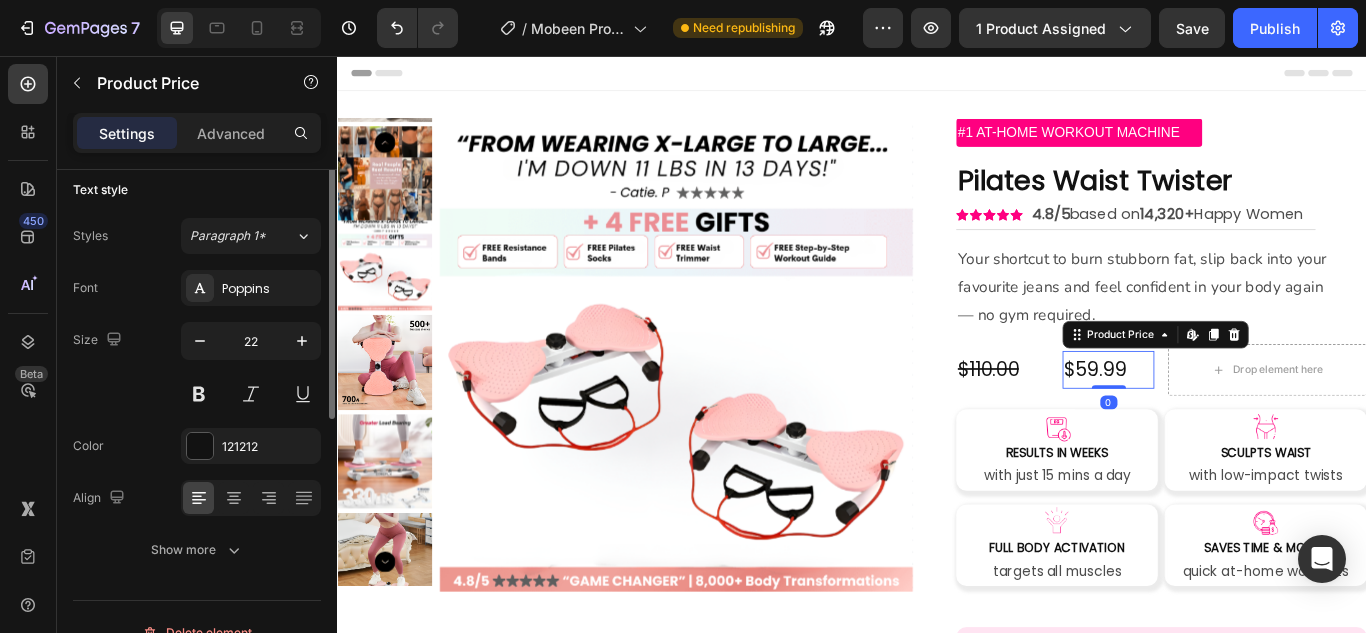 scroll, scrollTop: 0, scrollLeft: 0, axis: both 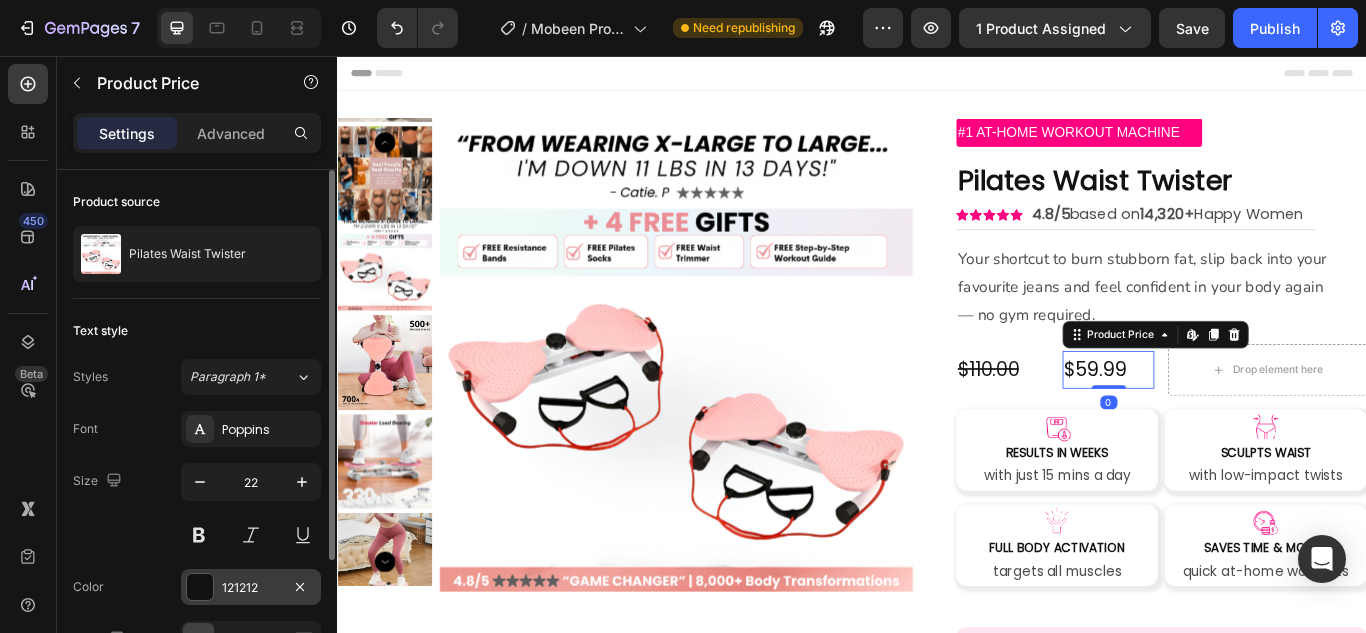 click at bounding box center (200, 587) 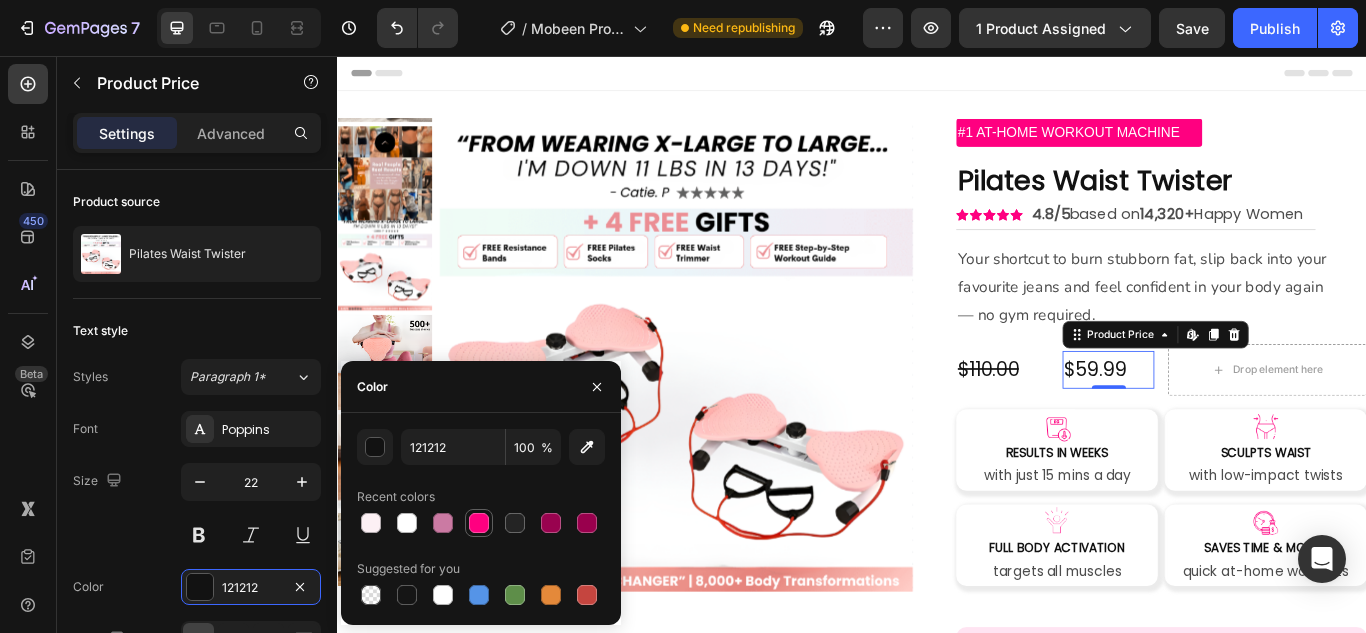 click at bounding box center (479, 523) 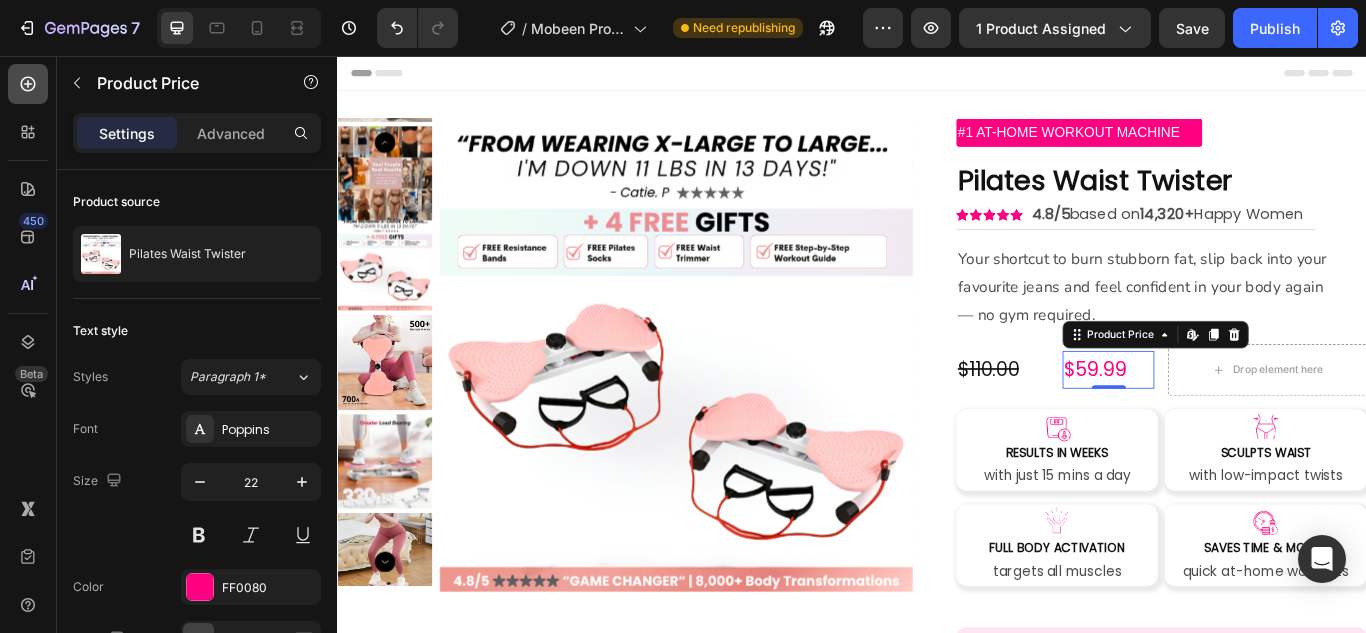 click 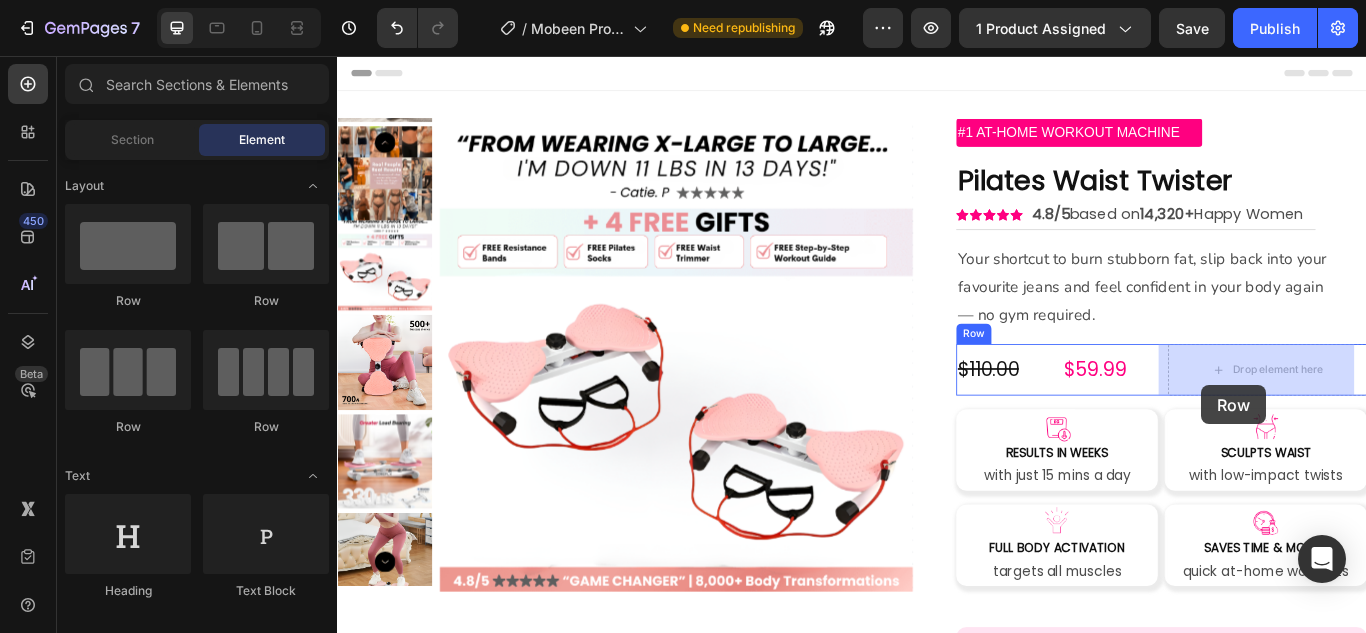 drag, startPoint x: 622, startPoint y: 325, endPoint x: 1372, endPoint y: 436, distance: 758.1695 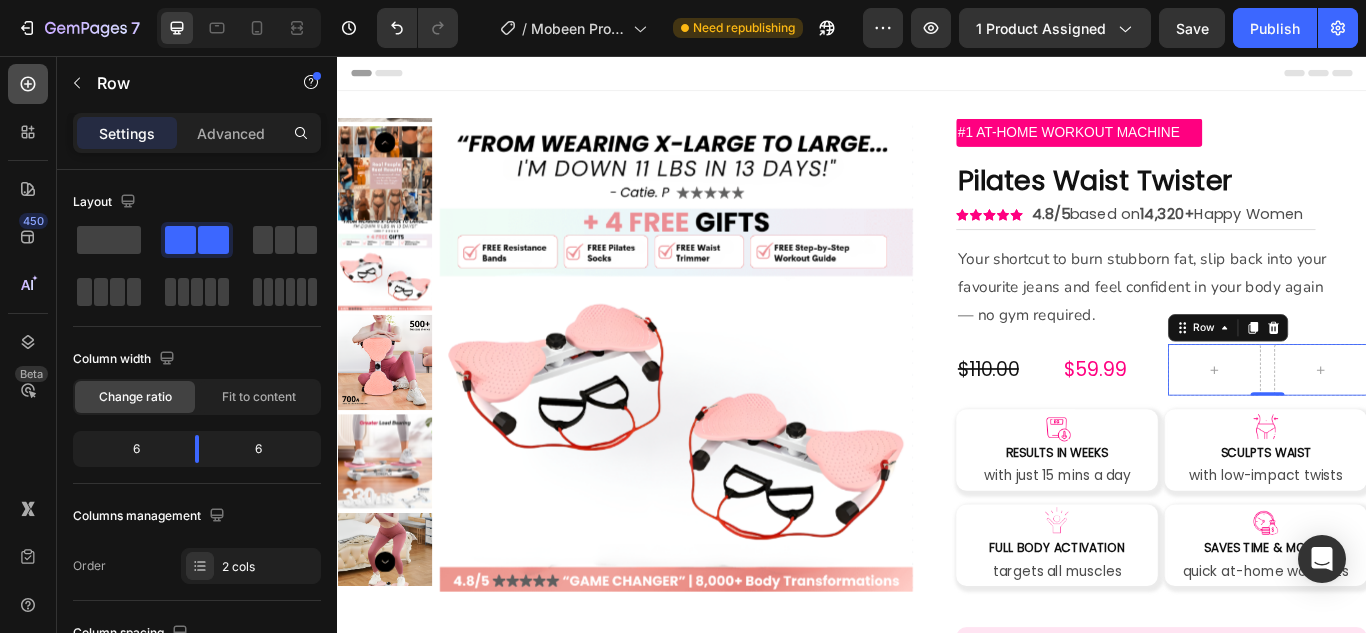 click 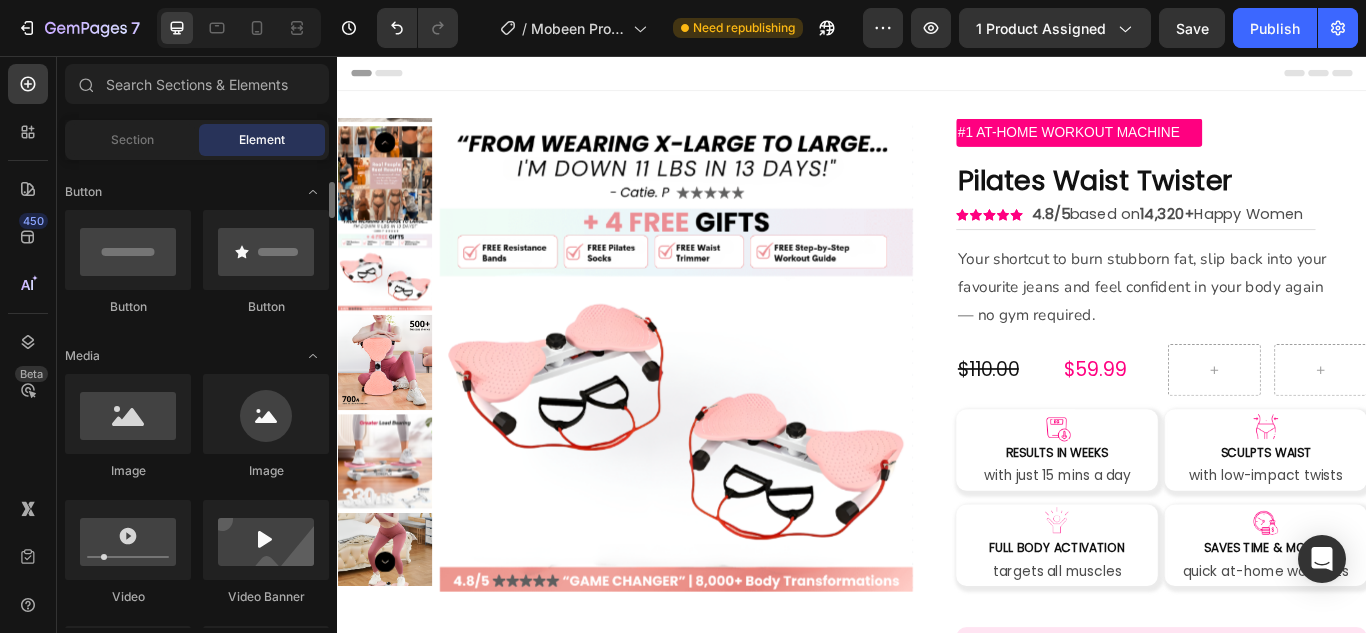 scroll, scrollTop: 449, scrollLeft: 0, axis: vertical 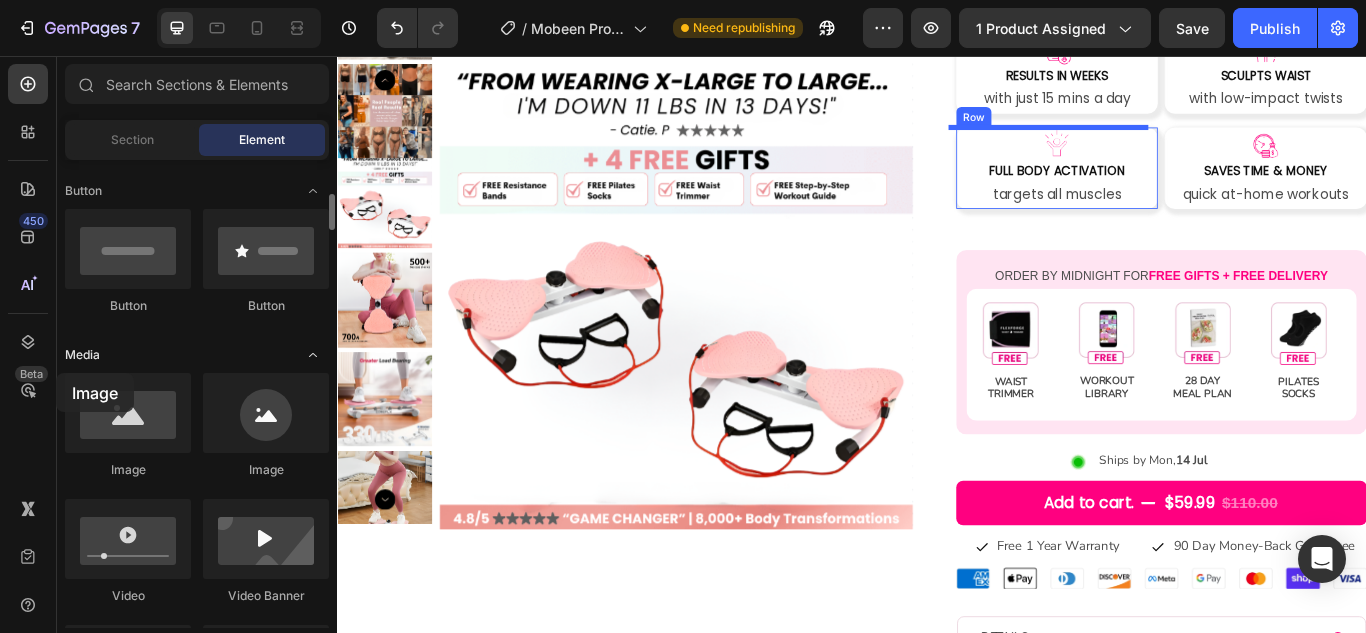 drag, startPoint x: 141, startPoint y: 425, endPoint x: 71, endPoint y: 364, distance: 92.84934 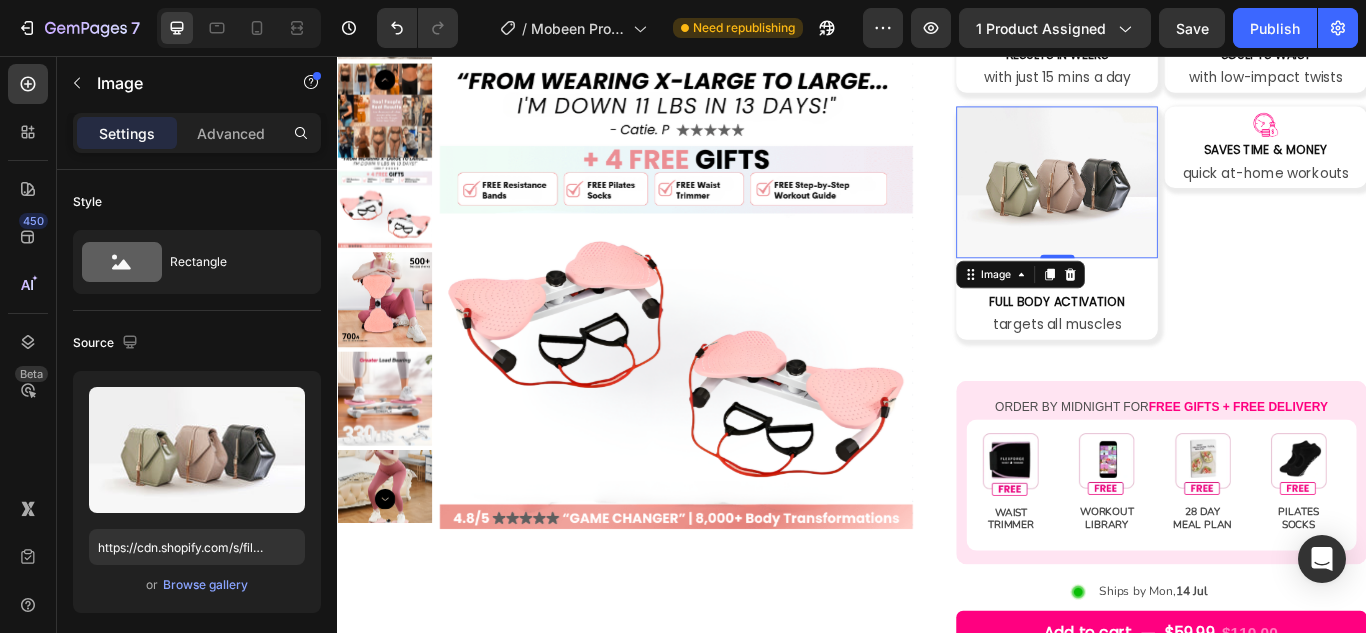 scroll, scrollTop: 323, scrollLeft: 0, axis: vertical 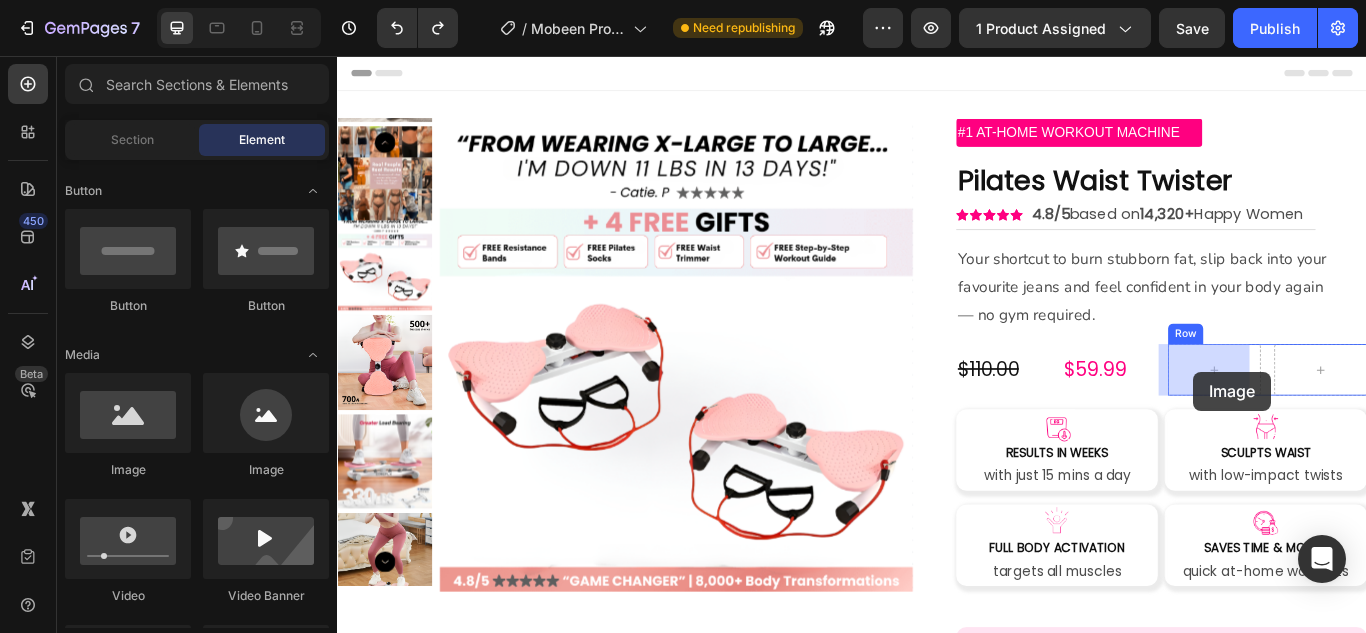 drag, startPoint x: 479, startPoint y: 464, endPoint x: 1335, endPoint y: 422, distance: 857.0297 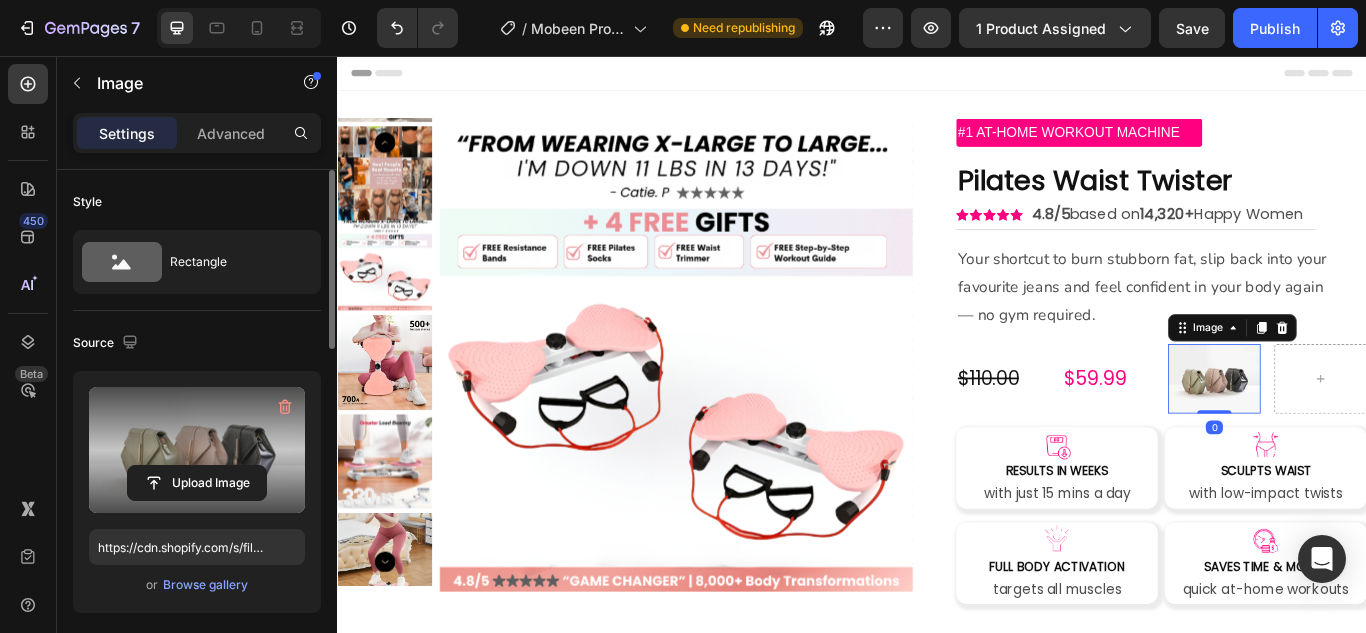 click at bounding box center (197, 450) 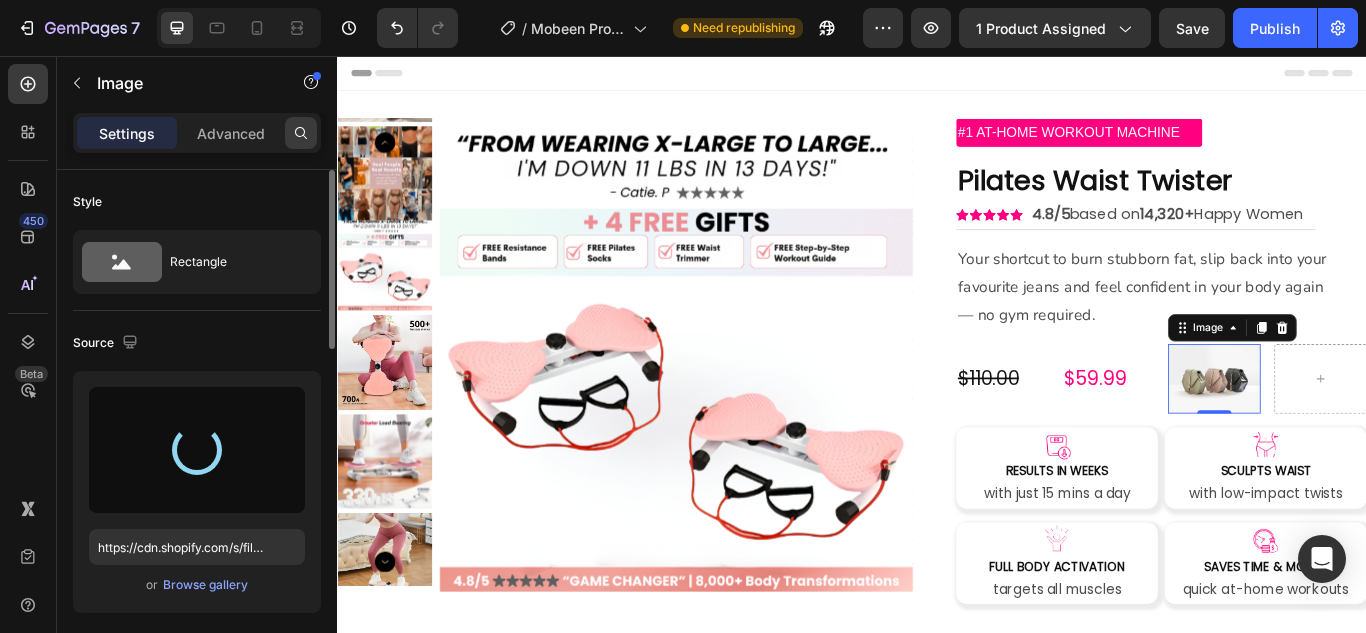 type on "https://cdn.shopify.com/s/files/1/0722/6363/0948/files/gempages_575247701856224082-9f9106bc-fc78-4645-a93f-17af327dcaea.png" 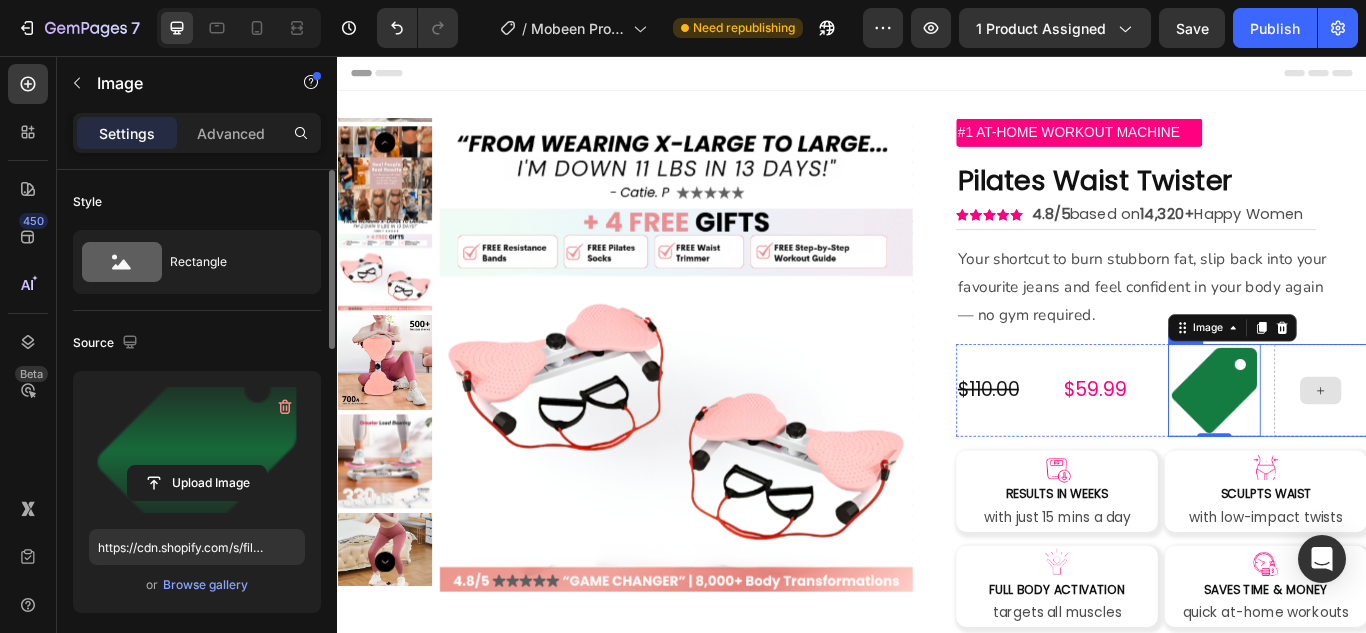 click at bounding box center [1483, 446] 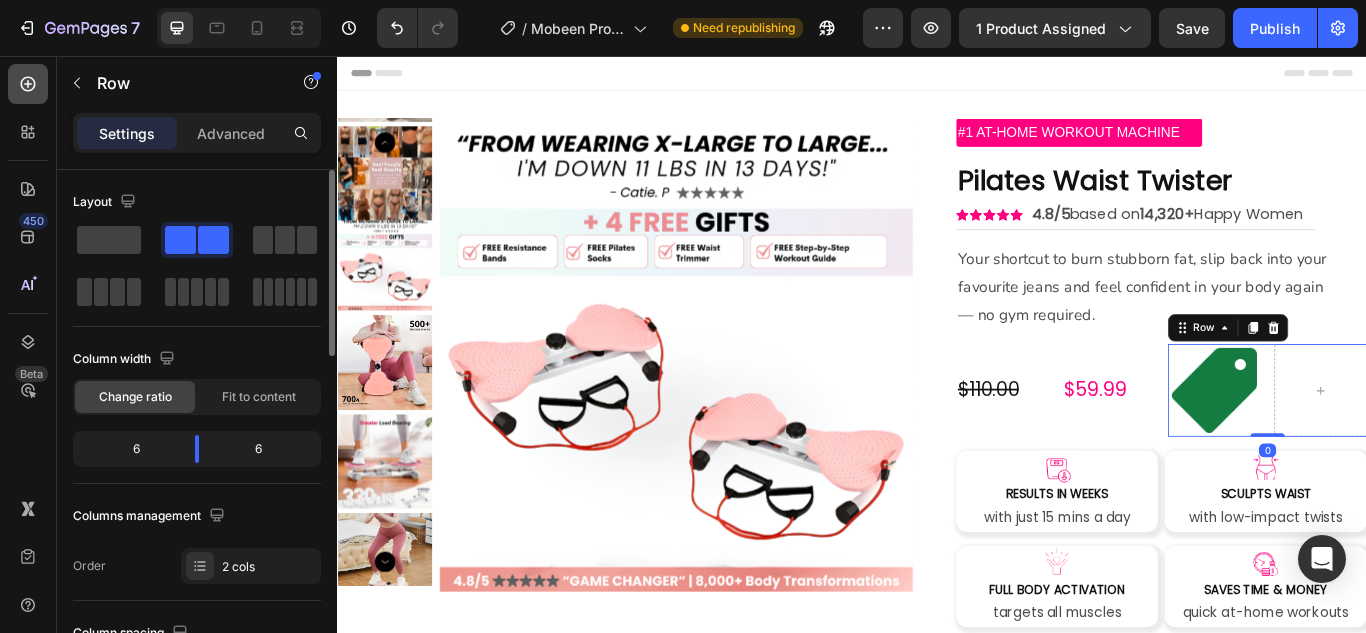 click 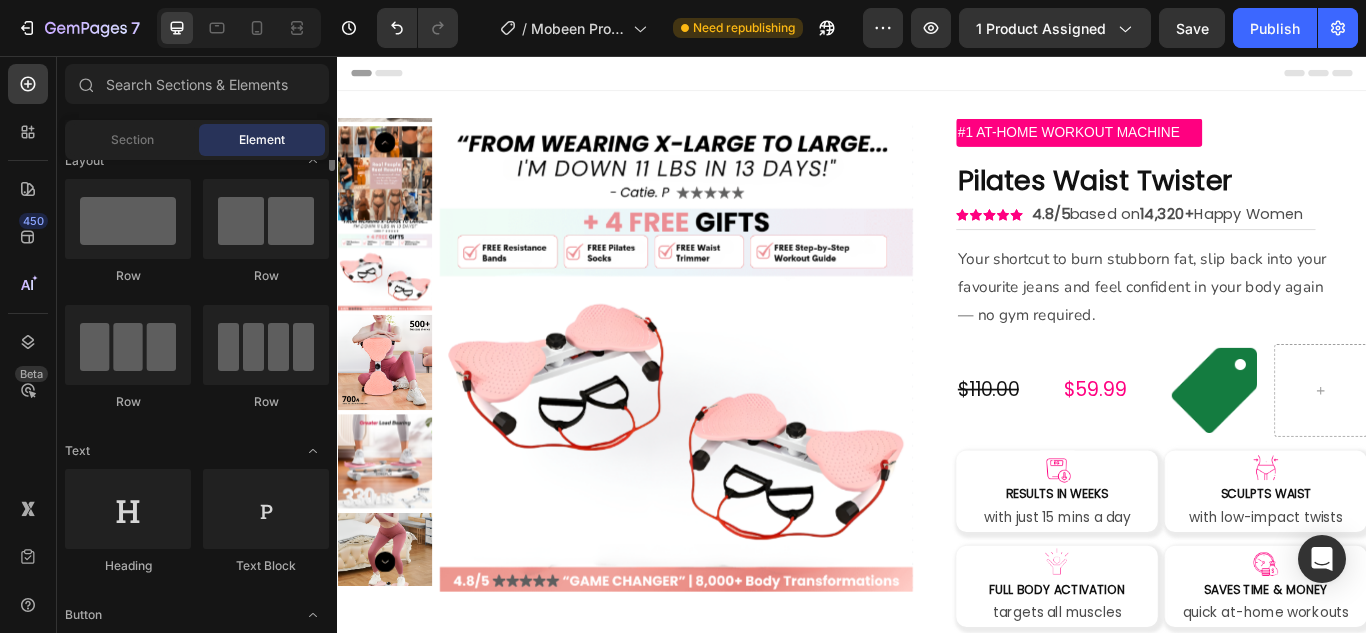 scroll, scrollTop: 0, scrollLeft: 0, axis: both 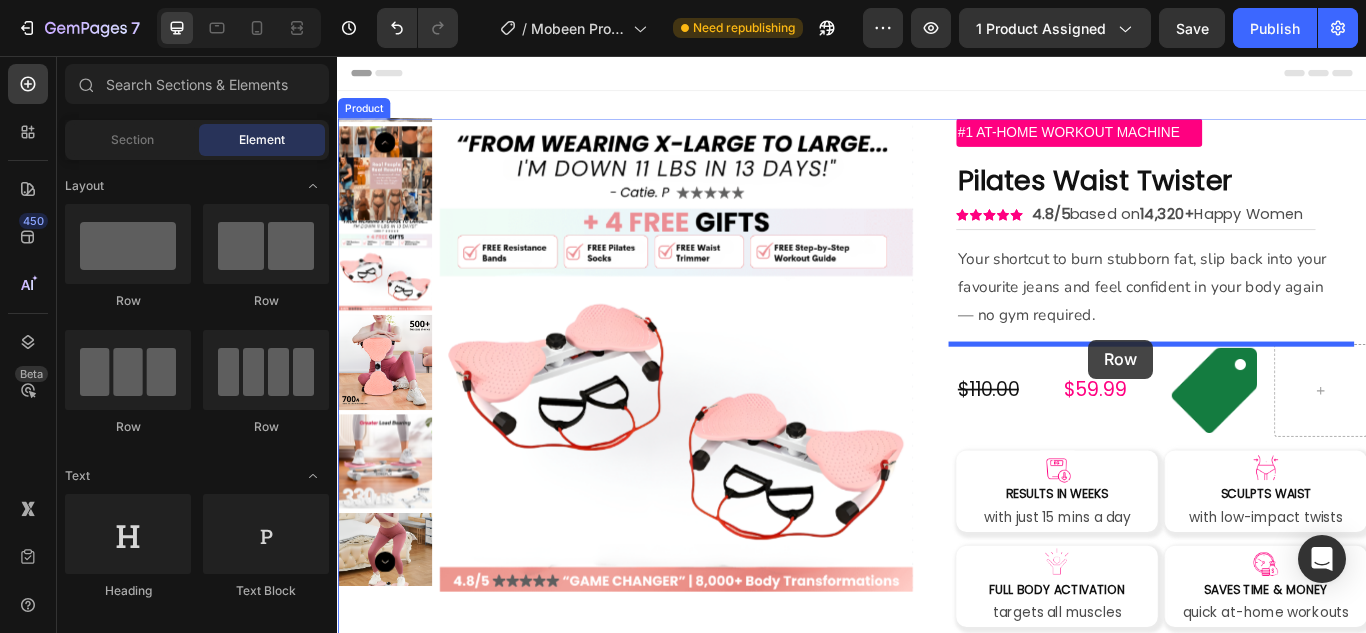 drag, startPoint x: 608, startPoint y: 443, endPoint x: 1215, endPoint y: 383, distance: 609.9582 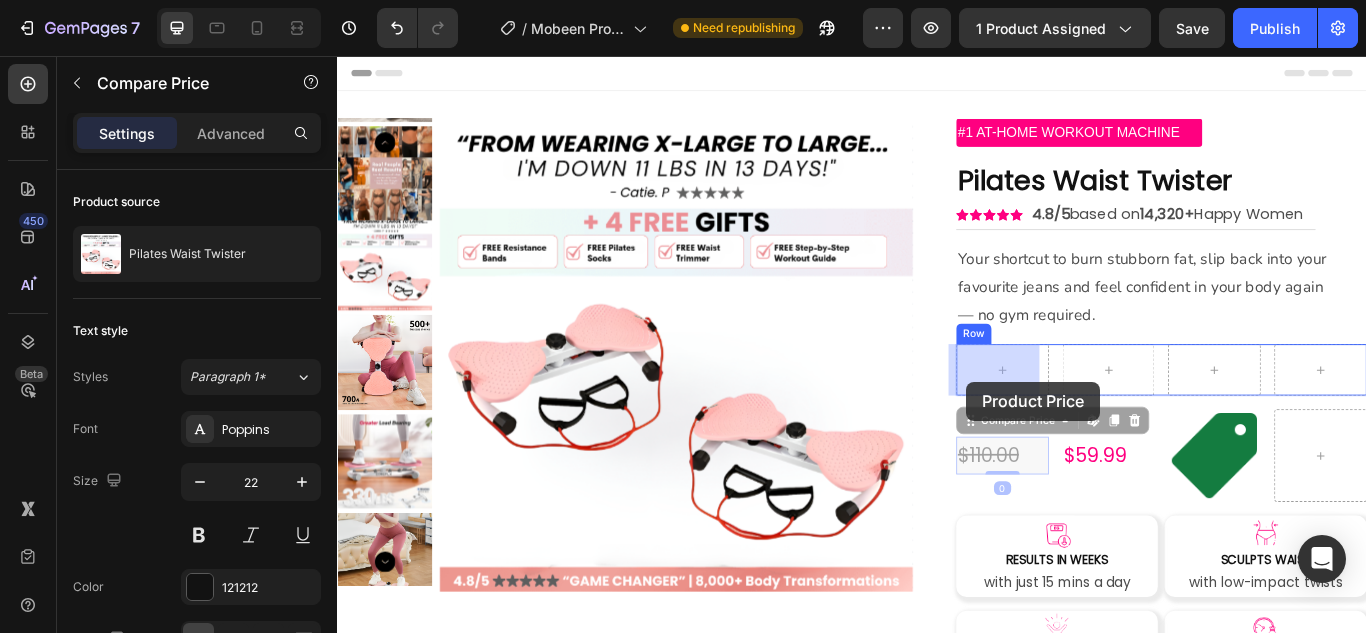 drag, startPoint x: 1061, startPoint y: 478, endPoint x: 1070, endPoint y: 435, distance: 43.931767 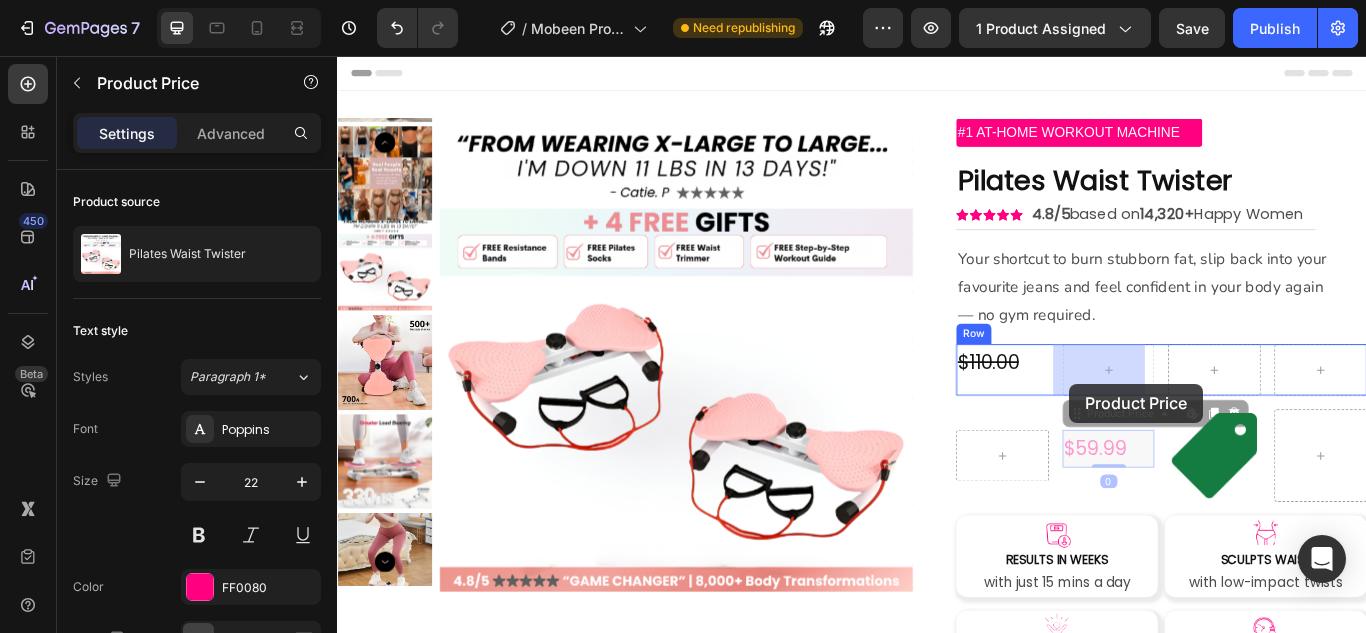 drag, startPoint x: 1189, startPoint y: 476, endPoint x: 1191, endPoint y: 438, distance: 38.052597 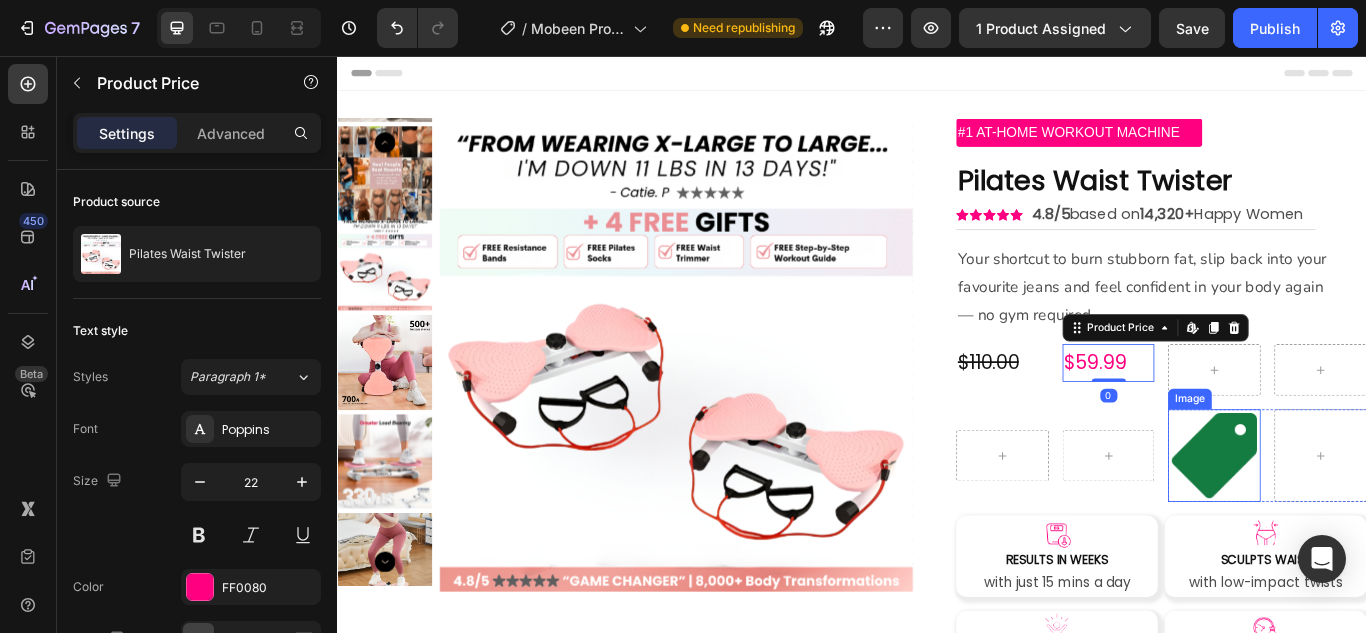 click at bounding box center [1359, 522] 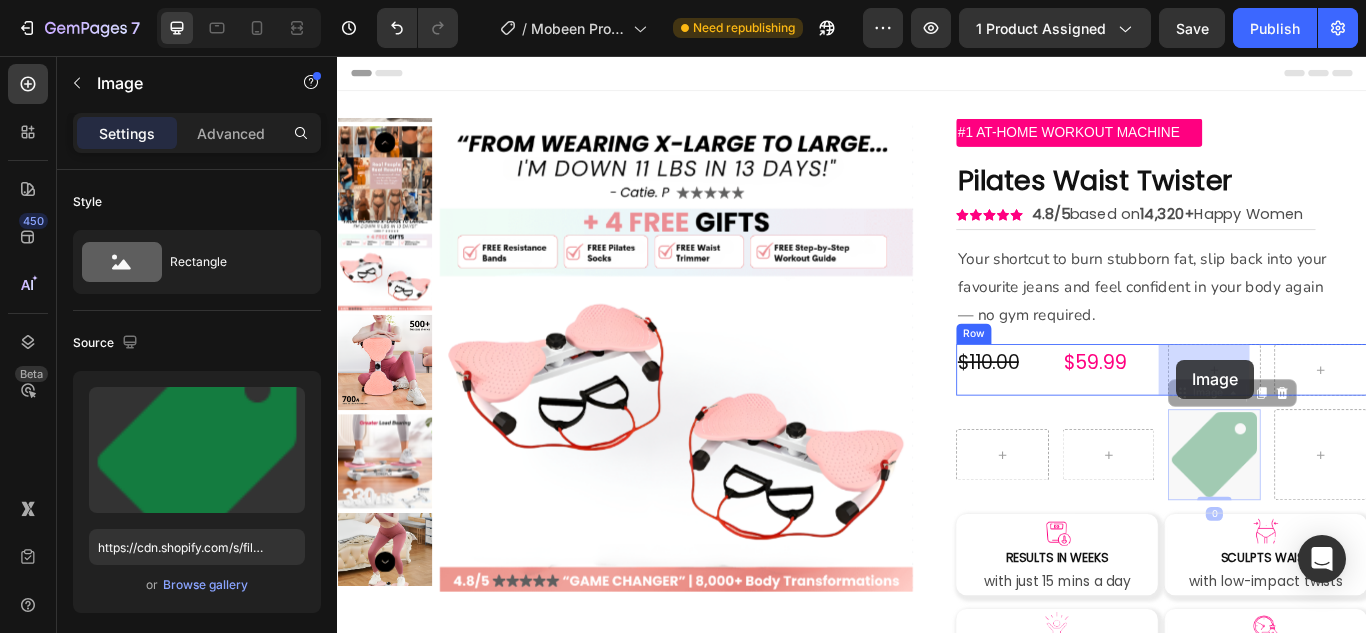drag, startPoint x: 1311, startPoint y: 443, endPoint x: 1314, endPoint y: 411, distance: 32.140316 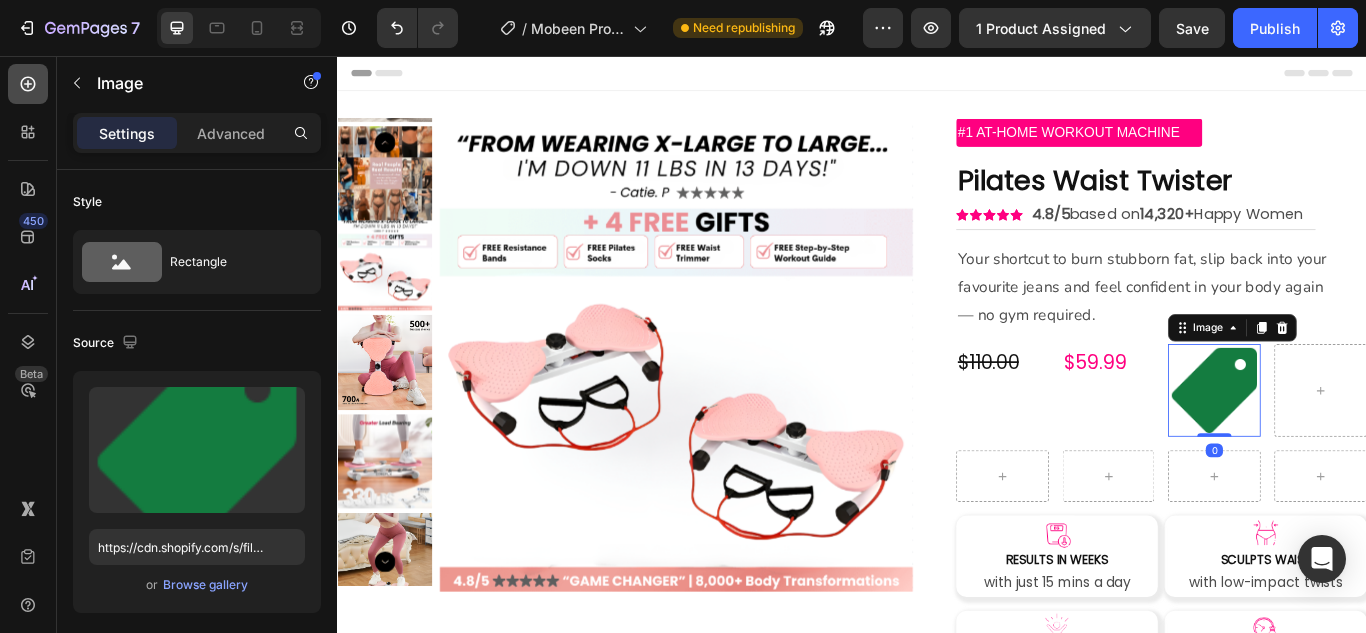 click 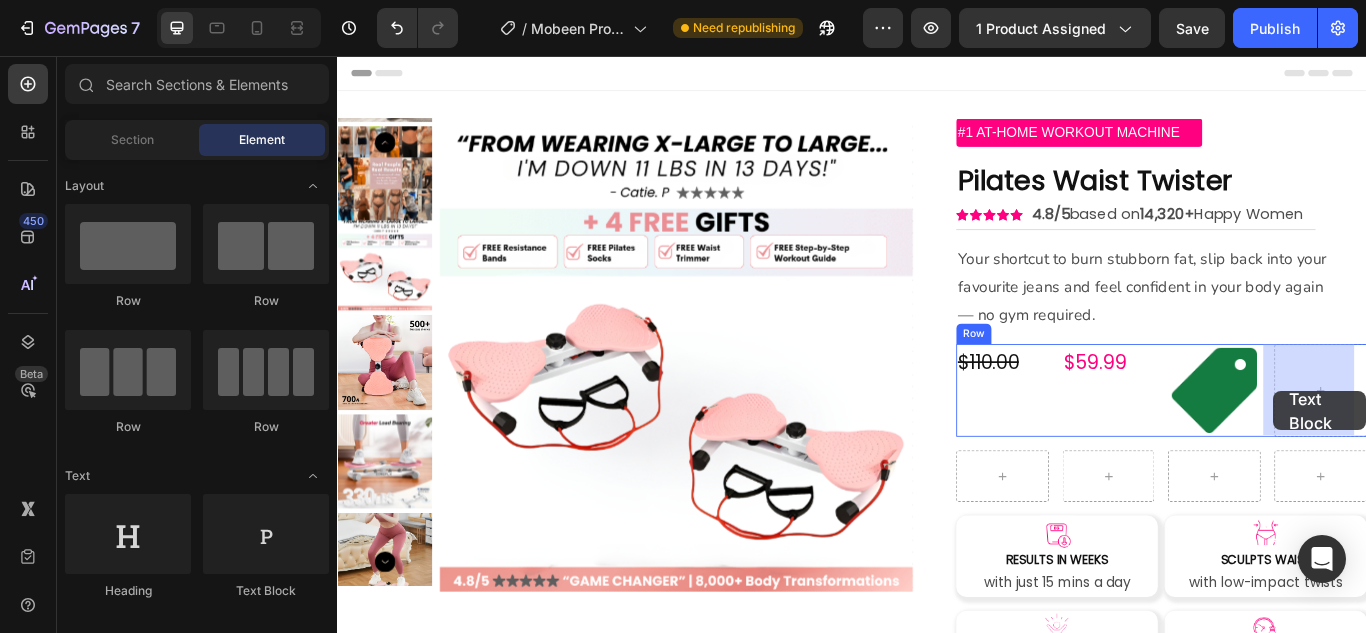 drag, startPoint x: 615, startPoint y: 628, endPoint x: 1441, endPoint y: 445, distance: 846.02893 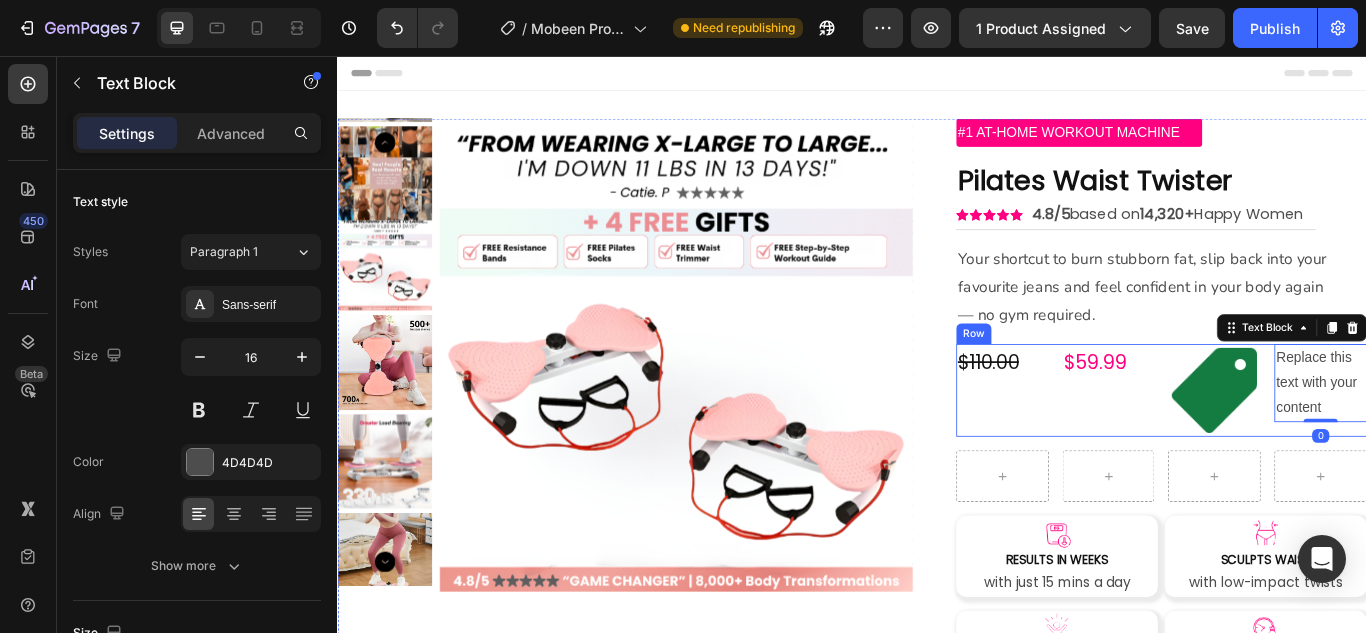 click on "$59.99 Product Price Product Price" at bounding box center (1236, 446) 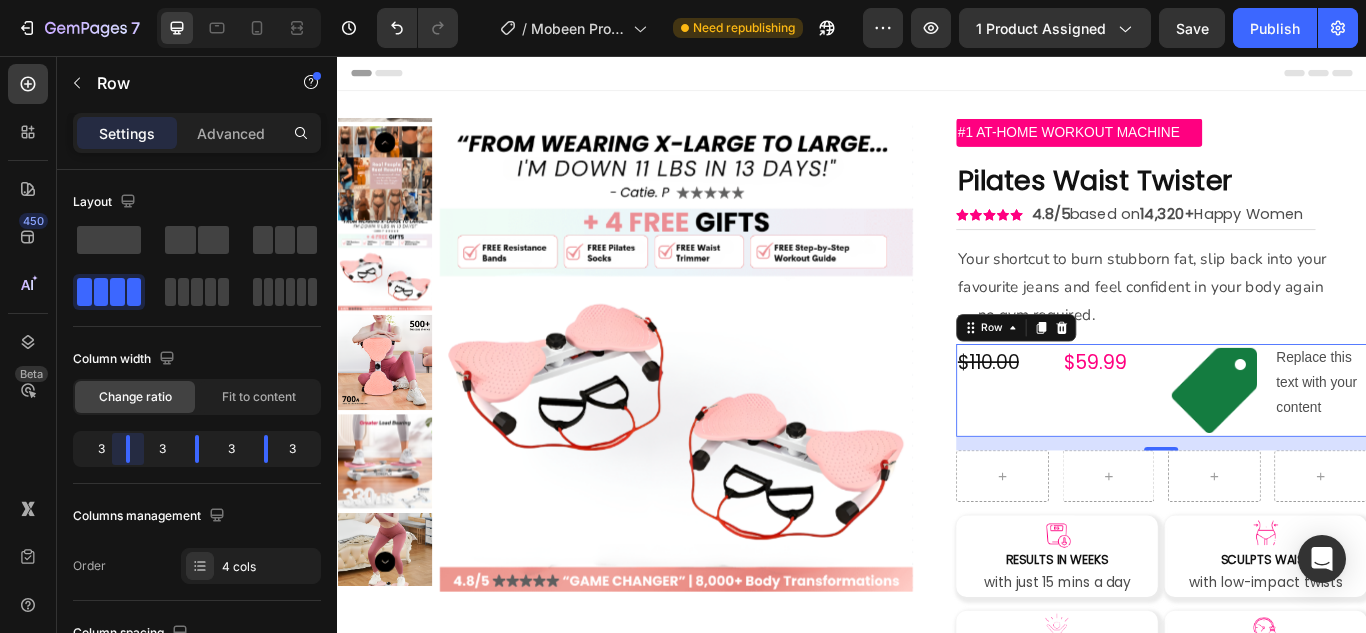 click on "[FIRST] Product Page - [DATE] [TIME] Need republishing Preview 1 product assigned  Save   Publish  450 Beta Sections(30) Elements(84) Section Element Hero Section Product Detail Brands Trusted Badges Guarantee Product Breakdown How to use Testimonials Compare Bundle FAQs Social Proof Brand Story Product List Collection Blog List Contact Sticky Add to Cart Custom Footer Browse Library 450 Layout
Row
Row
Row
Row Text
Heading
Text Block Button
Button
Button Media
Image
Image" at bounding box center [683, 0] 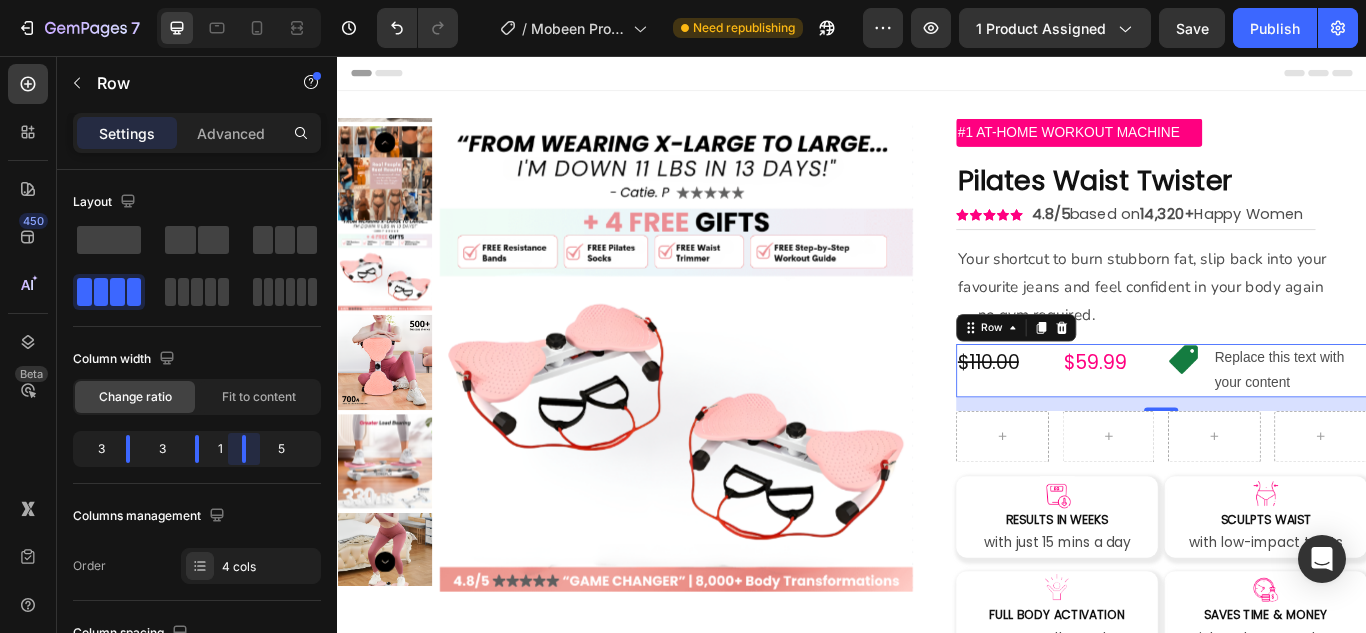 drag, startPoint x: 265, startPoint y: 450, endPoint x: 216, endPoint y: 446, distance: 49.162994 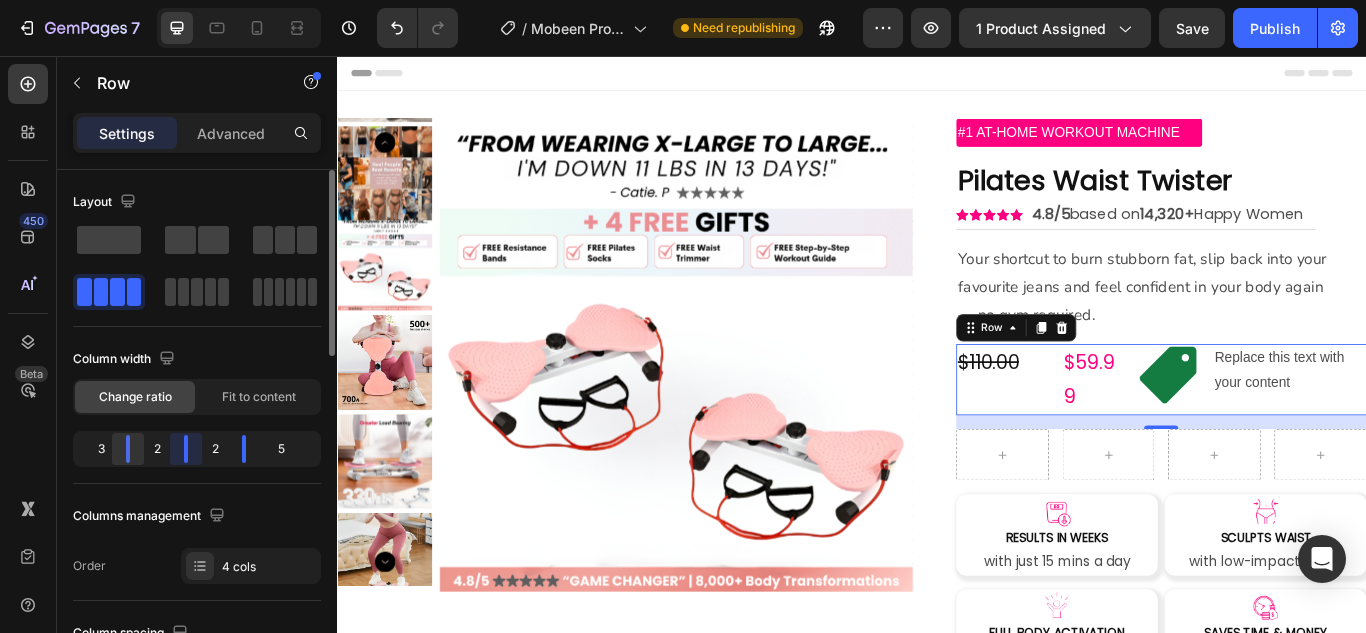 drag, startPoint x: 196, startPoint y: 441, endPoint x: 129, endPoint y: 439, distance: 67.02985 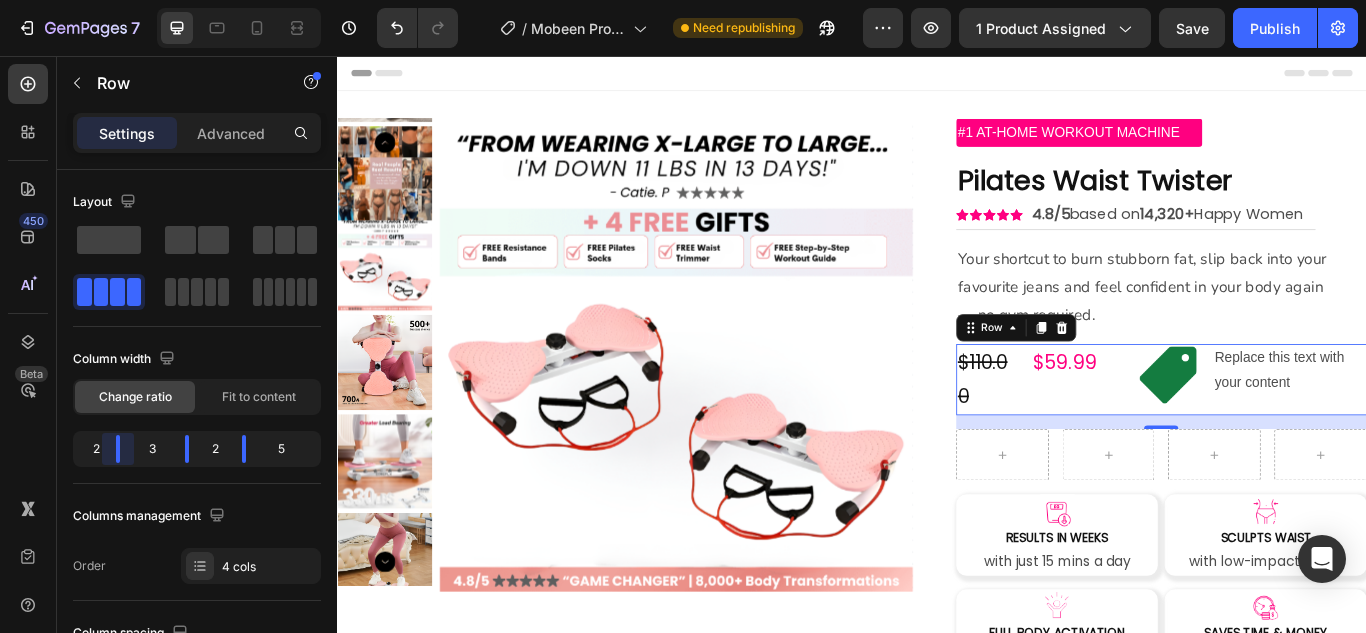 drag, startPoint x: 128, startPoint y: 439, endPoint x: 115, endPoint y: 437, distance: 13.152946 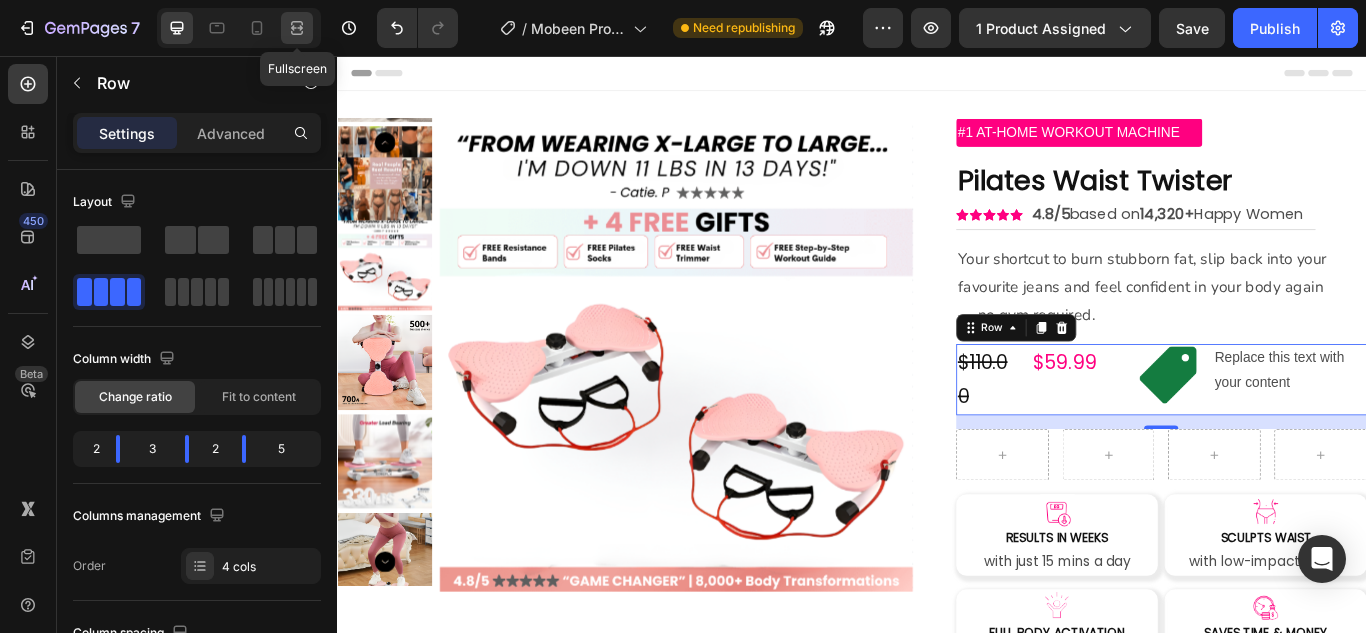 click 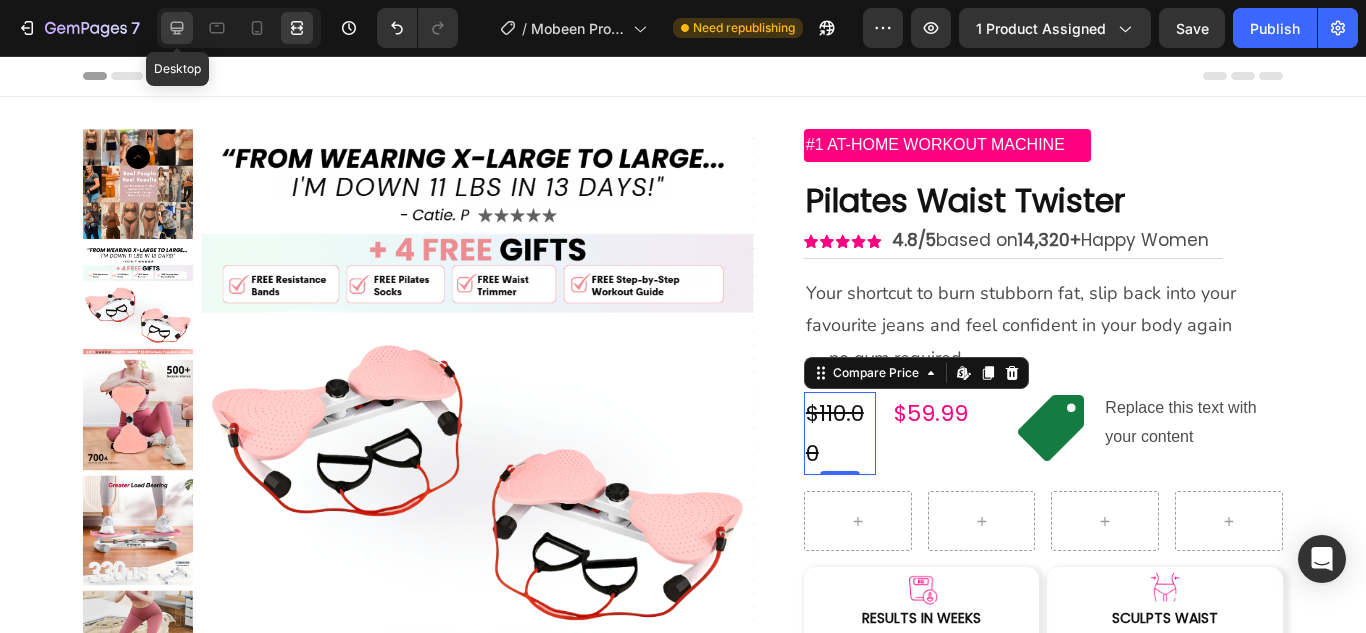 click 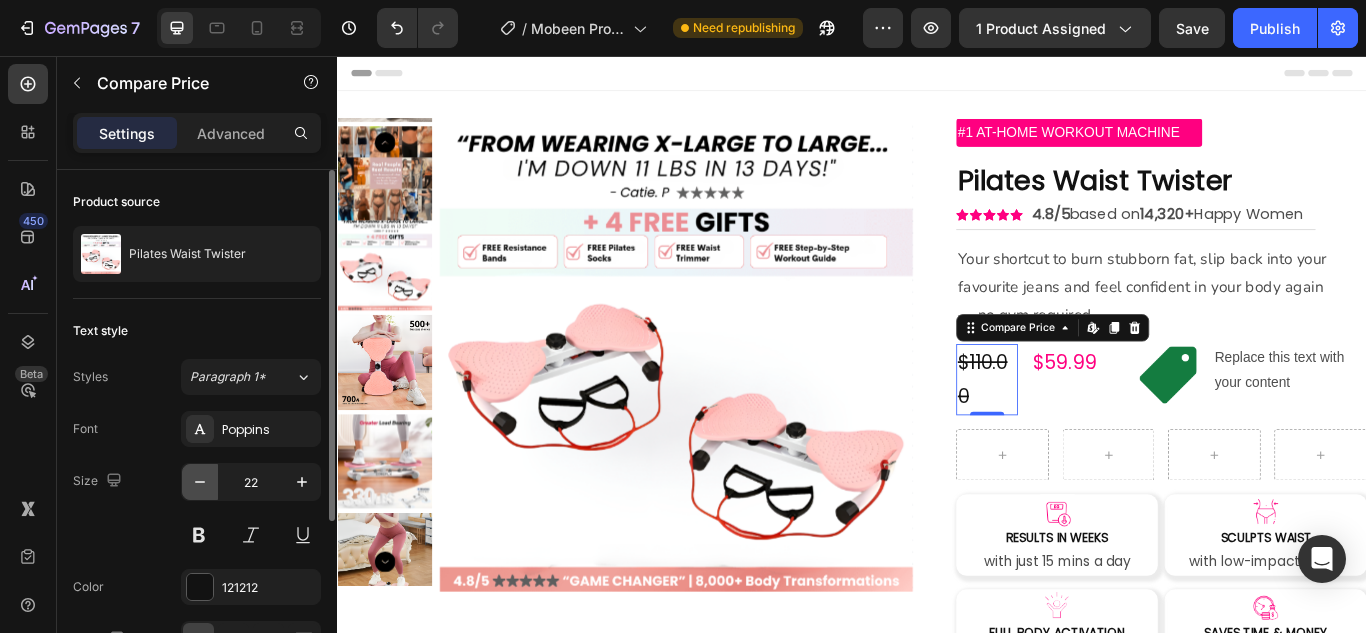 click 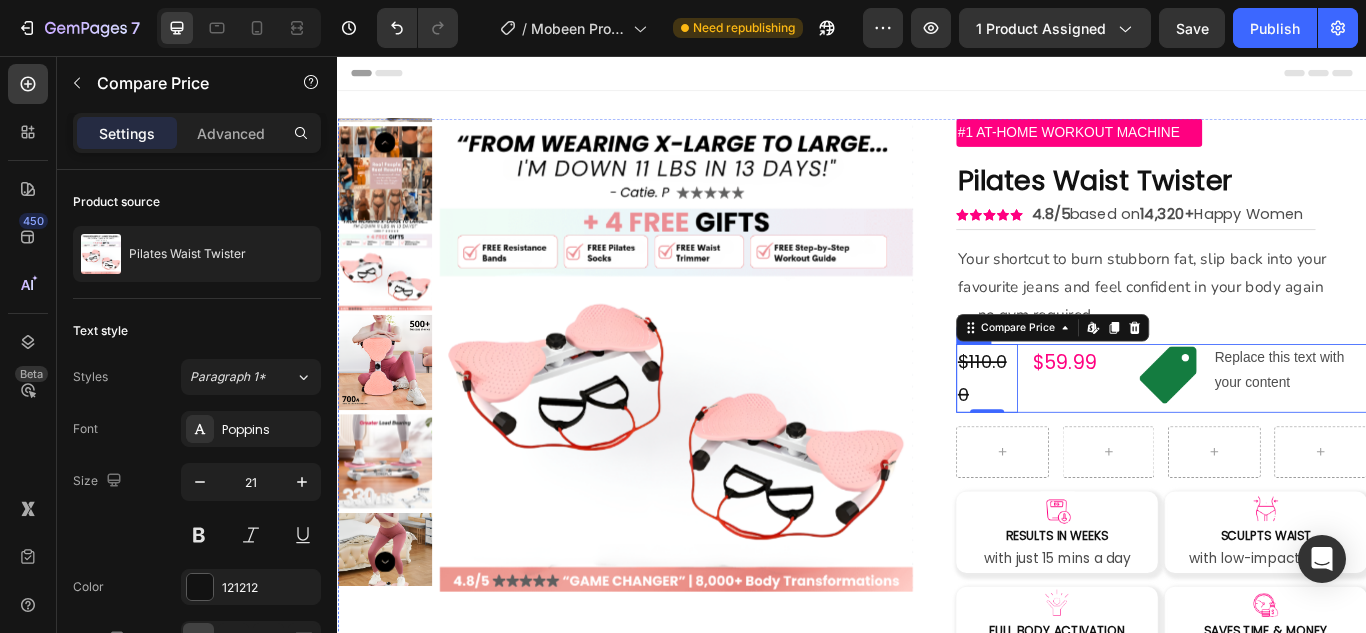 click on "$59.99 Product Price Product Price" at bounding box center (1200, 432) 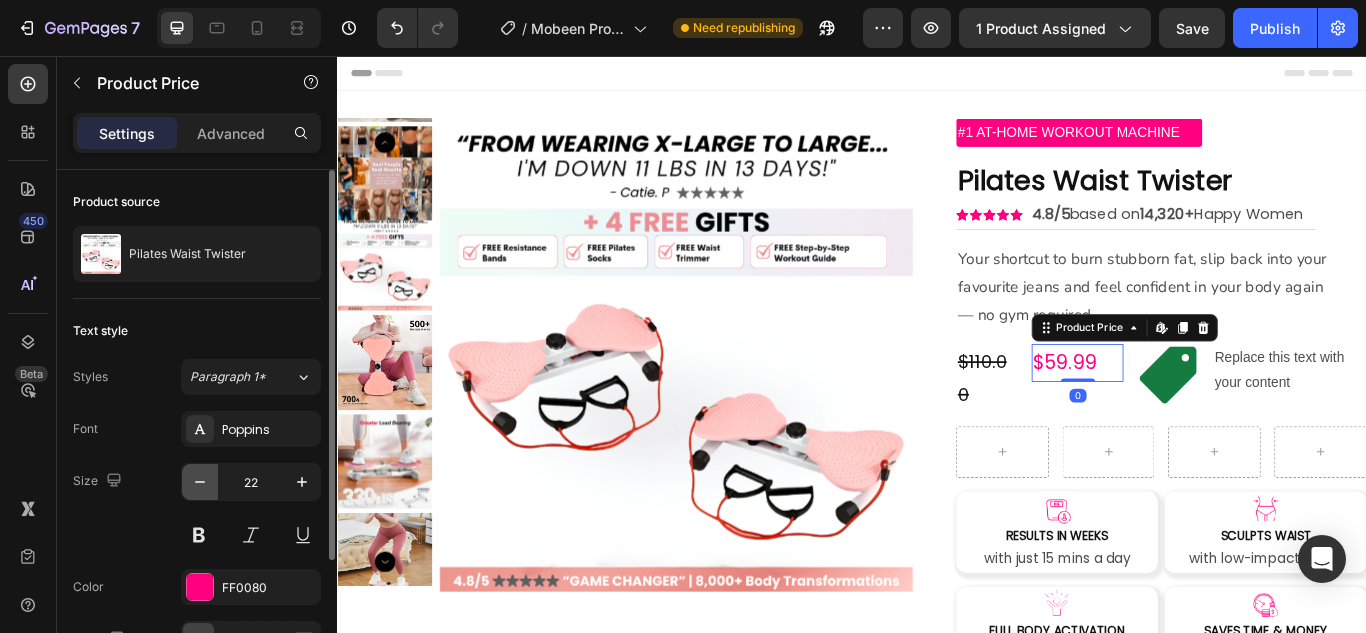 click 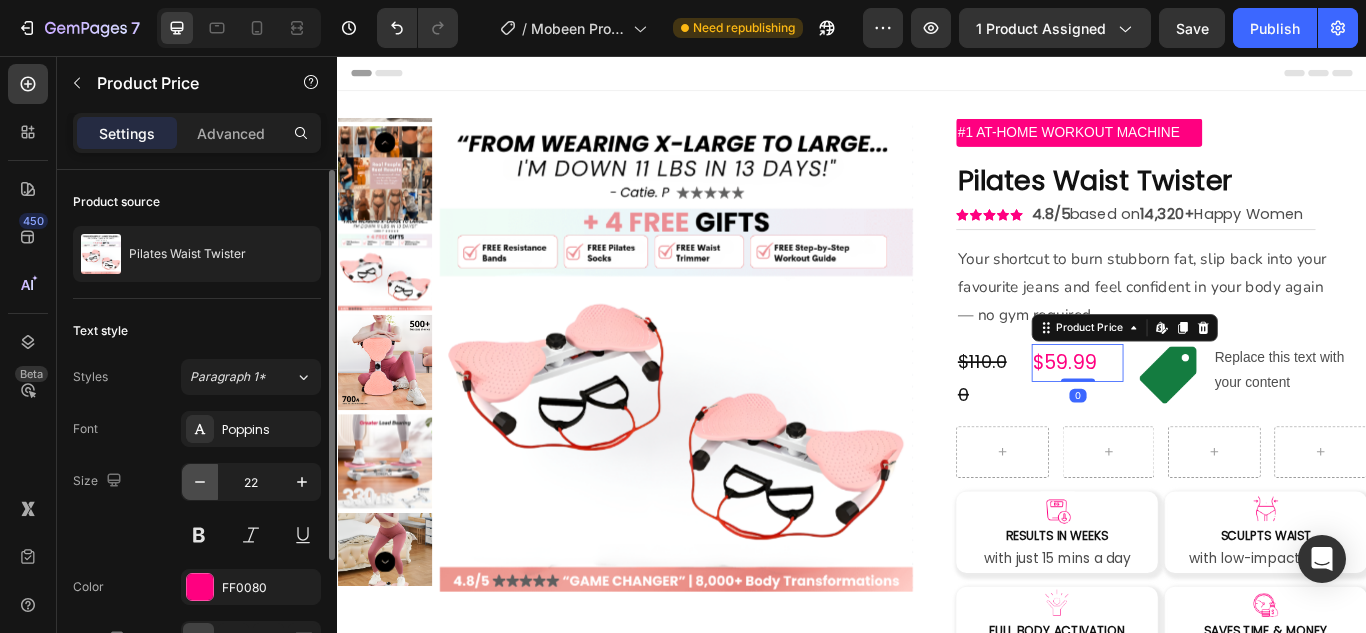 type on "21" 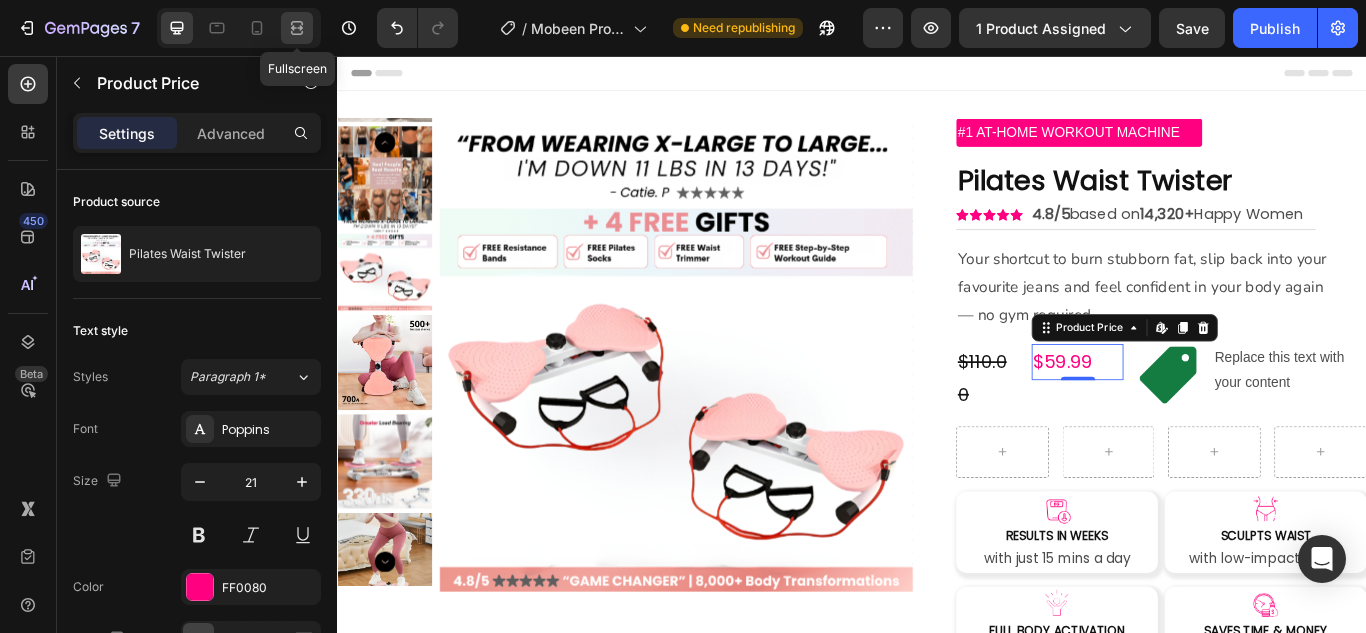 click 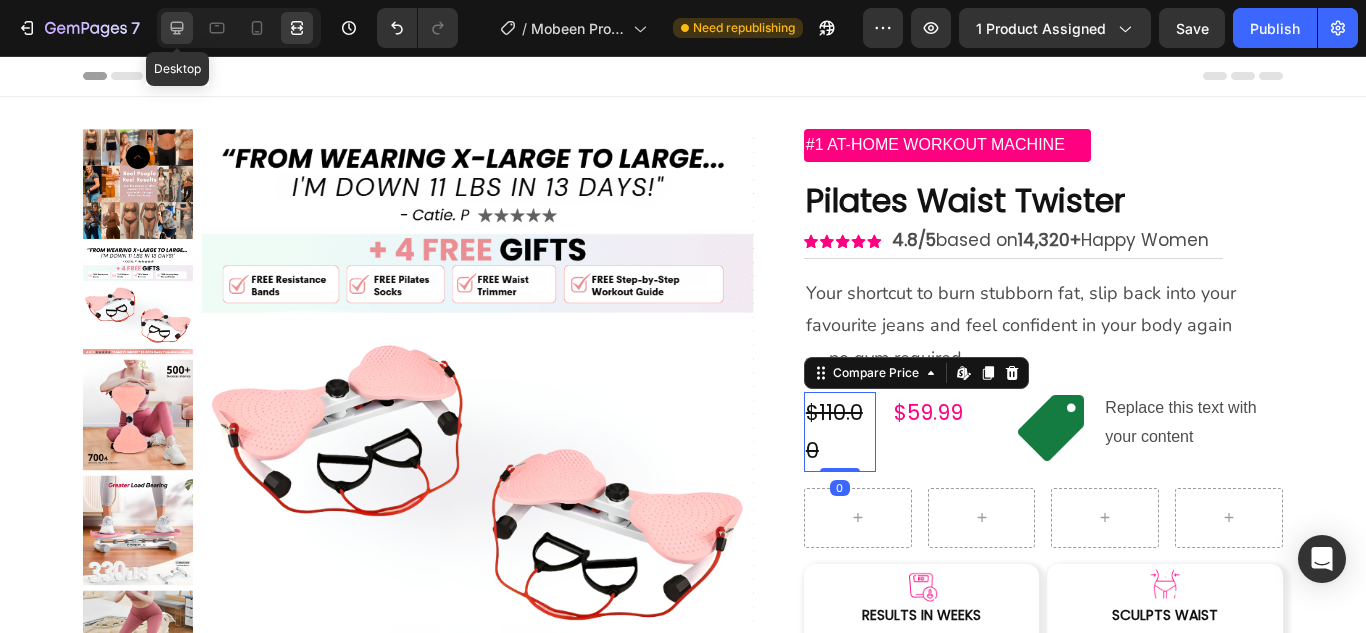 click 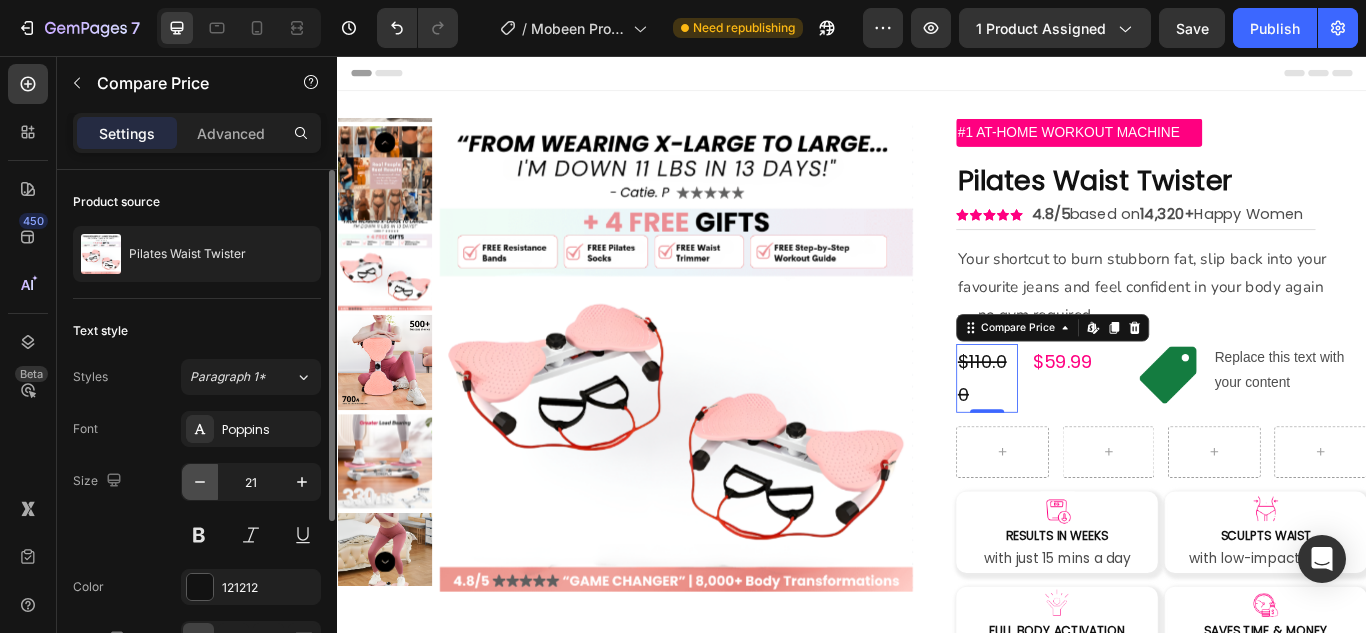 click at bounding box center [200, 482] 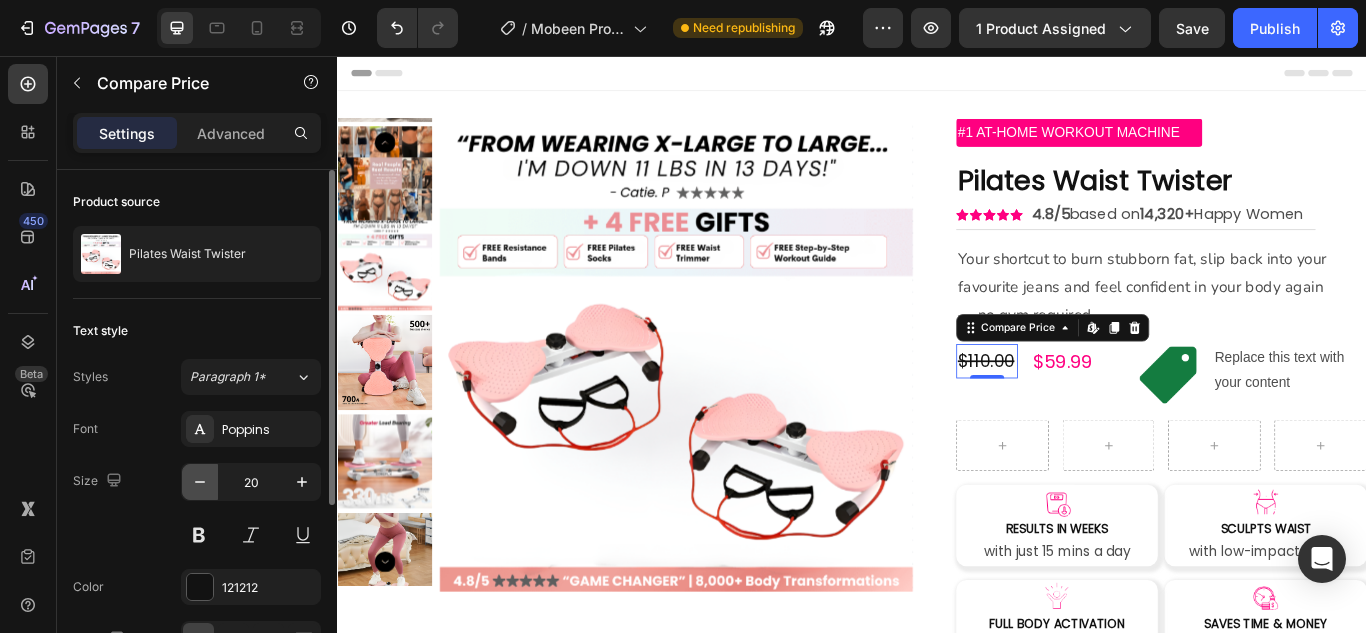 click at bounding box center (200, 482) 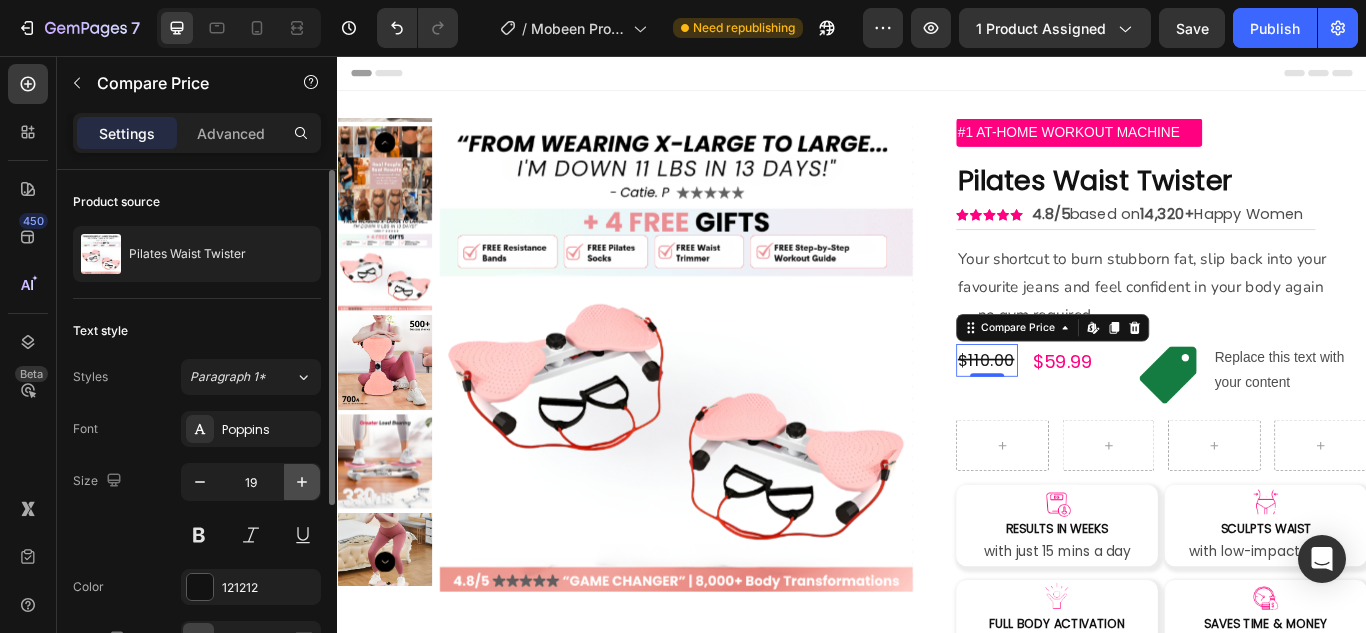 click 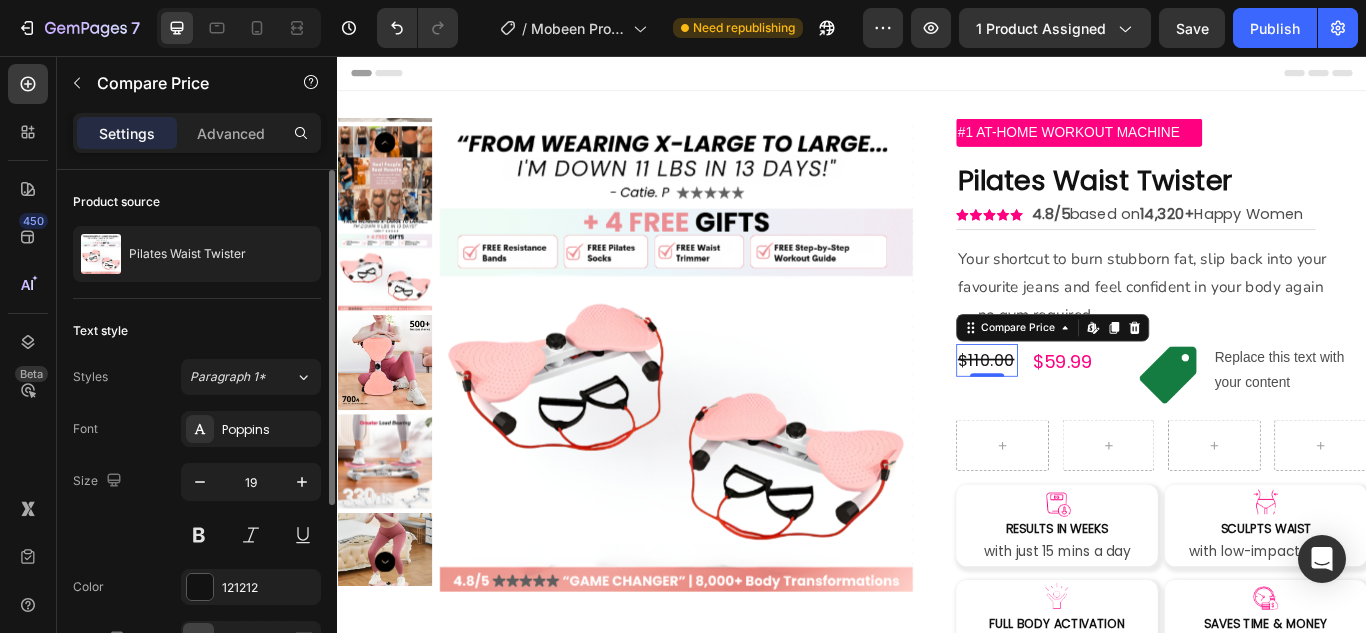 type on "20" 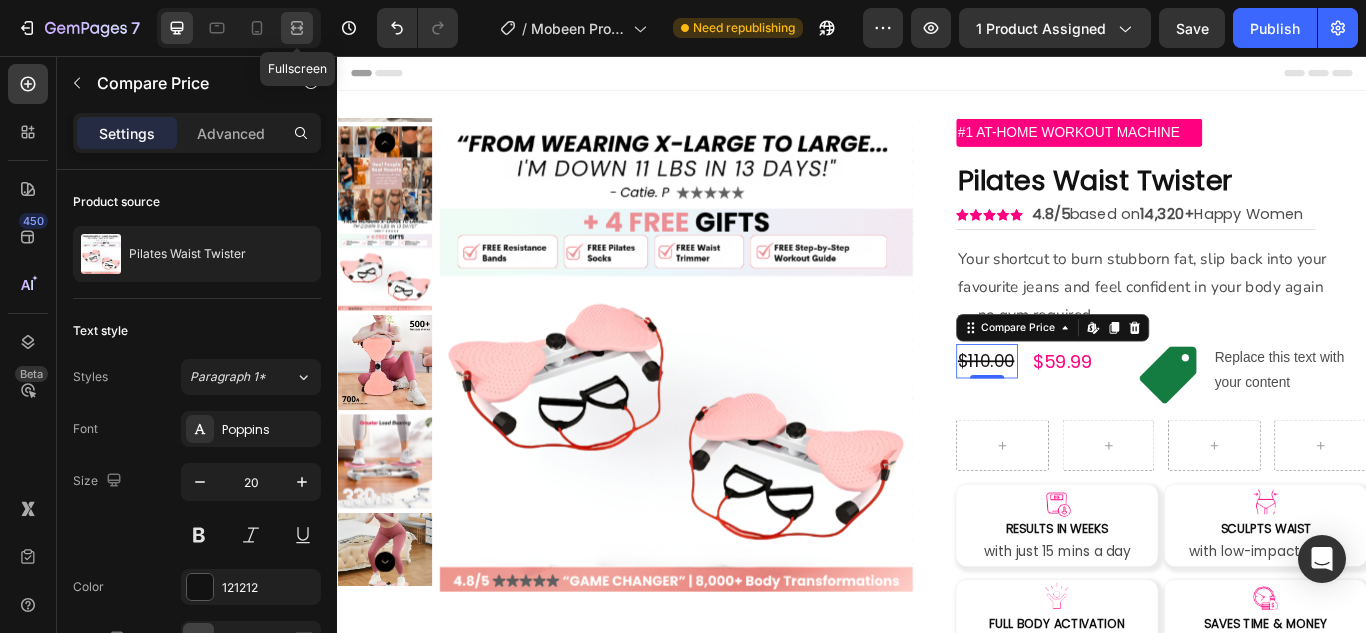 click 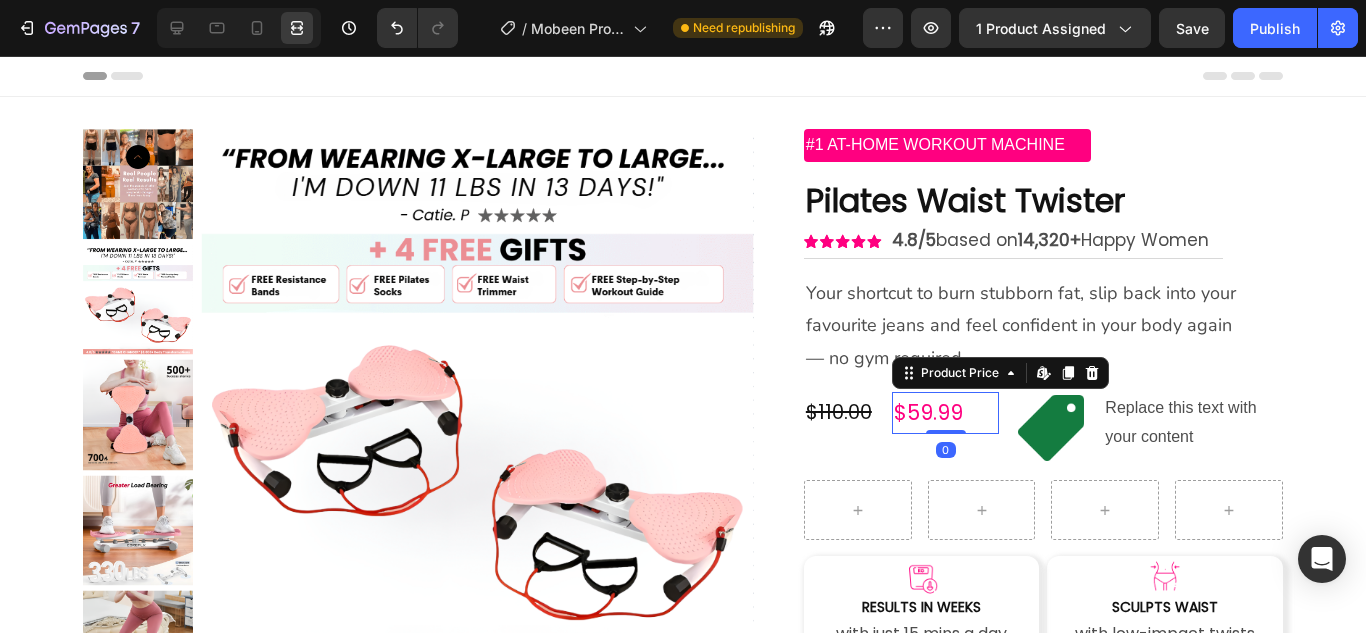 click on "$59.99 Product Price   Edit content in Shopify 0 Product Price   Edit content in Shopify 0" at bounding box center [946, 413] 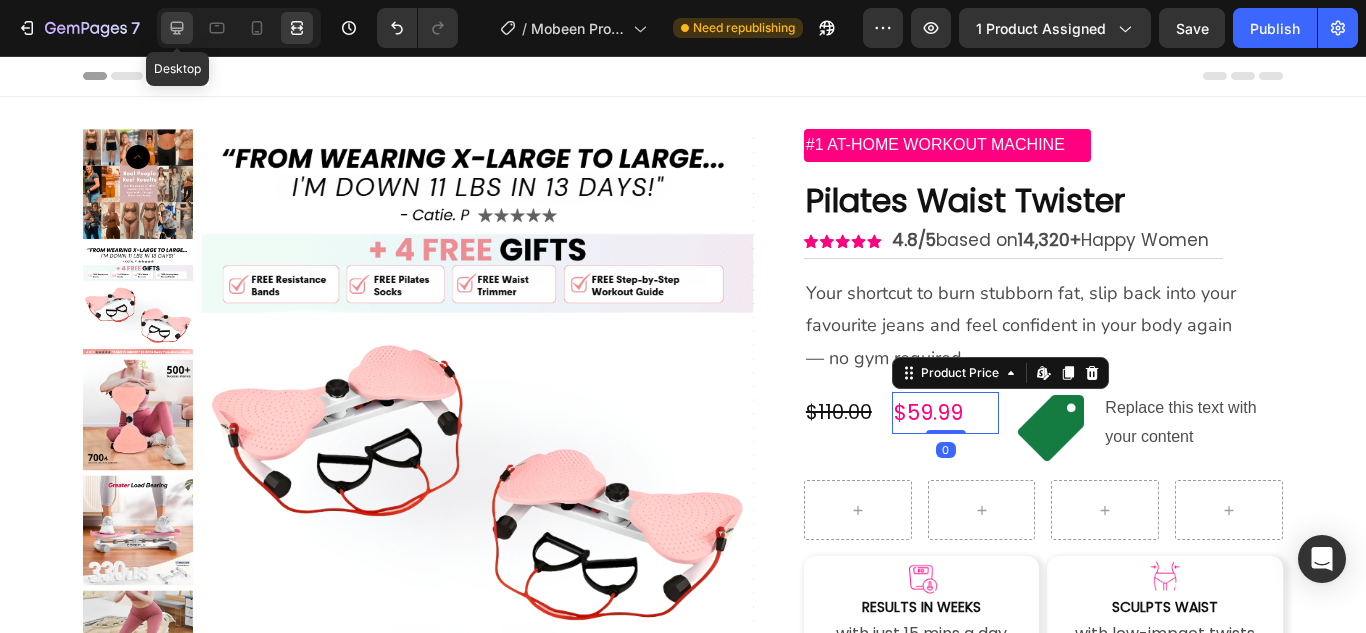 click 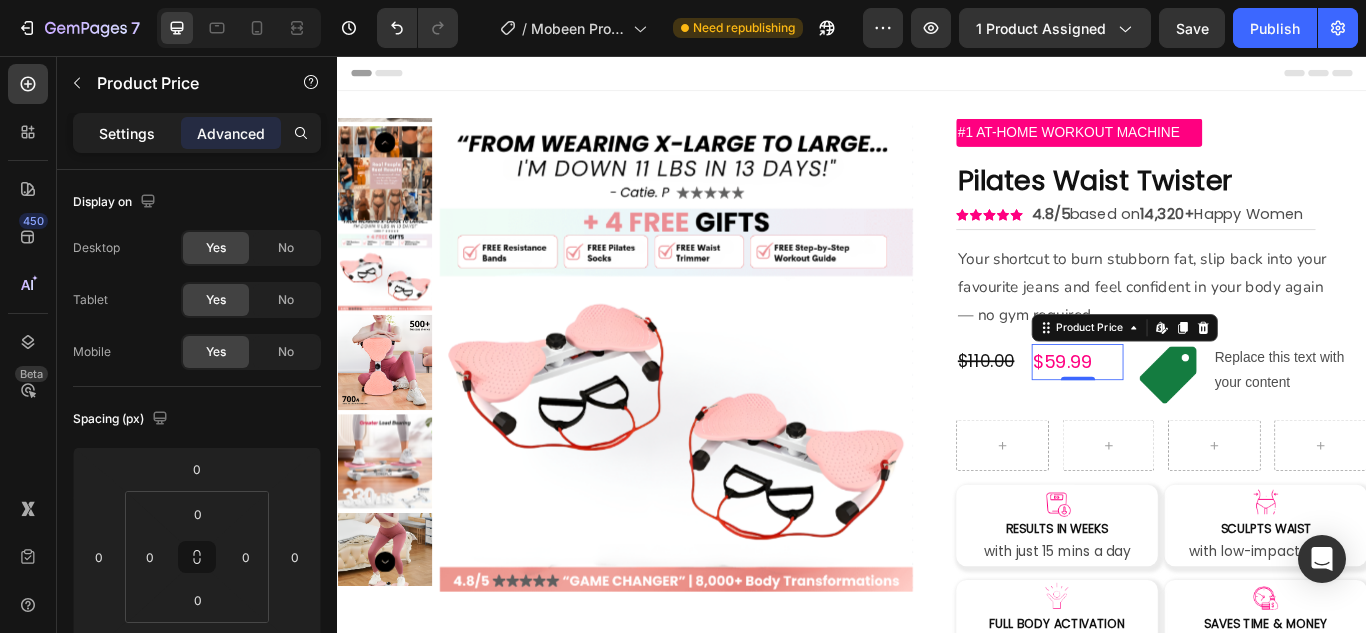 click on "Settings" 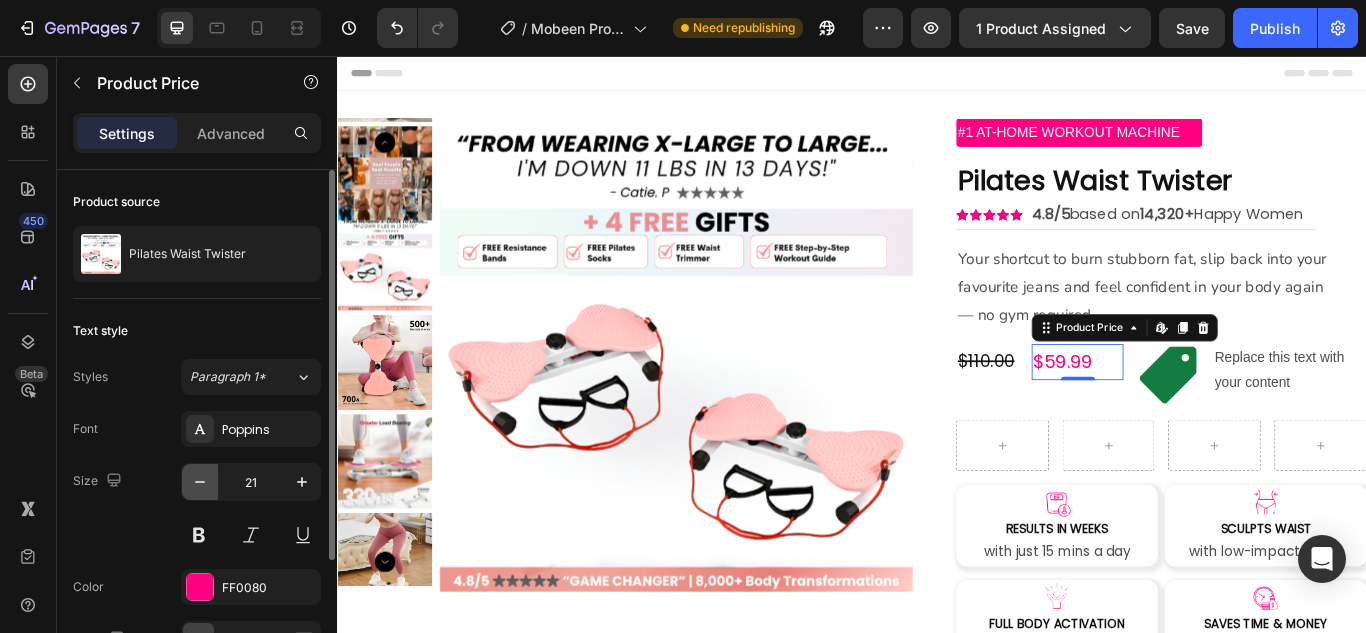click 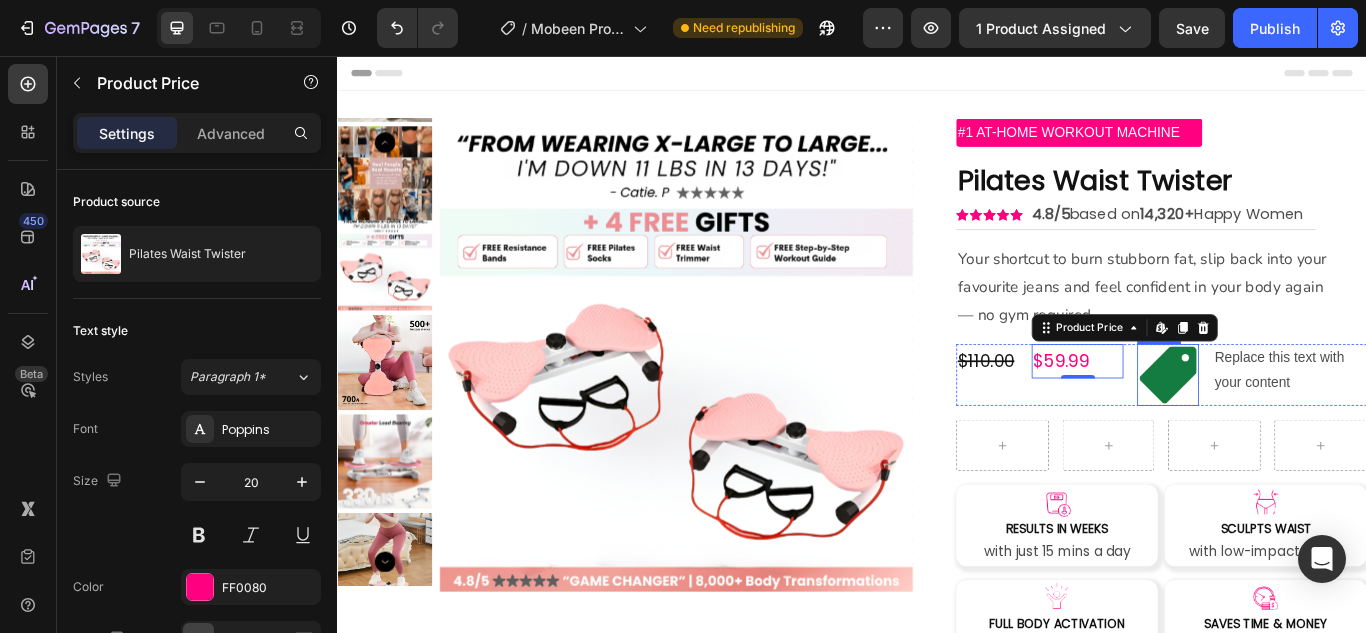 click at bounding box center [1305, 428] 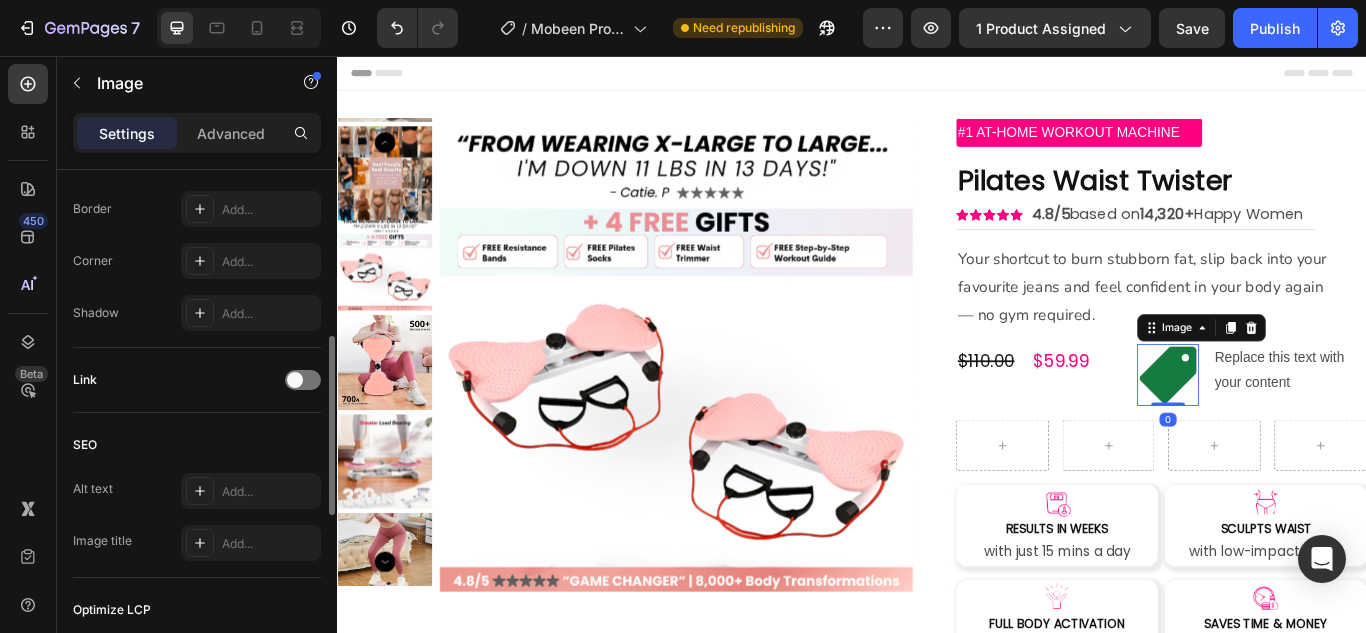 scroll, scrollTop: 751, scrollLeft: 0, axis: vertical 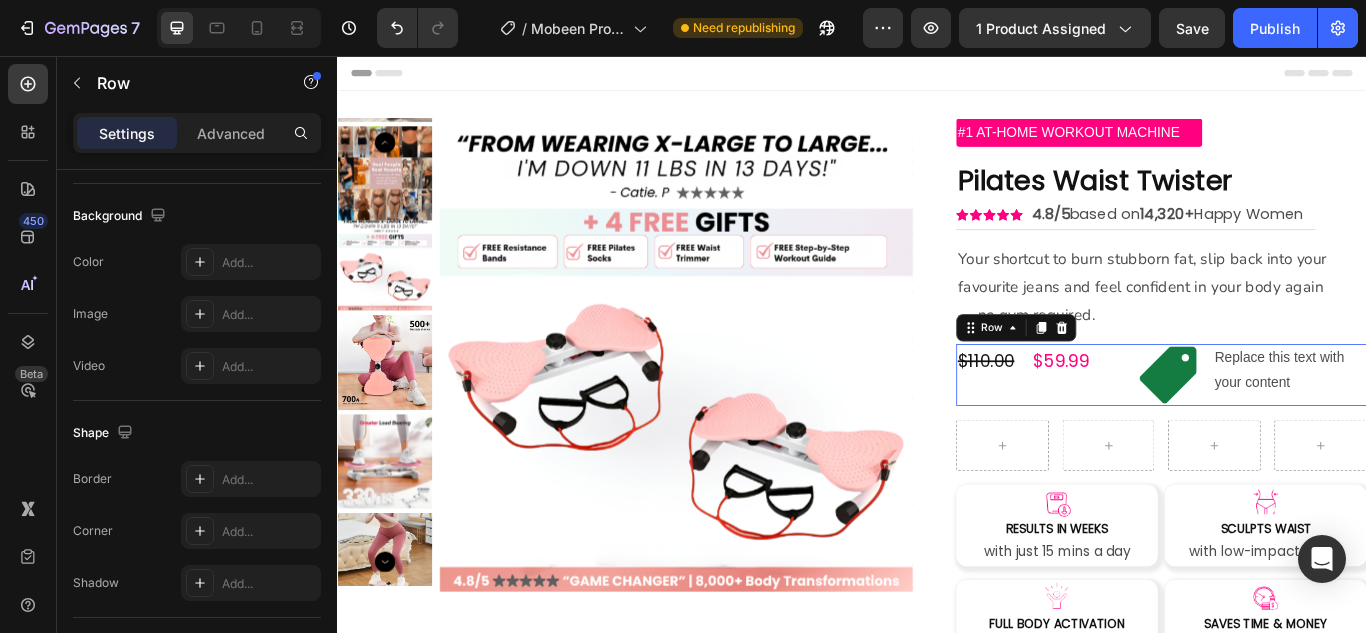 click on "Replace this text with your content Text Block" at bounding box center (1447, 428) 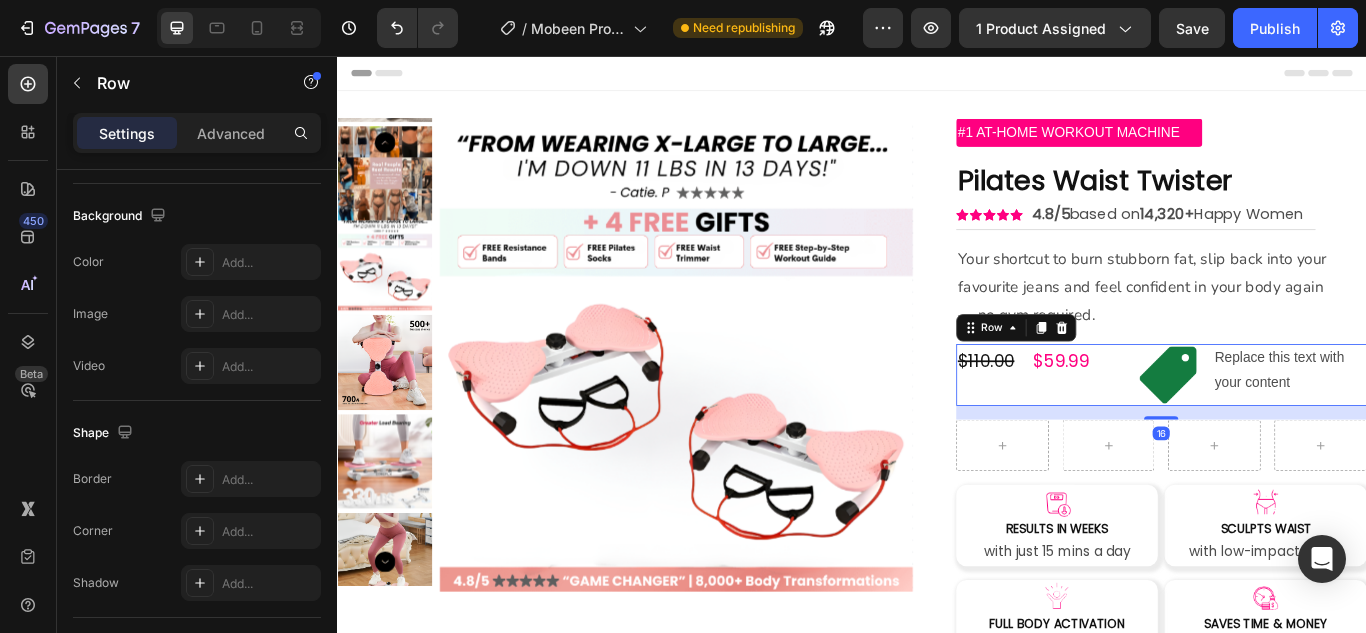 scroll, scrollTop: 0, scrollLeft: 0, axis: both 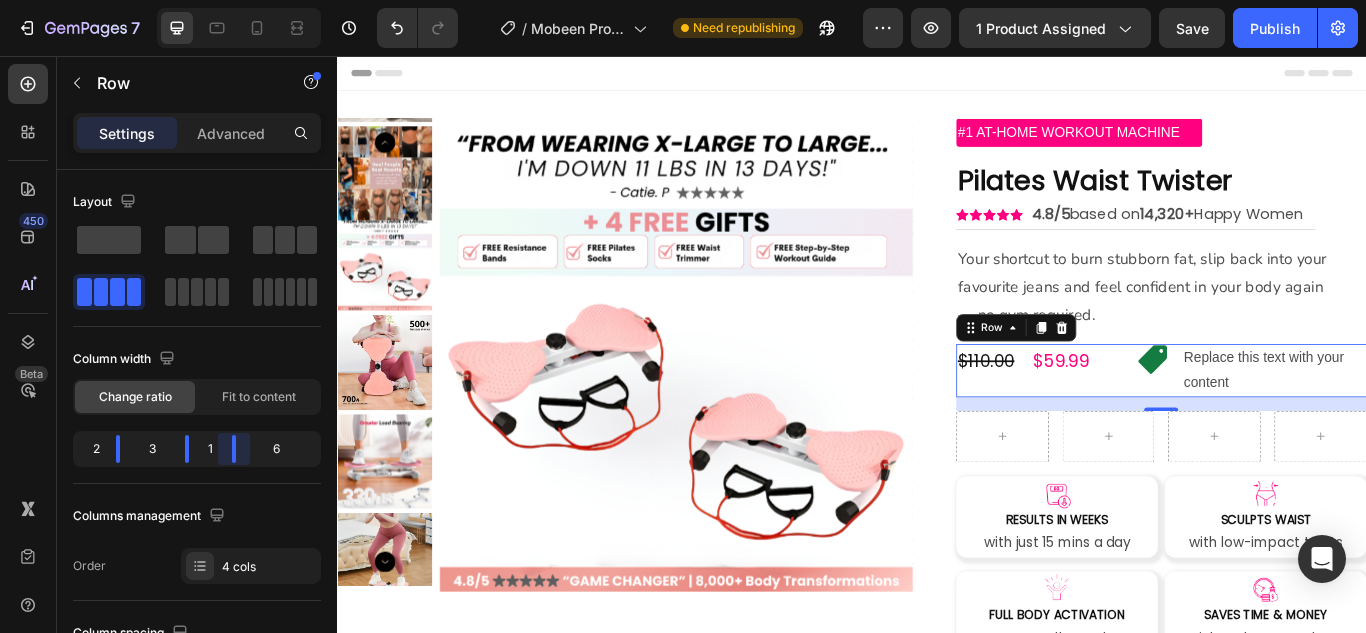 drag, startPoint x: 250, startPoint y: 440, endPoint x: 206, endPoint y: 438, distance: 44.04543 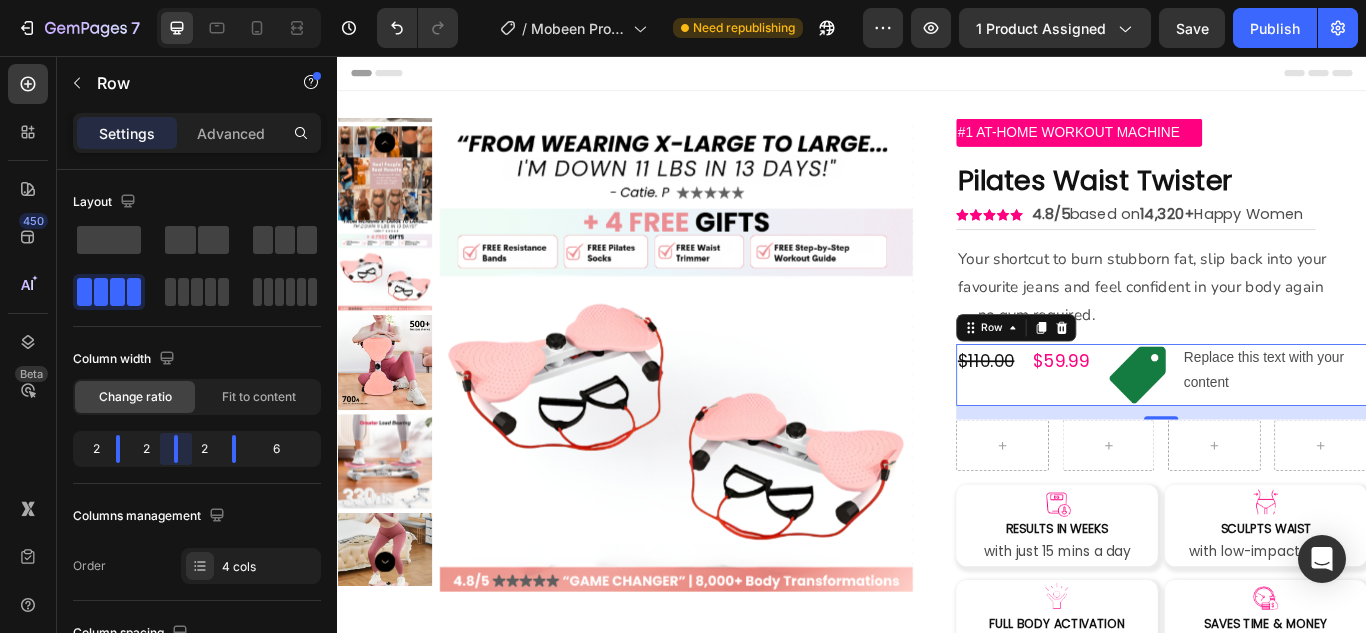drag, startPoint x: 181, startPoint y: 442, endPoint x: 159, endPoint y: 441, distance: 22.022715 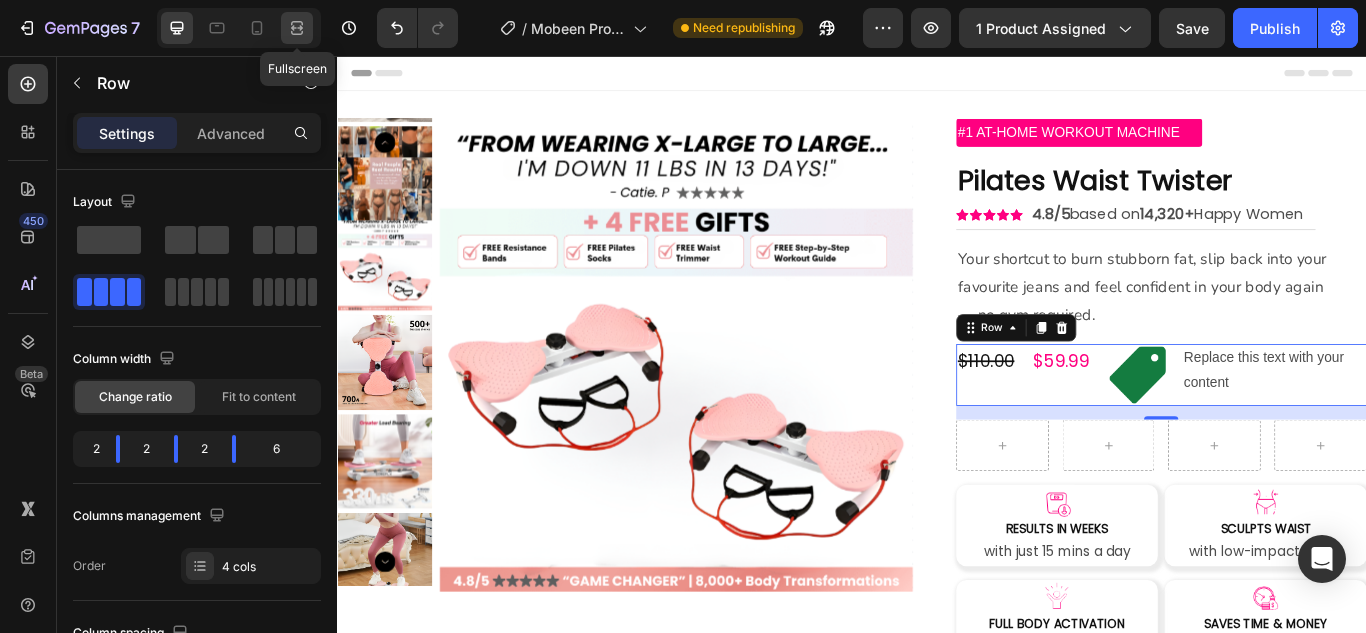 click 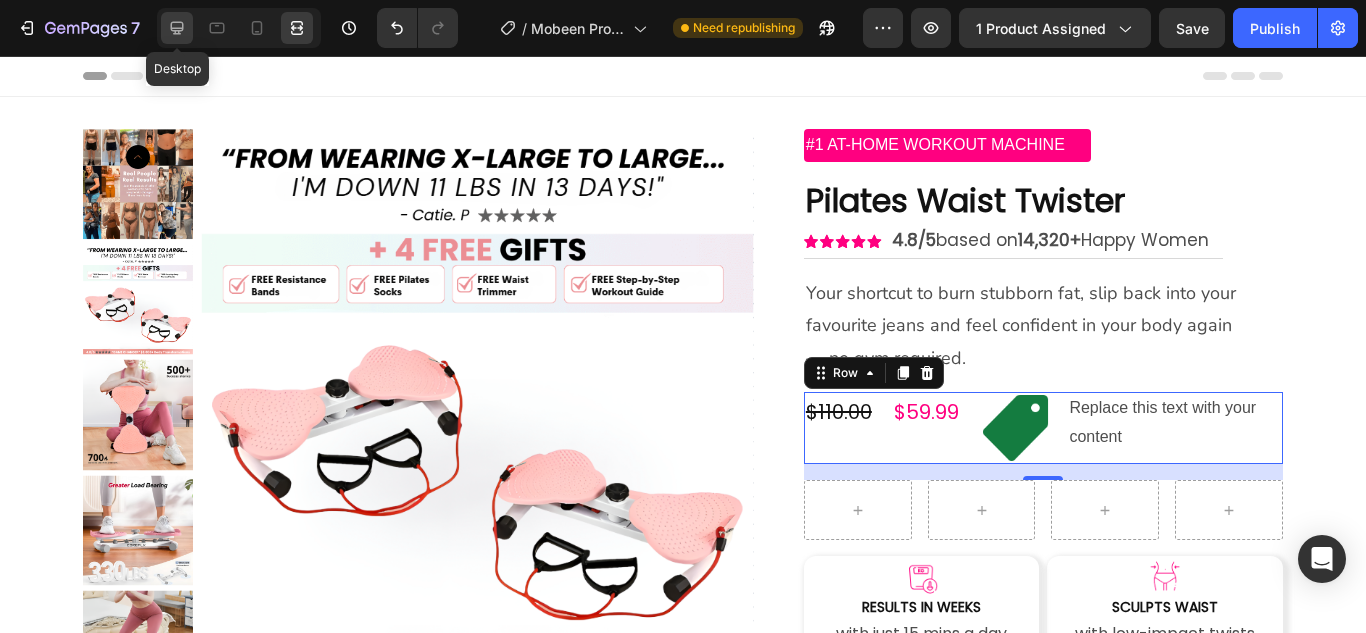 click 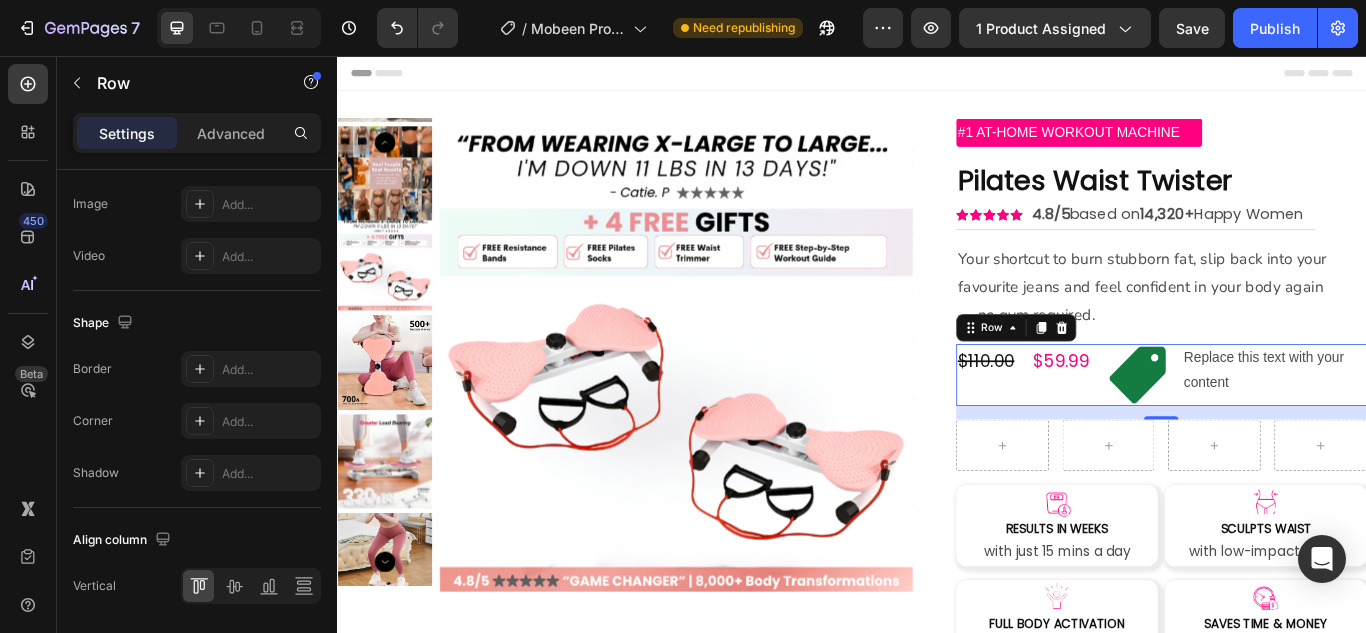 scroll, scrollTop: 928, scrollLeft: 0, axis: vertical 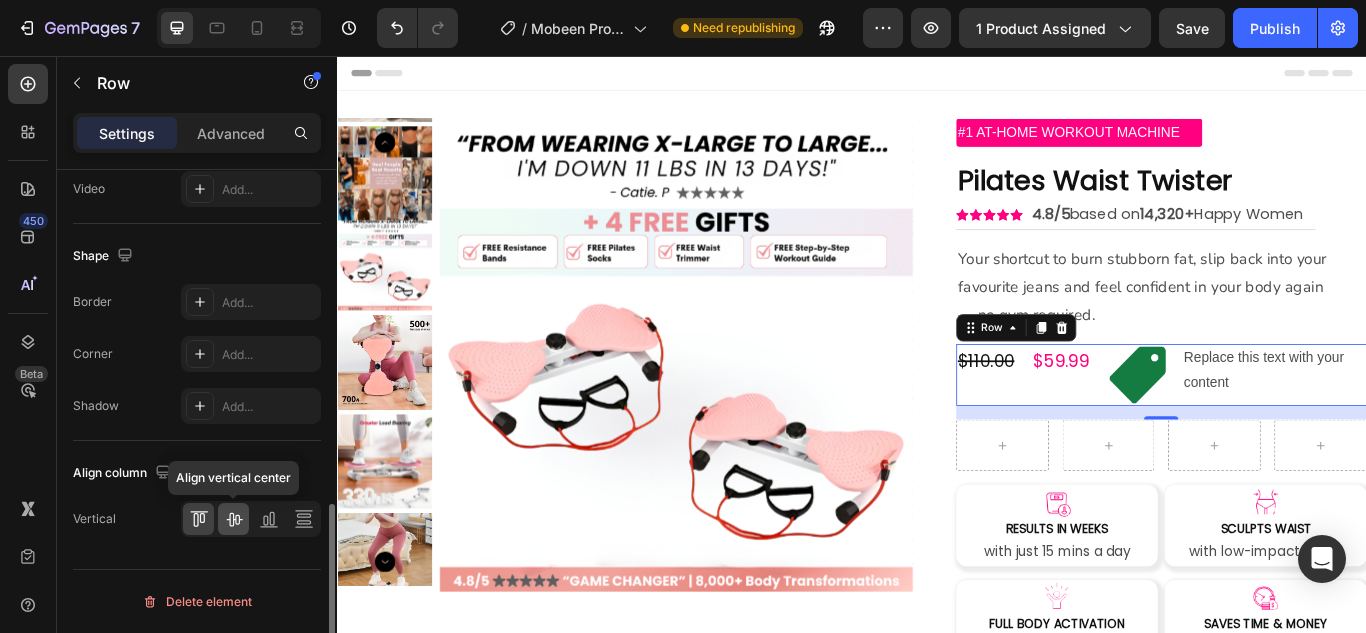 click 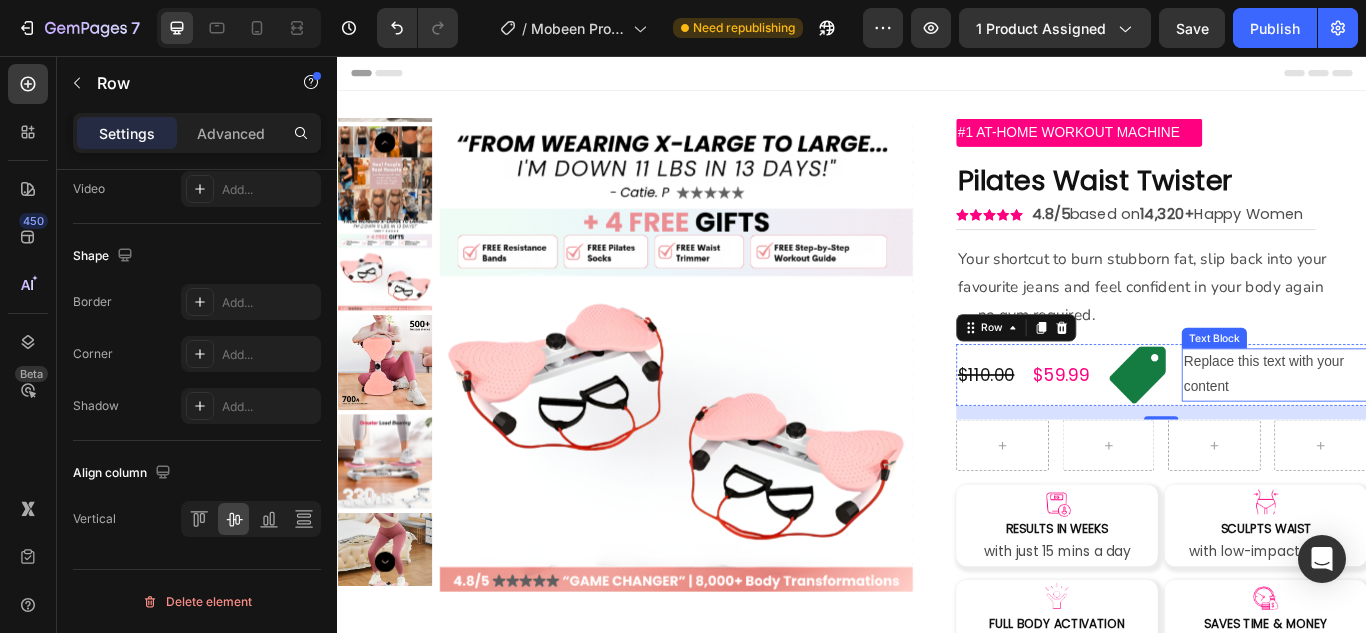click on "Replace this text with your content" at bounding box center (1429, 428) 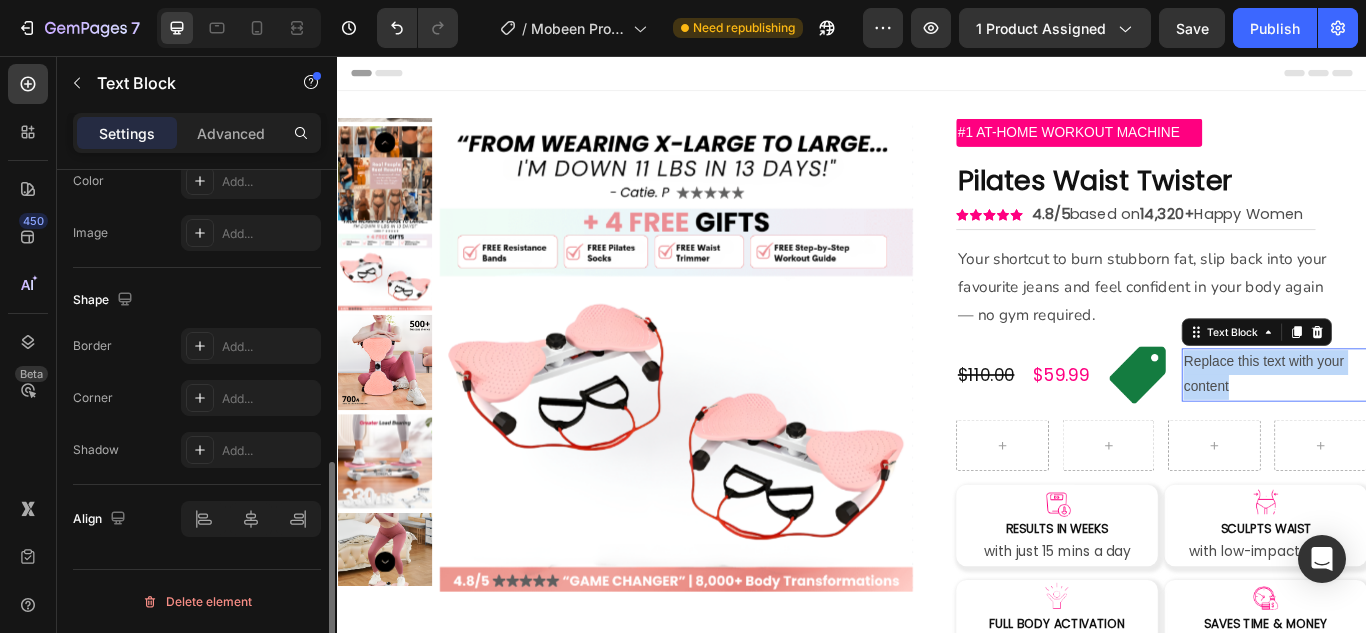 click on "Replace this text with your content" at bounding box center [1429, 428] 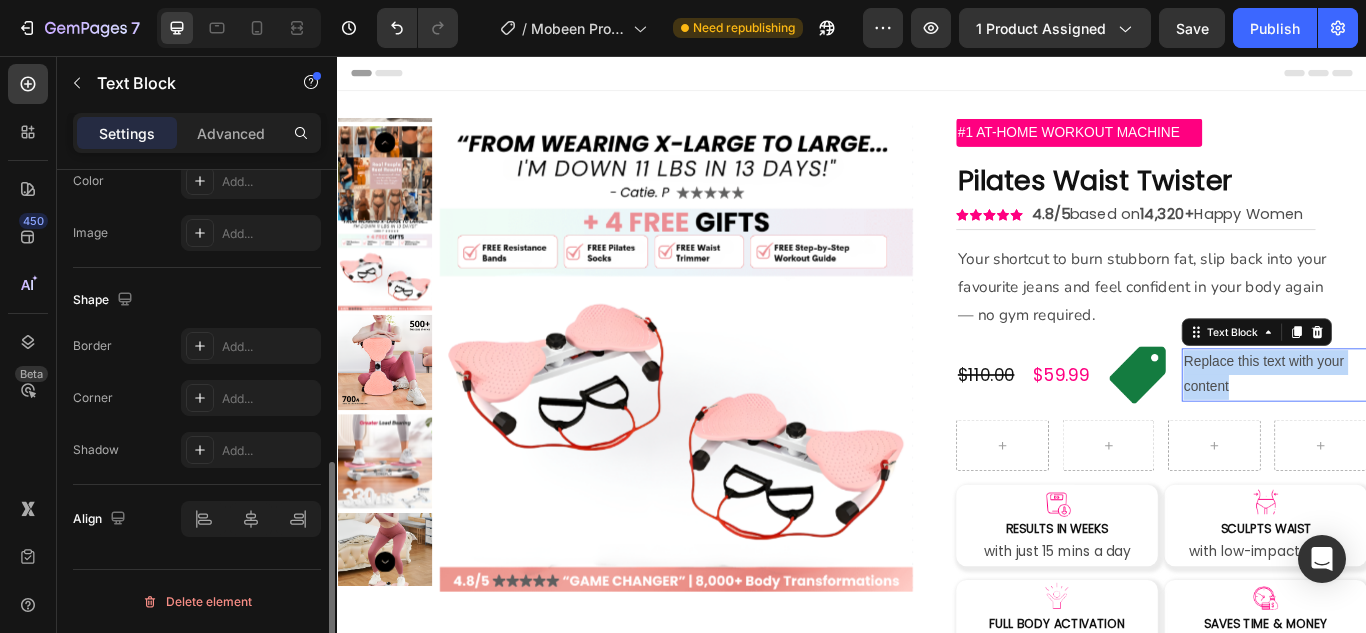 scroll, scrollTop: 0, scrollLeft: 0, axis: both 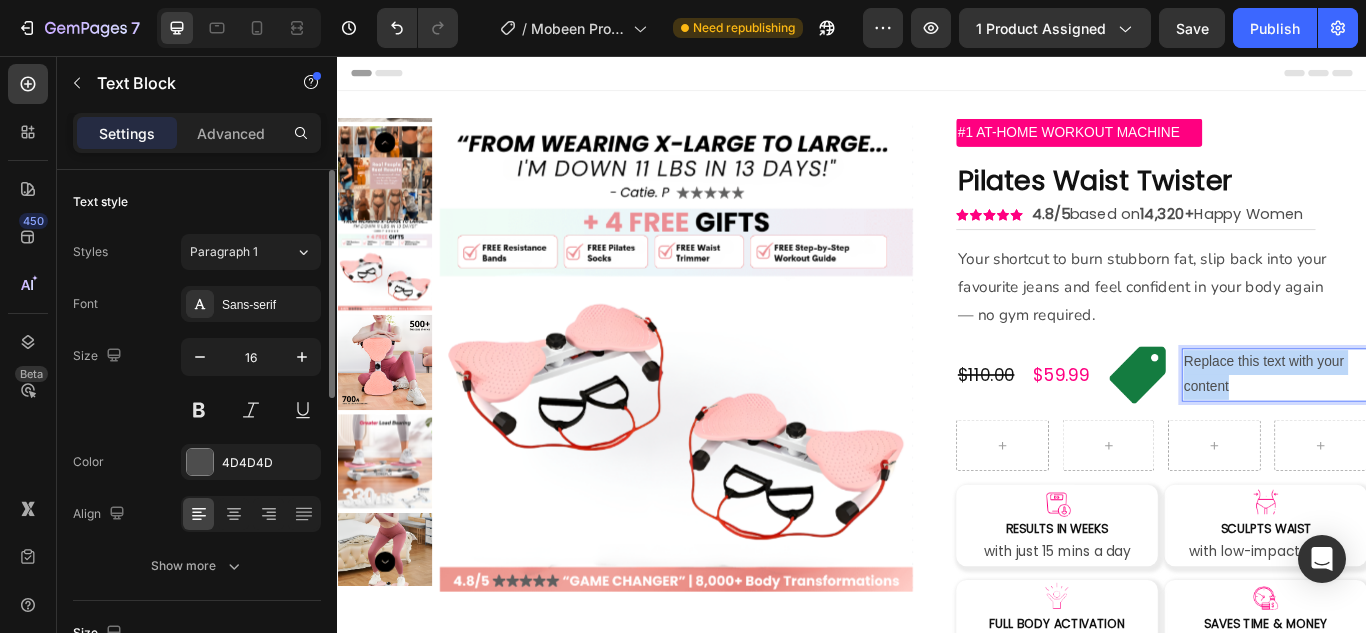 click on "Replace this text with your content" at bounding box center [1429, 428] 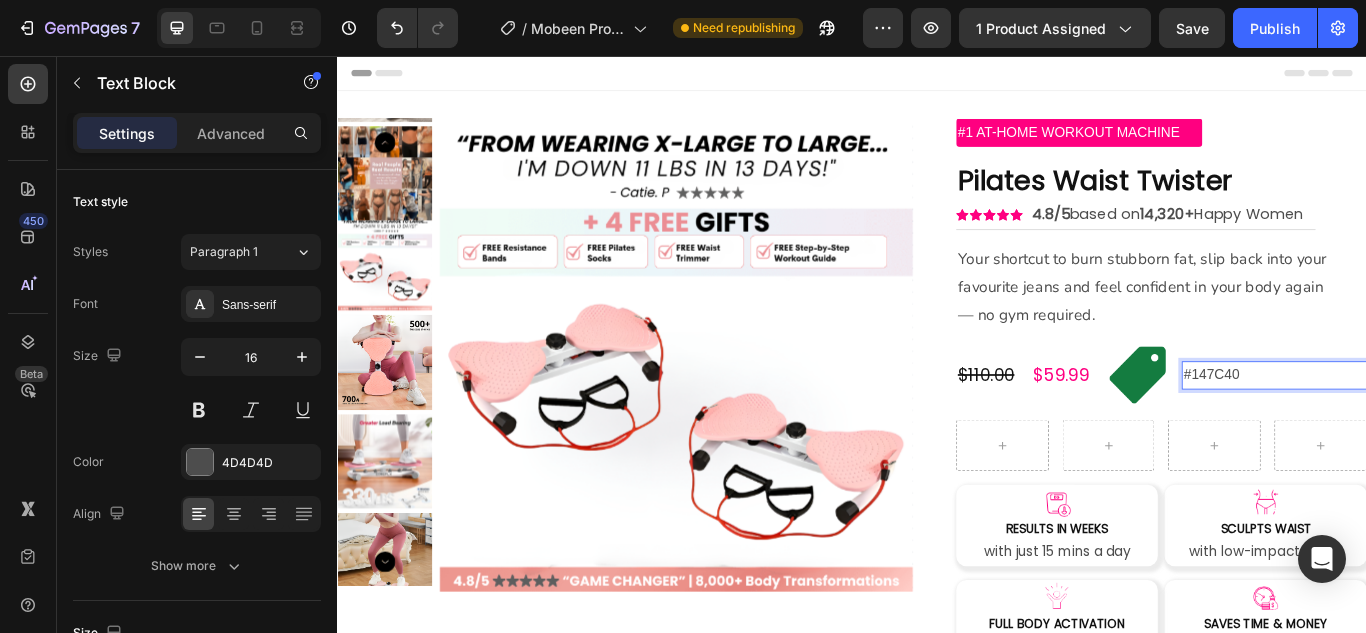 click on "#147C40" at bounding box center [1429, 428] 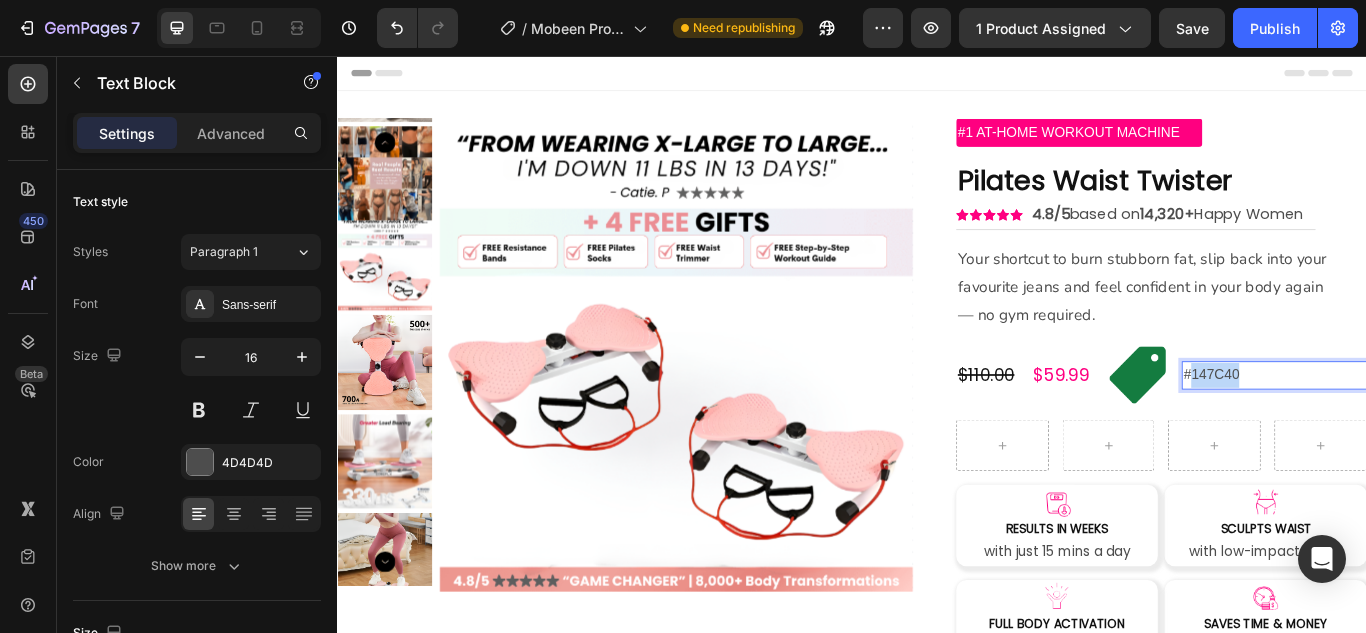click on "#147C40" at bounding box center (1429, 428) 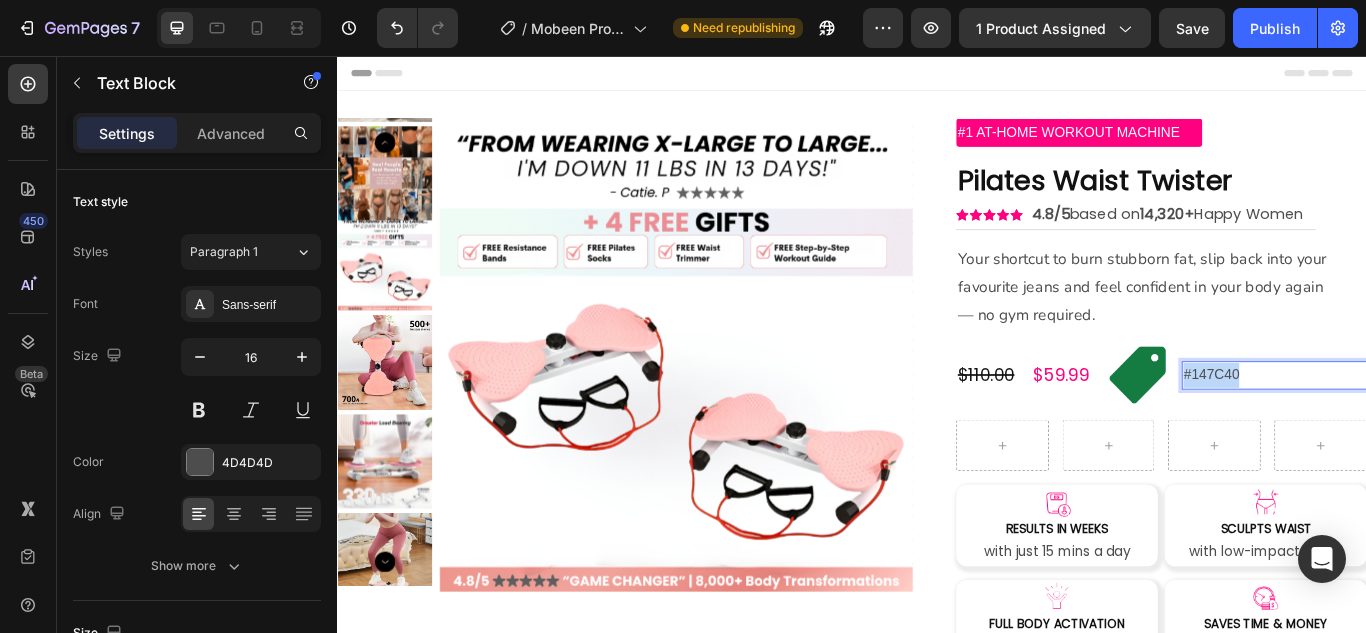 click on "#147C40" at bounding box center (1429, 428) 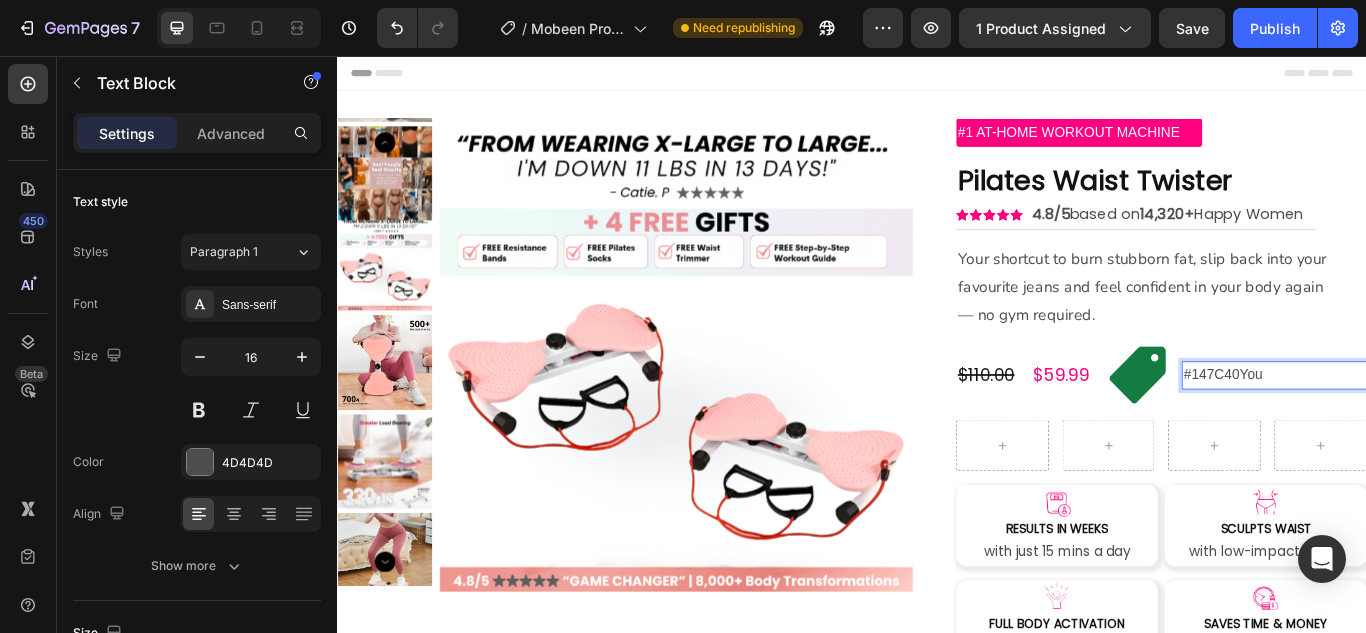 click on "#147C40You" at bounding box center [1429, 428] 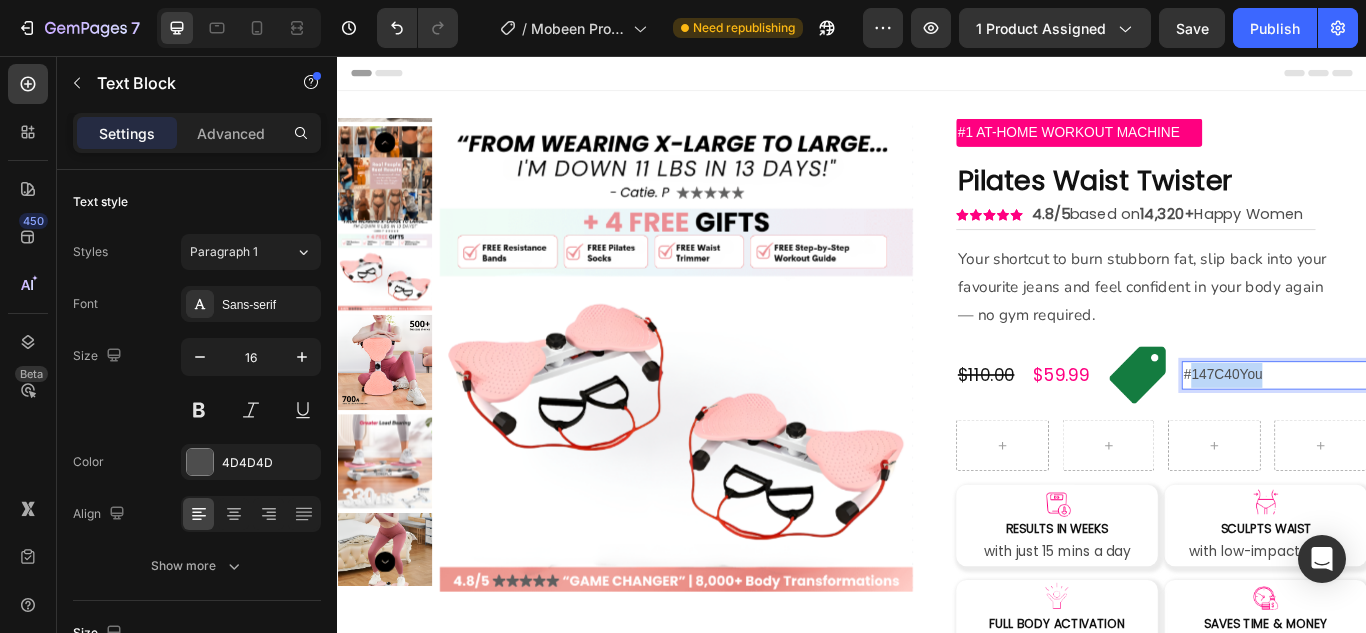 click on "#147C40You" at bounding box center (1429, 428) 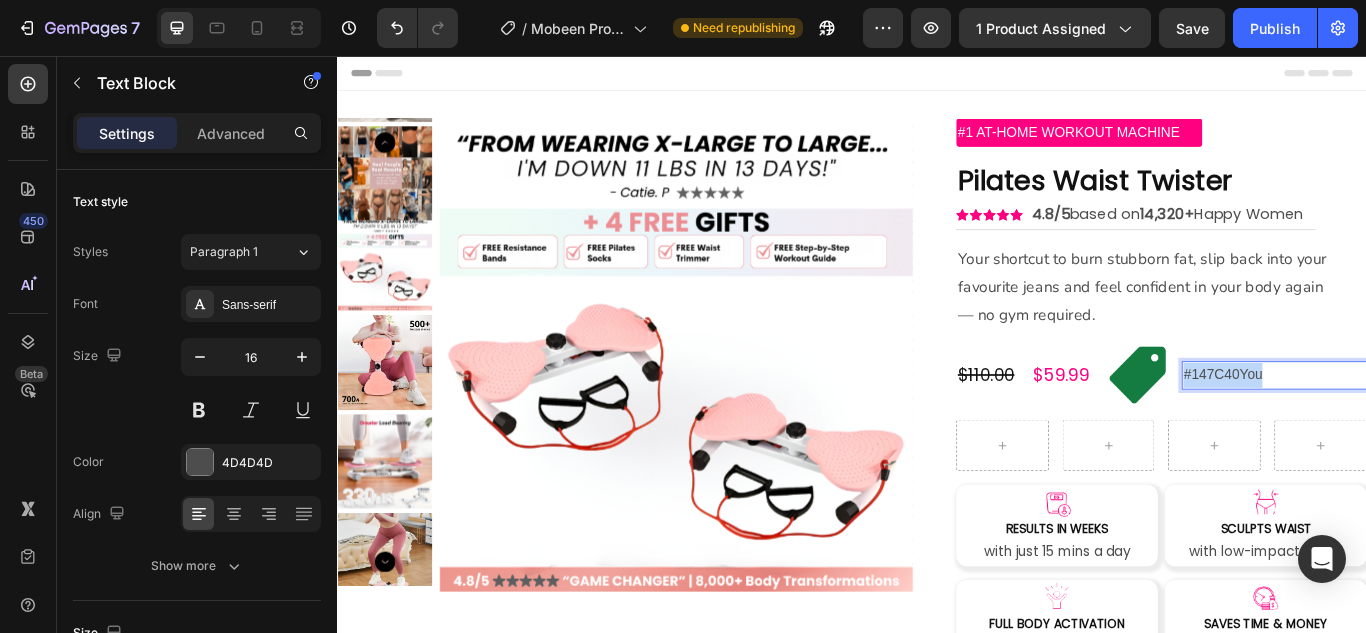 click on "#147C40You" at bounding box center [1429, 428] 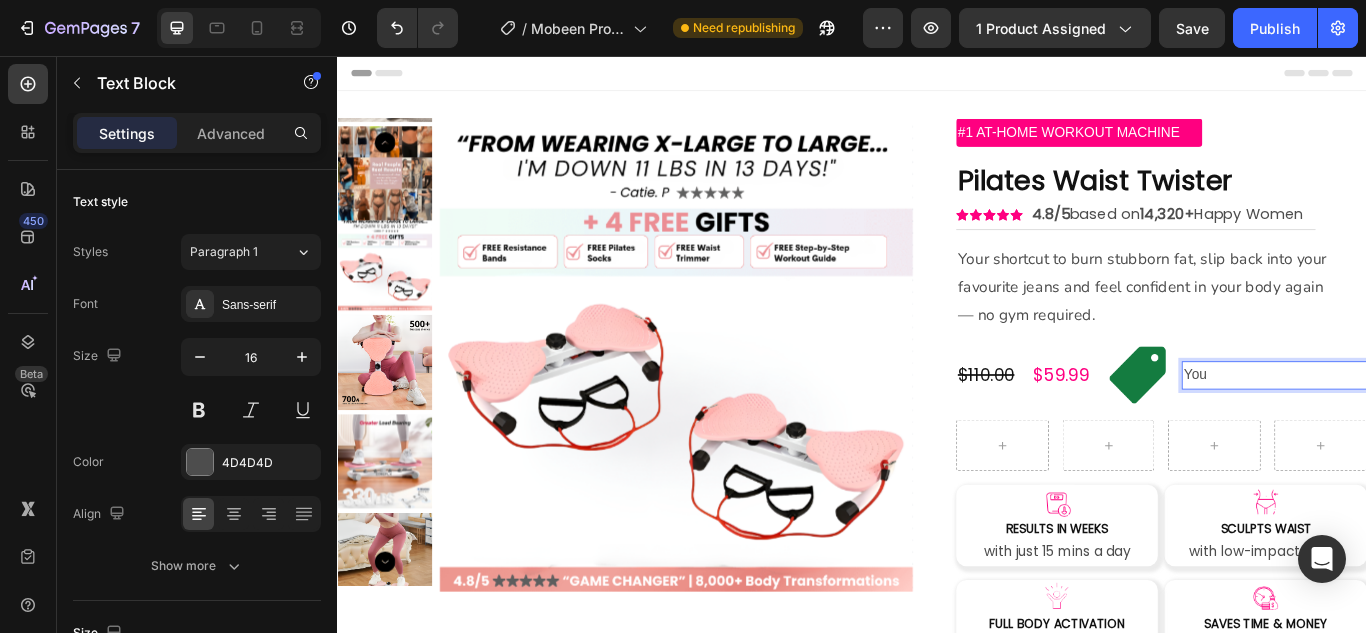 click on "You" at bounding box center (1429, 428) 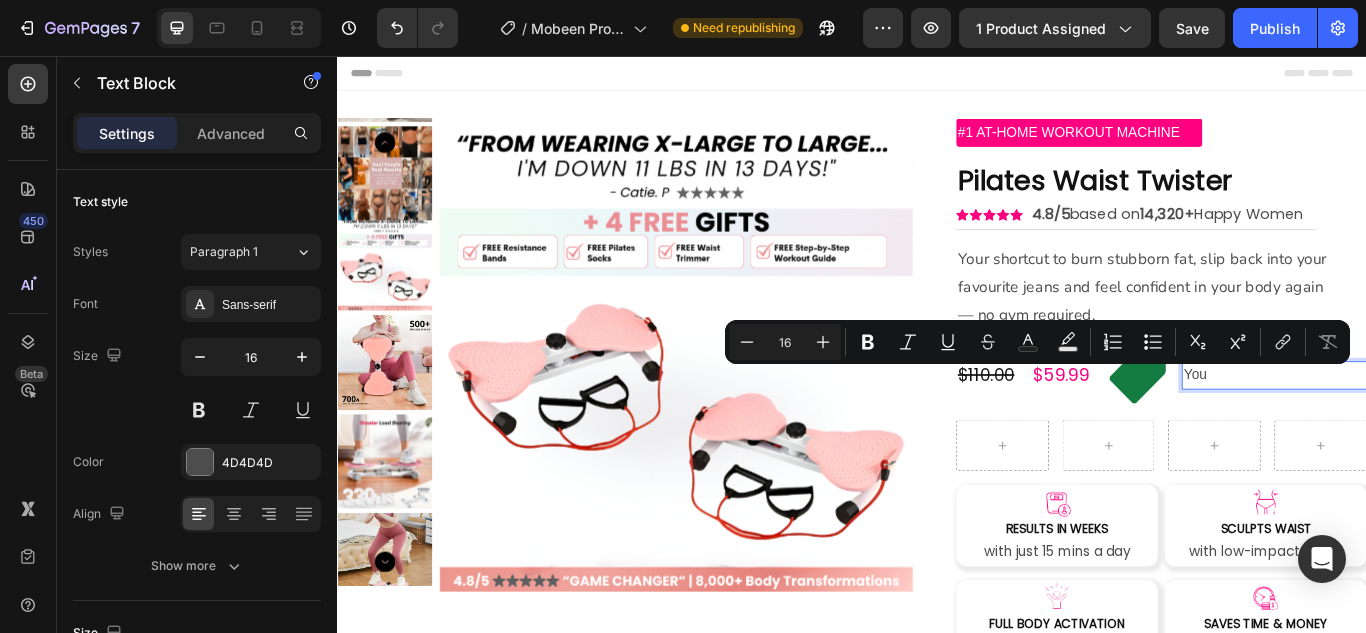 click on "You" at bounding box center [1429, 428] 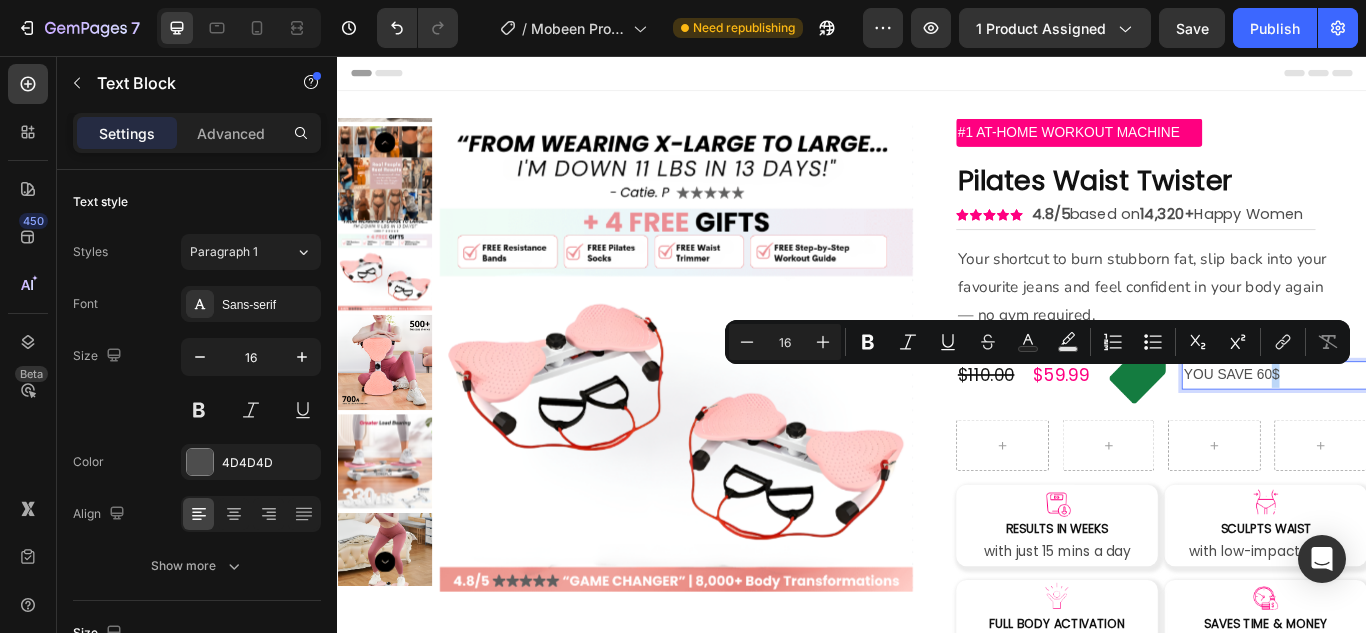 drag, startPoint x: 1429, startPoint y: 425, endPoint x: 1414, endPoint y: 429, distance: 15.524175 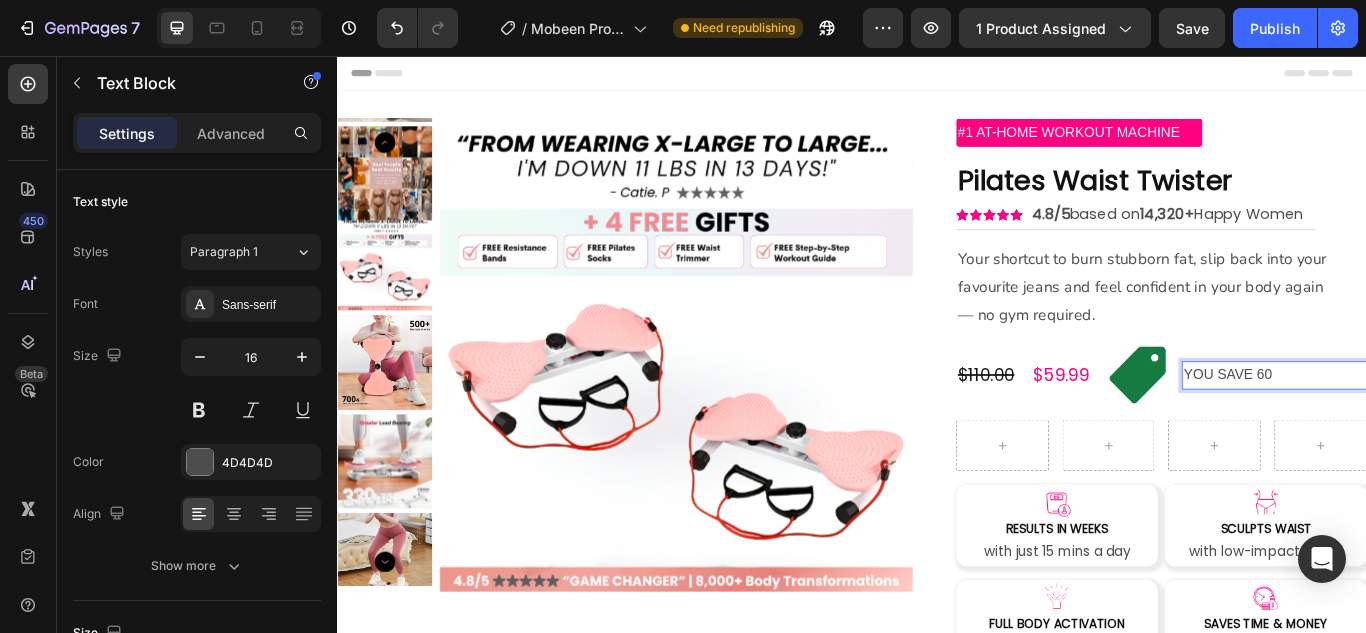 click on "YOU SAVE 60" at bounding box center (1429, 428) 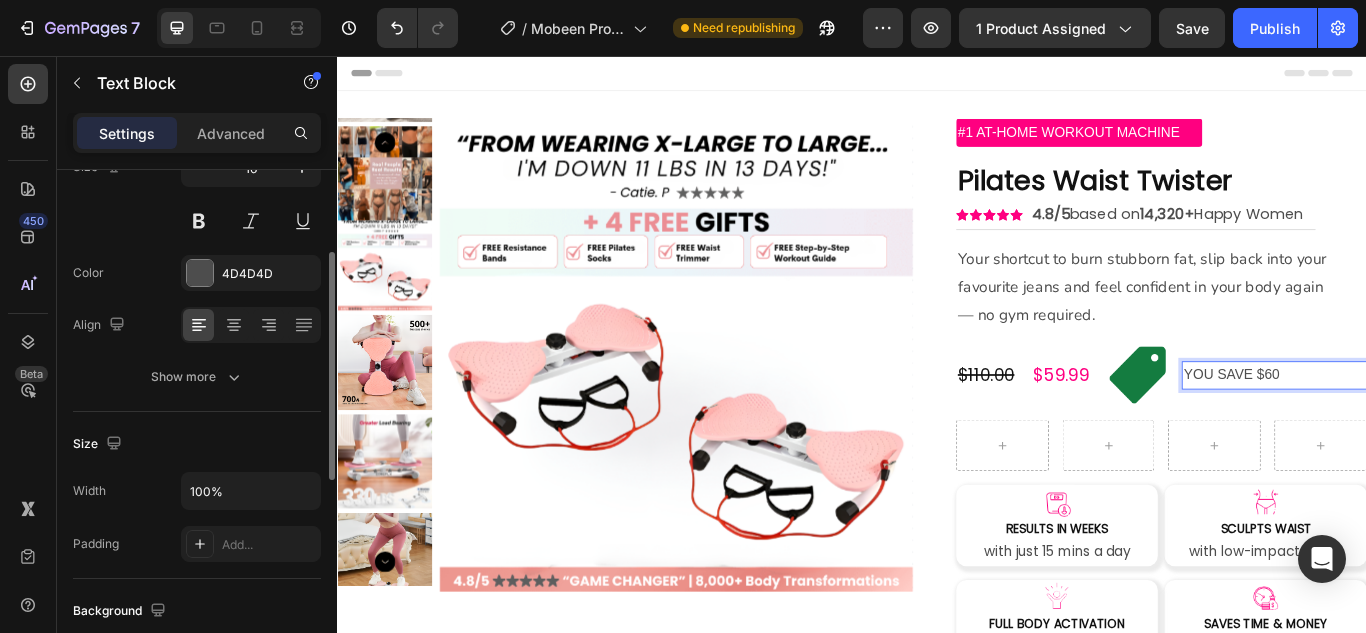 scroll, scrollTop: 0, scrollLeft: 0, axis: both 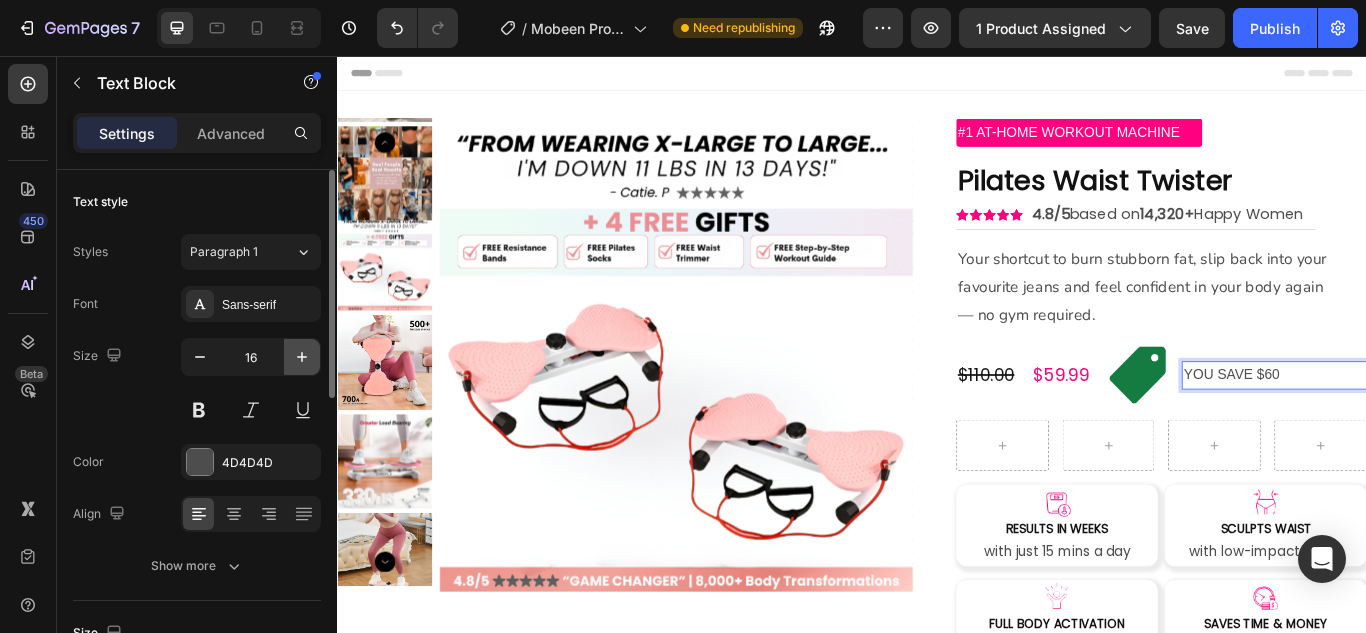 click at bounding box center [302, 357] 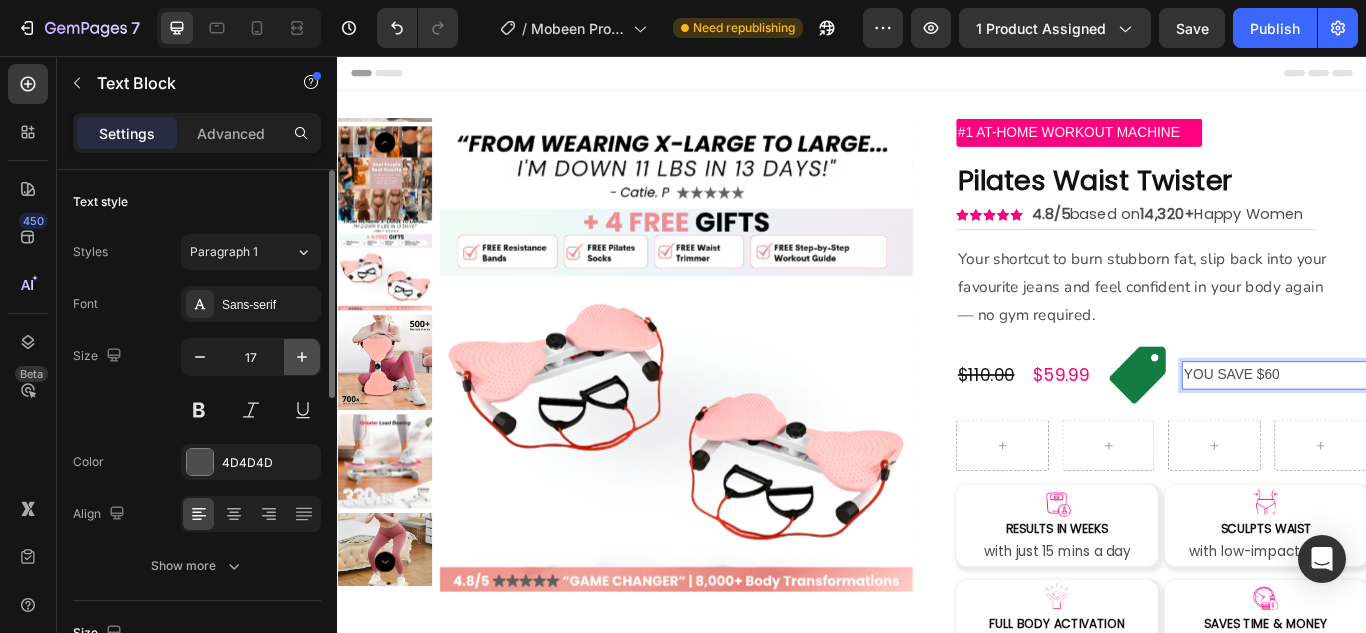 click at bounding box center [302, 357] 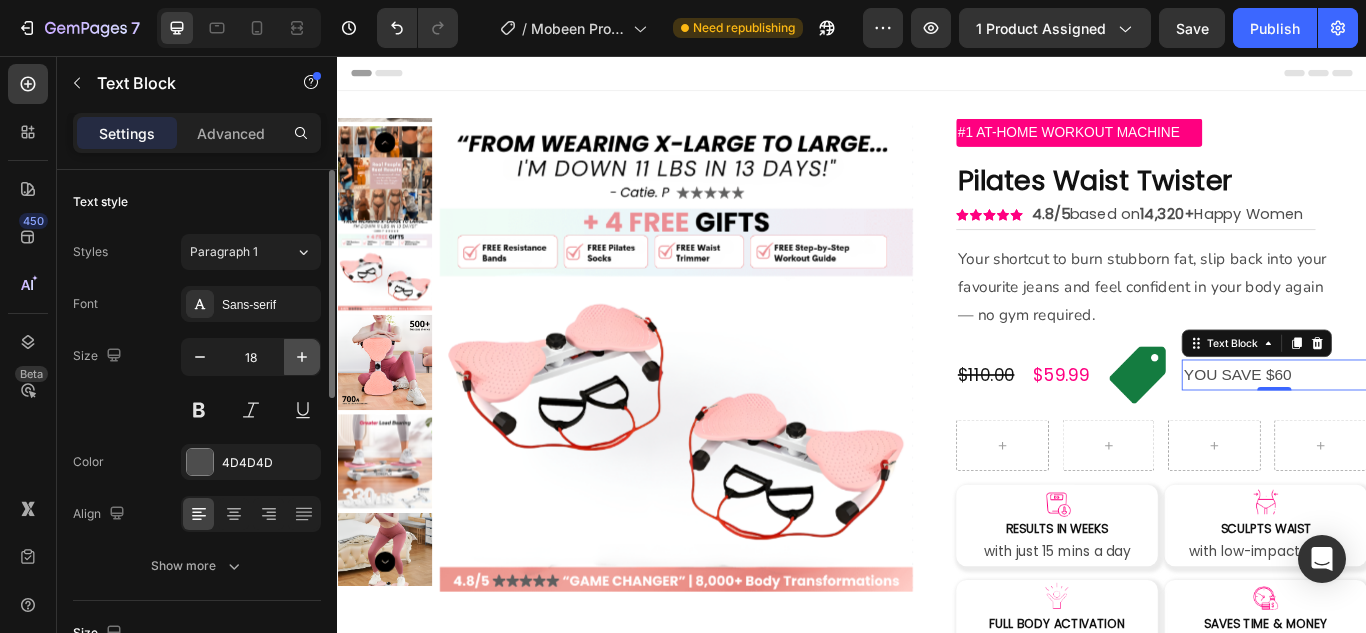 click at bounding box center [302, 357] 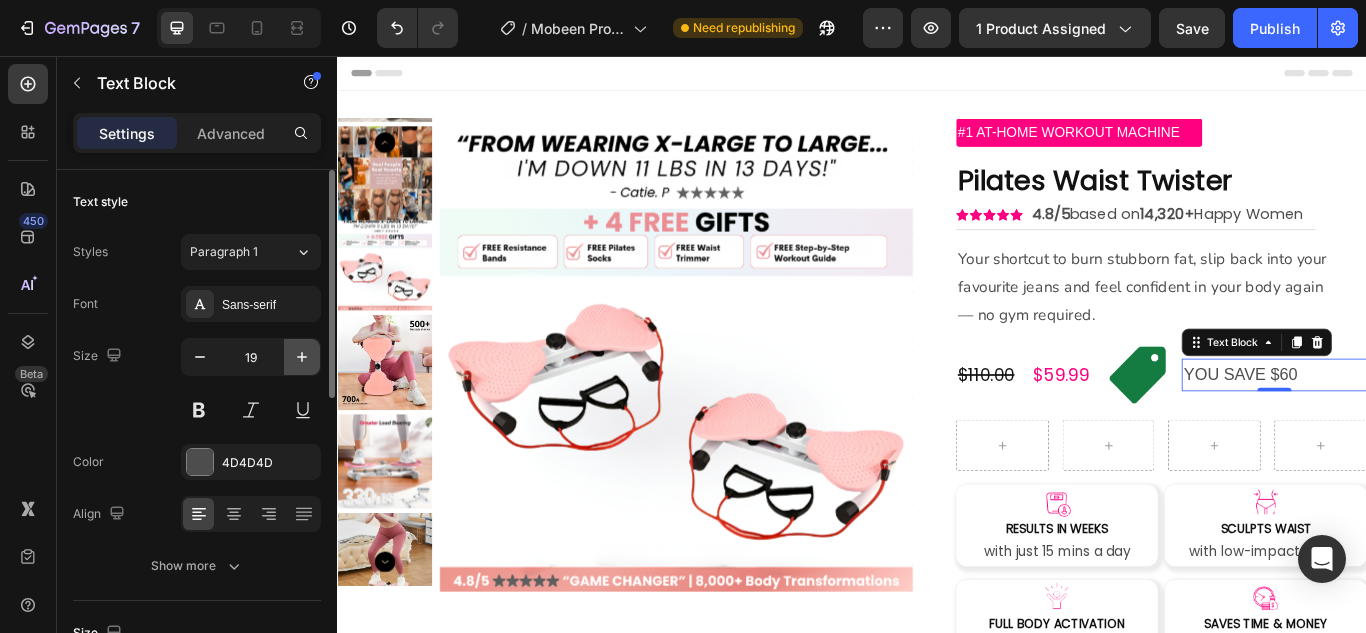 type on "20" 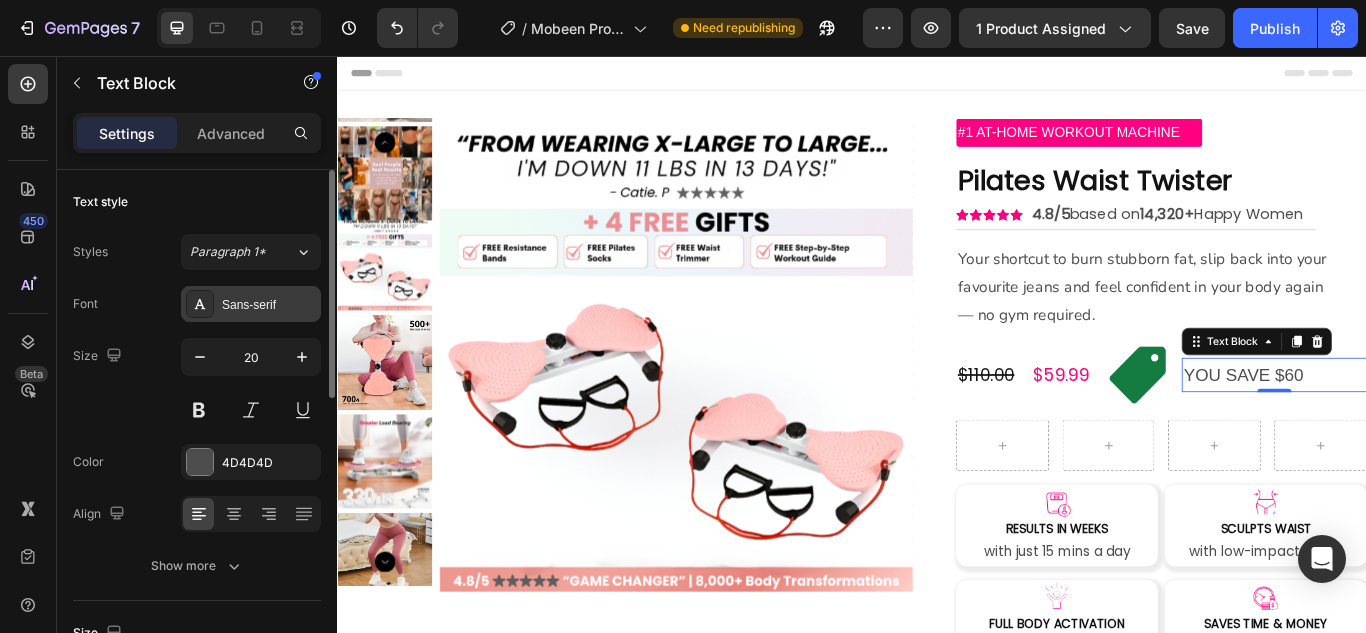 click on "Sans-serif" at bounding box center (269, 305) 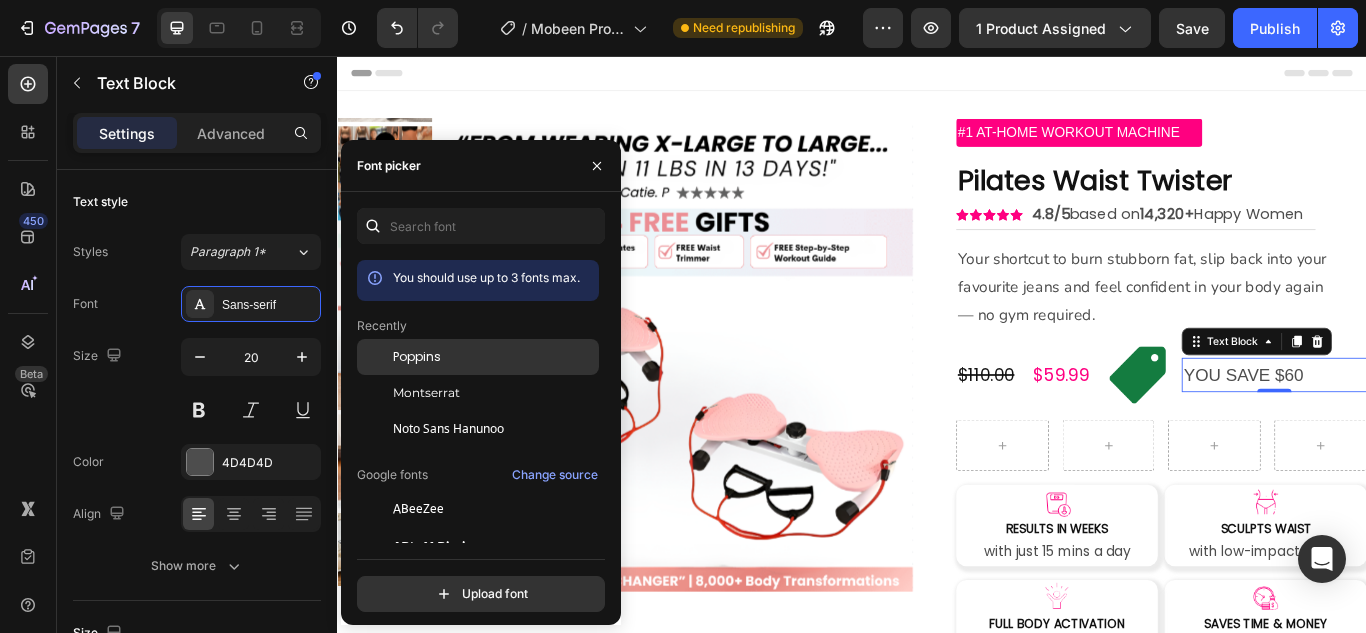 click on "Poppins" 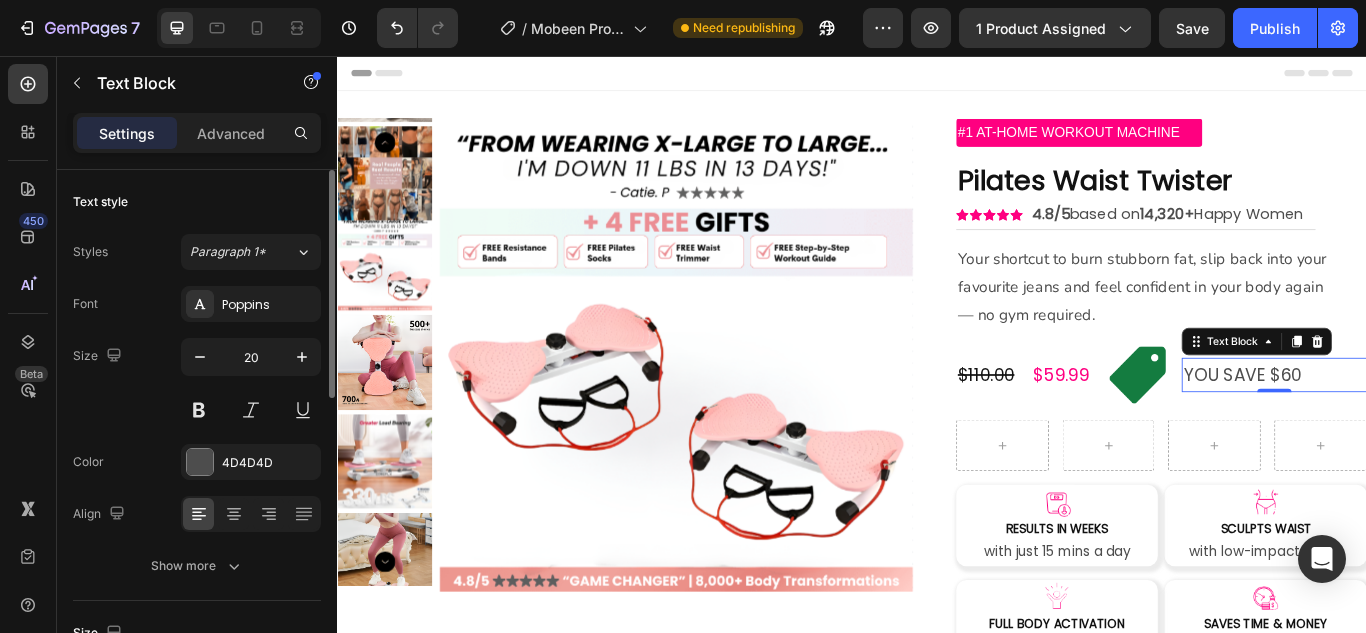 click on "Font Poppins Size 20 Color 4D4D4D Align Show more" at bounding box center [197, 435] 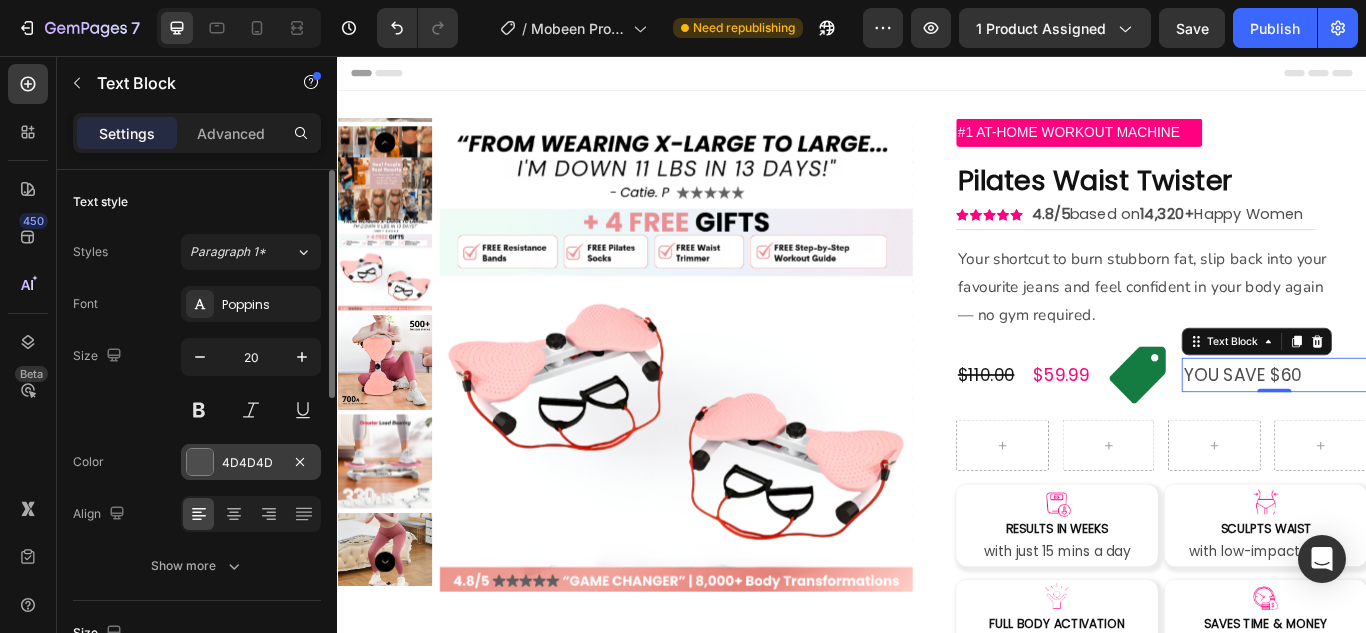 click at bounding box center [200, 462] 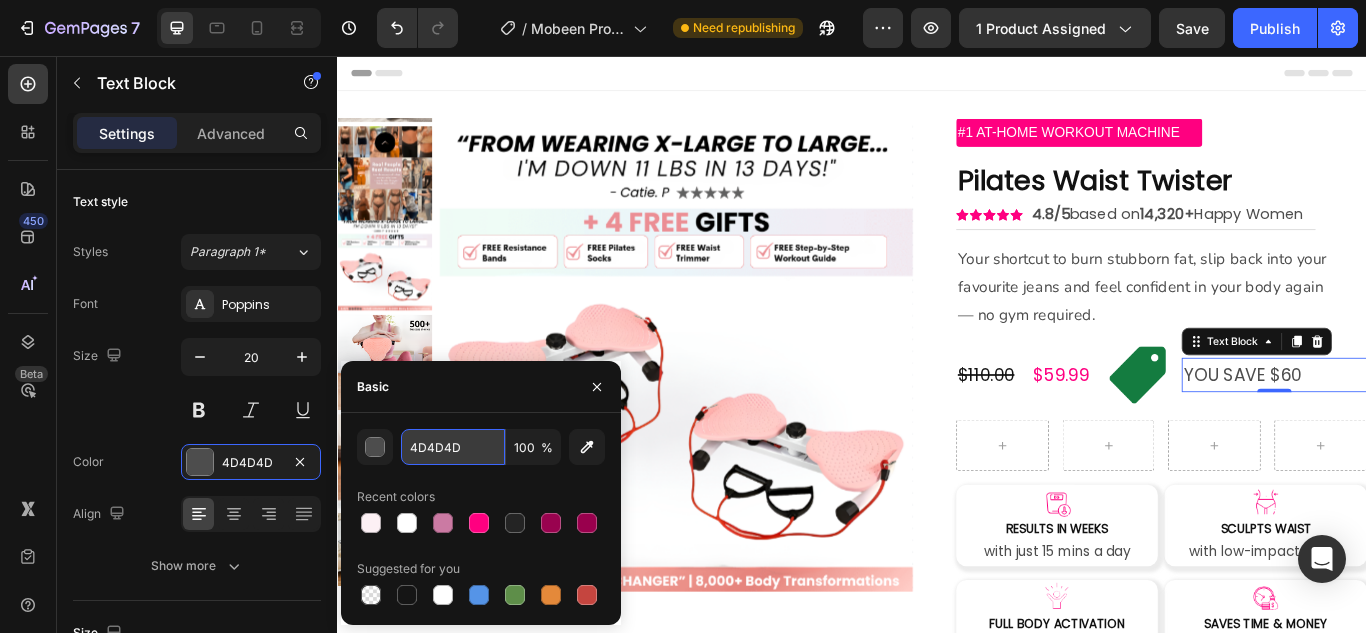 click on "4D4D4D" at bounding box center (453, 447) 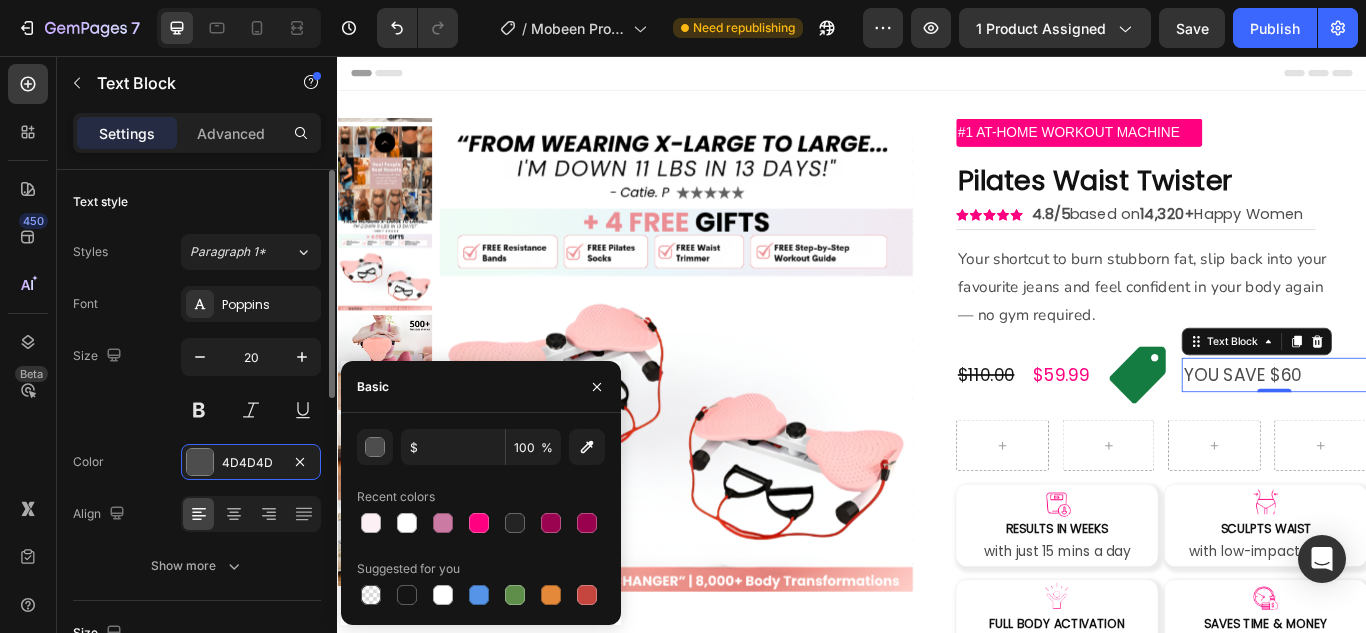 click on "Font Poppins Size 20 Color 4D4D4D Align Show more" at bounding box center (197, 435) 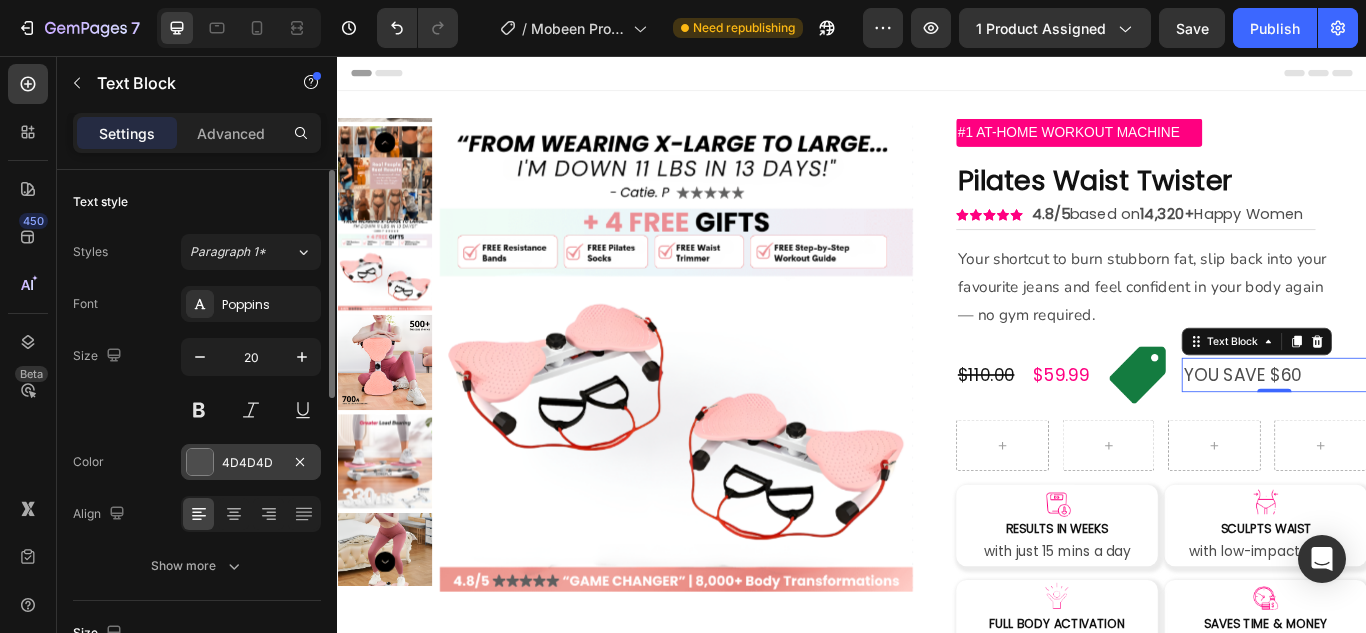 click at bounding box center [200, 462] 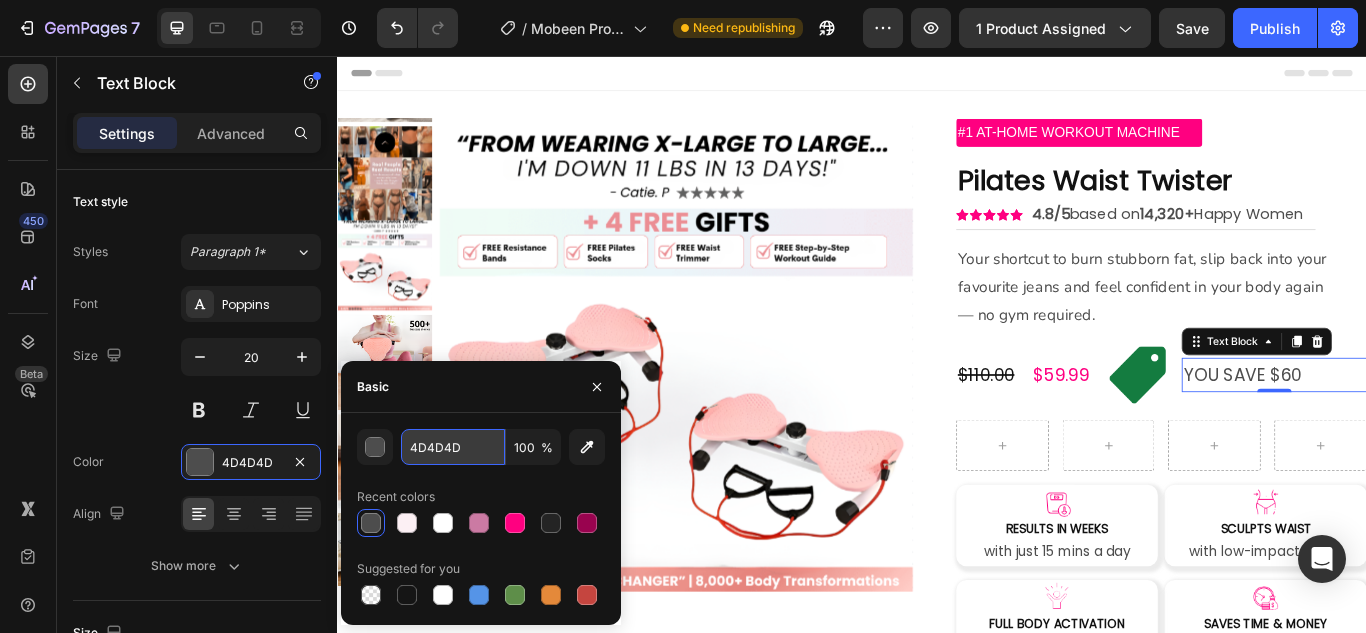 click on "4D4D4D" at bounding box center [453, 447] 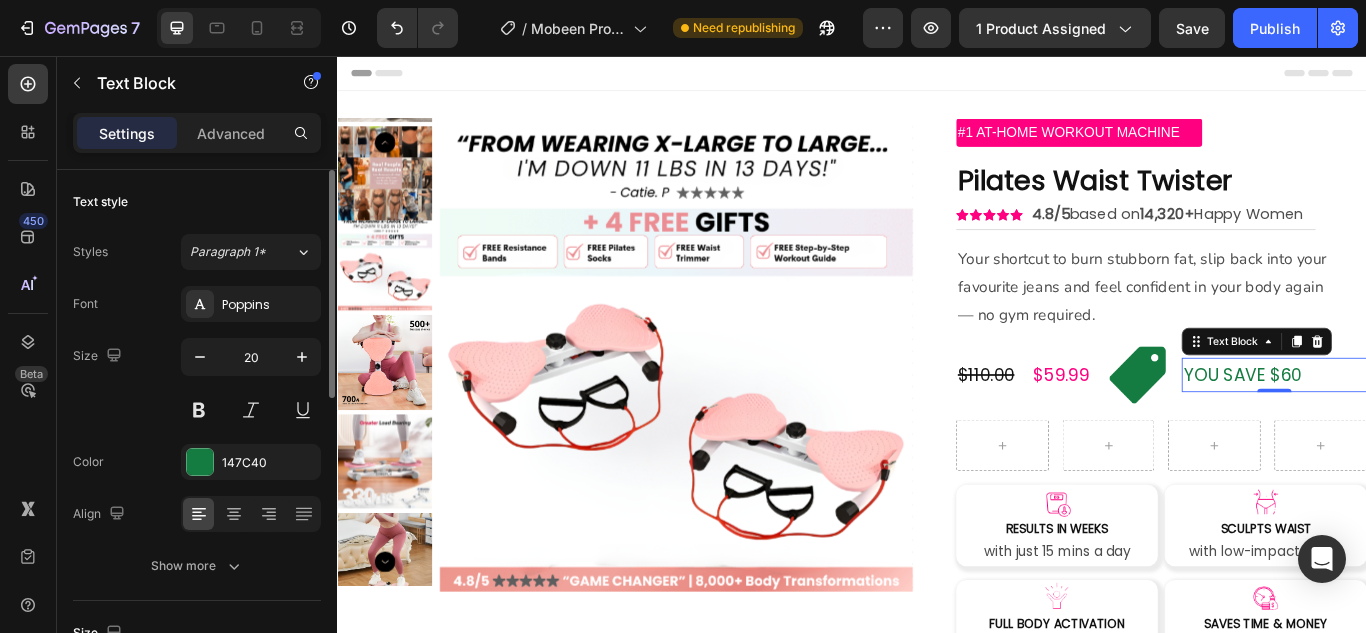 click on "Size 20" at bounding box center [197, 383] 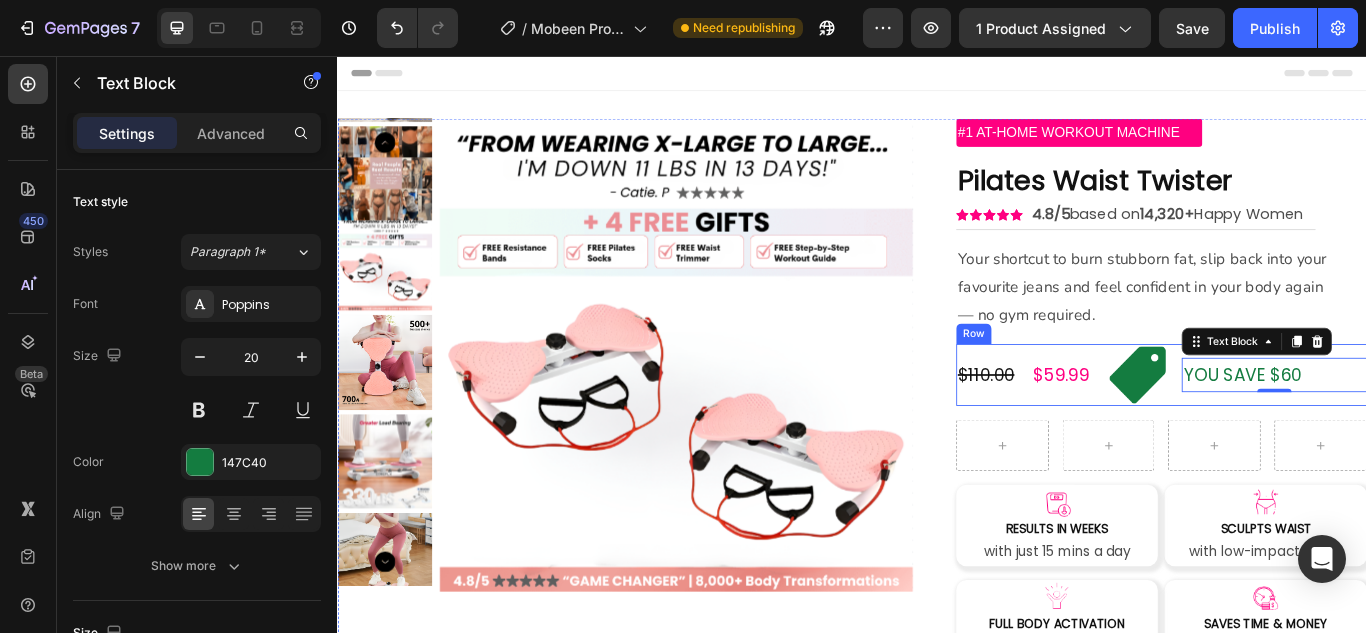 click on "YOU SAVE $60 Text Block   0" at bounding box center (1429, 428) 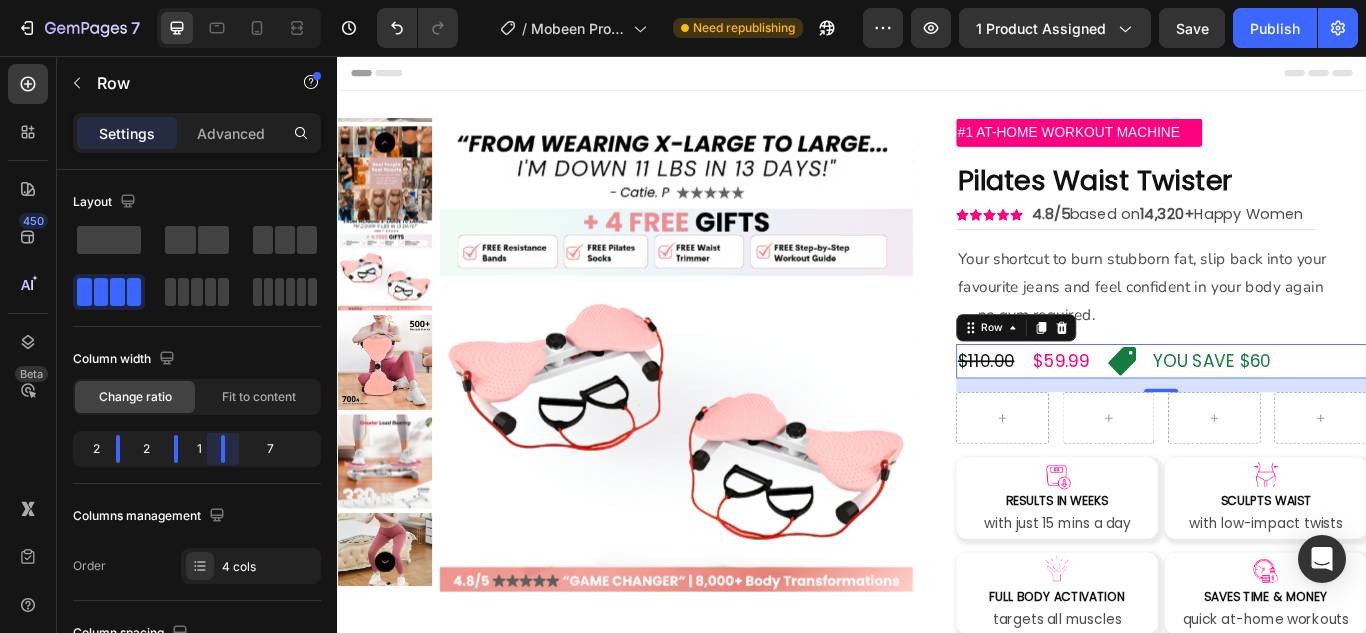 drag, startPoint x: 228, startPoint y: 451, endPoint x: 141, endPoint y: 9, distance: 450.48087 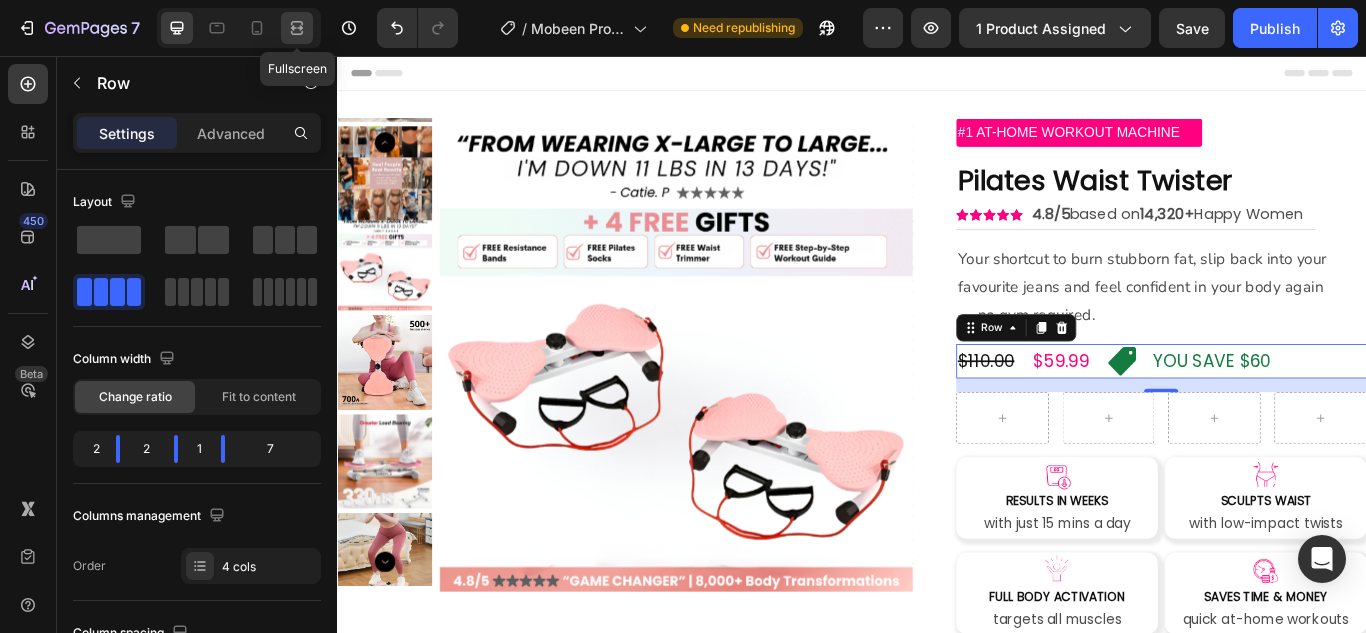 click 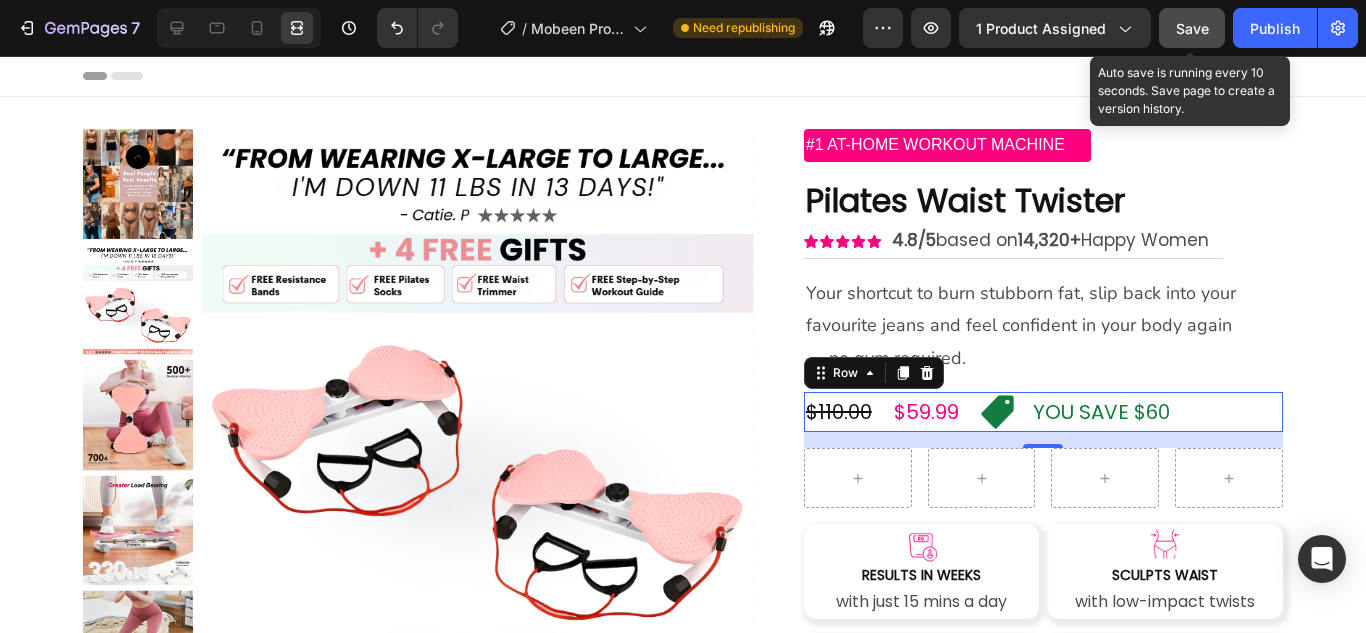 click on "Save" at bounding box center [1192, 28] 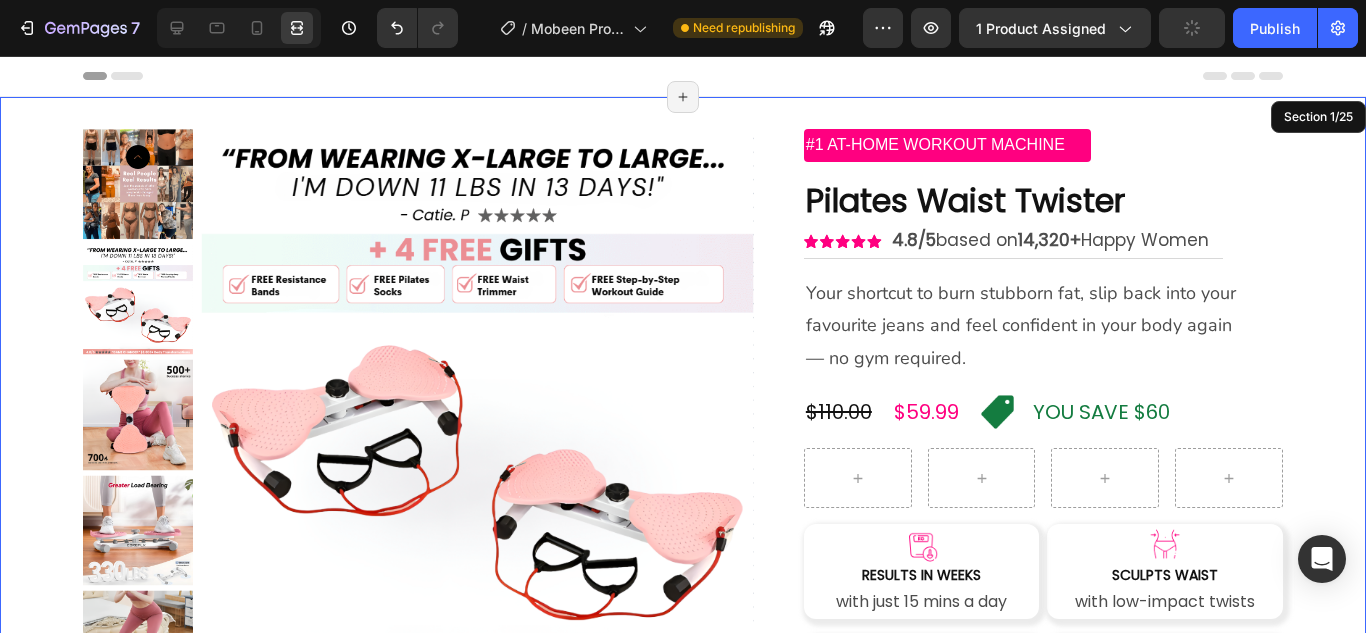 click on "Product Images   #1 AT-HOME WORKOUT MACHINE Text Block Pilates Waist Twister Product Title Image 4.8/5  based on  14,320+  Happy Women Text Block Row                Title Line Your shortcut to burn stubborn fat, slip back into your favourite jeans and feel confident in your body again — no gym required. Text Block [PRICE] Compare Price [PRICE] Product Price Product Price Image YOU SAVE [PRICE] Text Block Row   16
Row
Row Row Image RESULTS IN WEEKS Heading with just 15 mins a day Text Block Row Image SCULPTS WAIST Heading with low-impact twists Text Block Row Row Image FULL BODY ACTIVATION Heading targets all muscles Text Block Row Image SAVES TIME & MONEY Heading quick at-home workouts Text Block Row Row ORDER BY MIDNIGHT FOR  FREE GIFTS + FREE DELIVERY Text Block Image WAIST TRIMMER Text Block Image WORKOUT LIBRARY Text Block Image 28 DAY MEAL PLAN Text Block Image PILATES SOCKS Text Block Row Row Row" at bounding box center [683, 882] 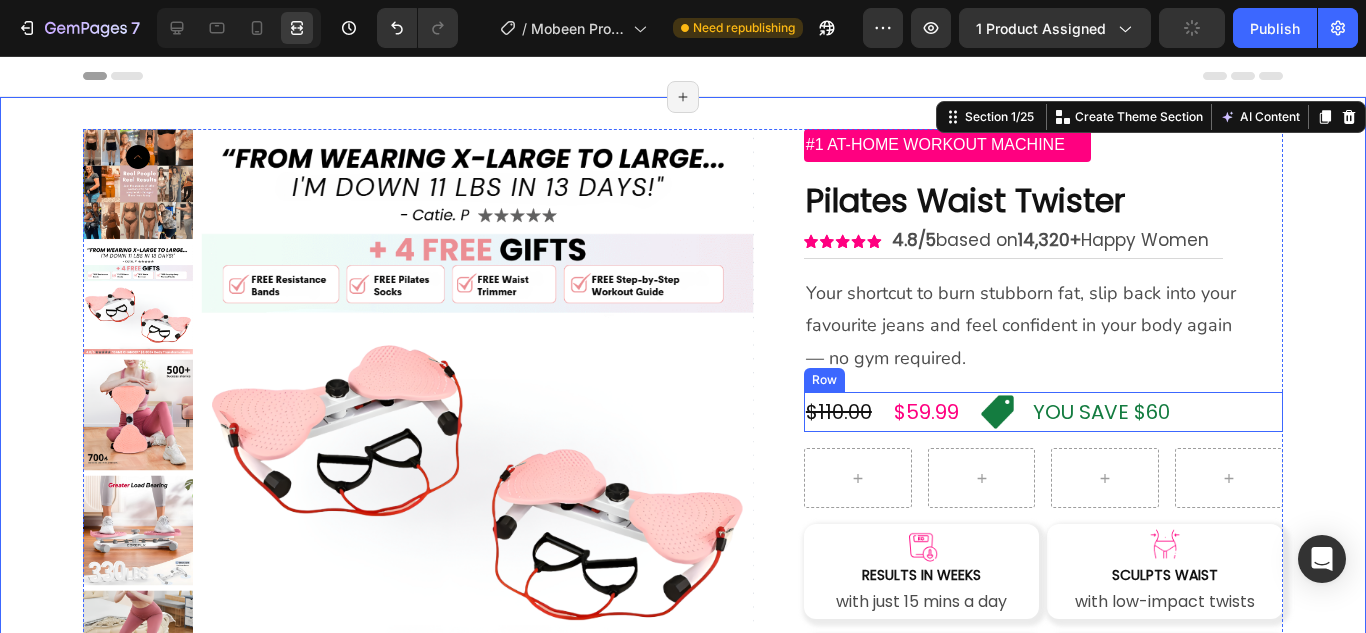 click on "$110.00 Compare Price Compare Price $59.99 Product Price Product Price Image YOU SAVE $60 Text Block Row" at bounding box center [1043, 412] 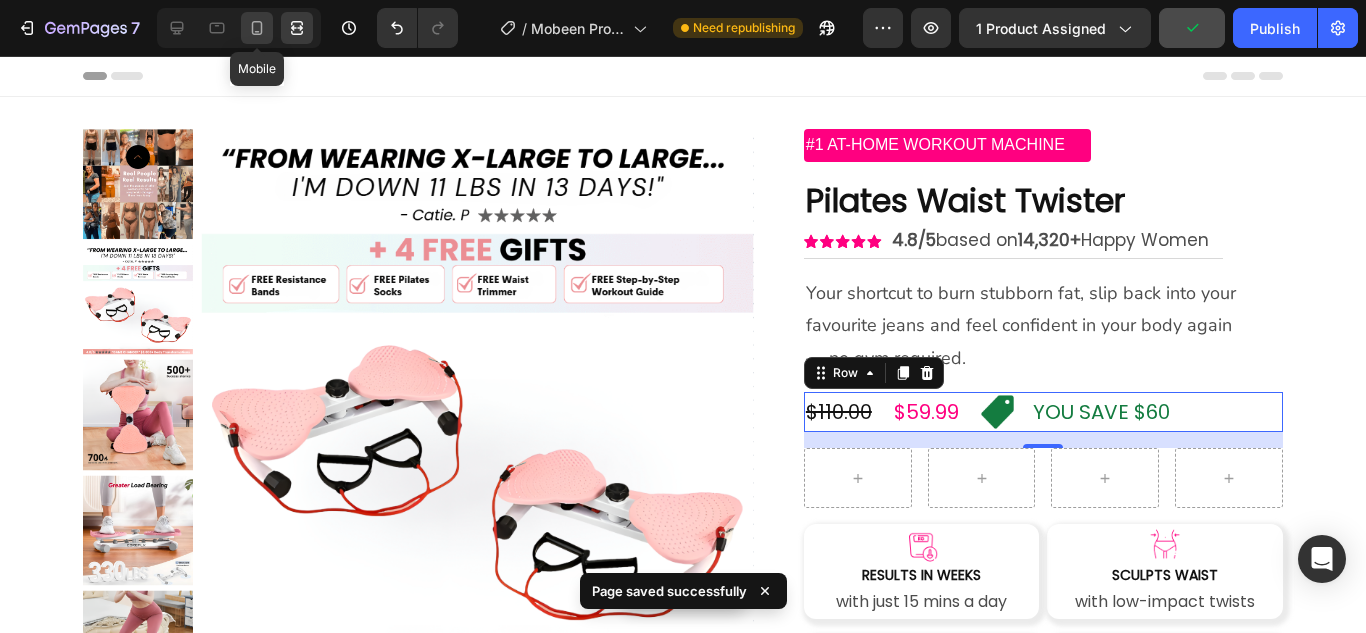 click 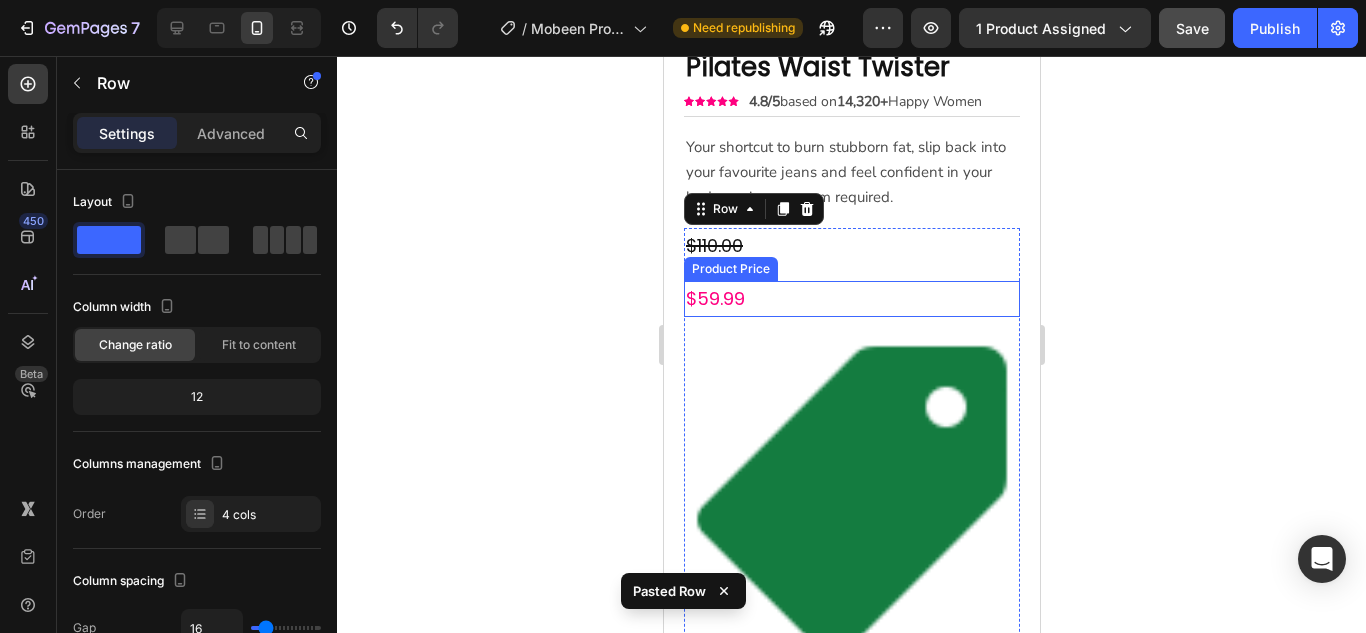 scroll, scrollTop: 613, scrollLeft: 0, axis: vertical 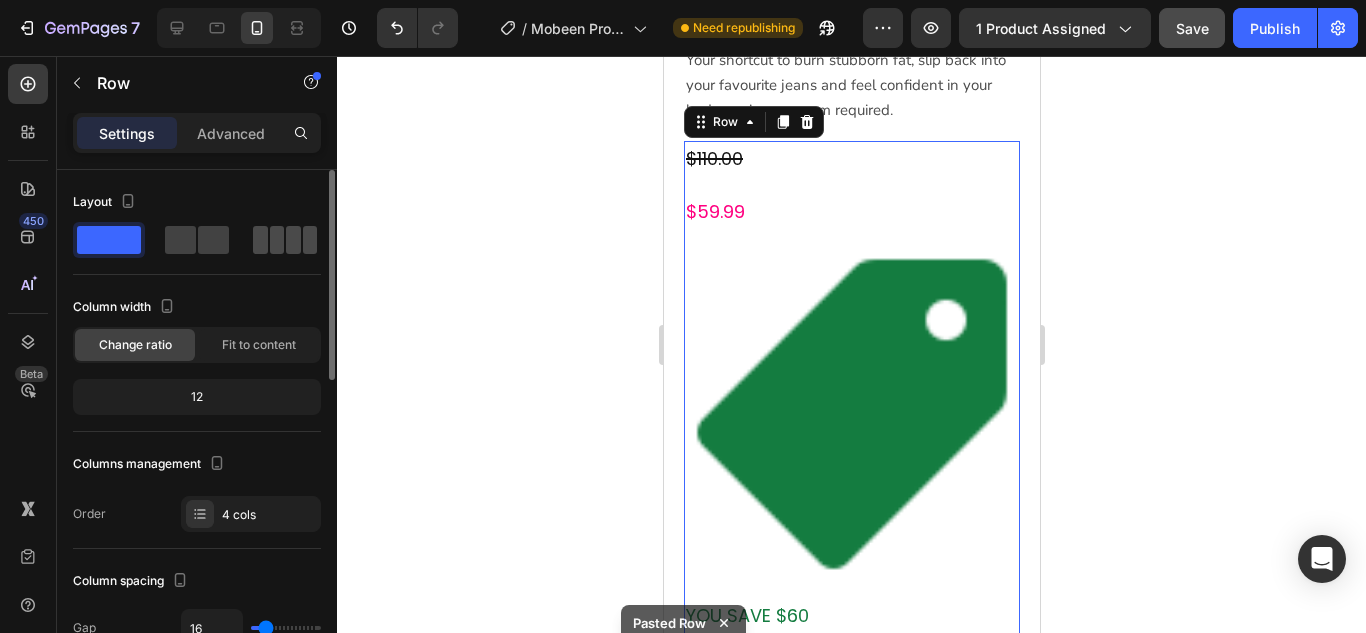 click at bounding box center [285, 240] 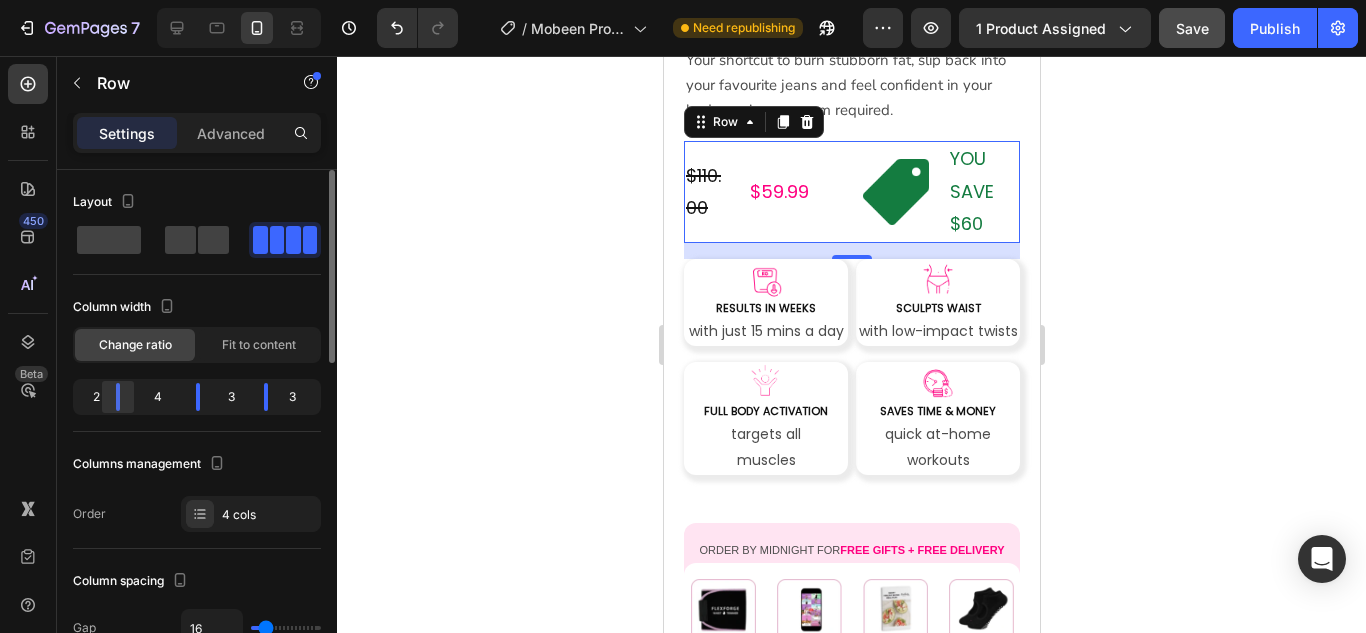 click on "[FIRST] Product Page - [DATE] [TIME] Need republishing Preview 1 product assigned  Save   Publish  450 Beta Sections(30) Elements(84) Section Element Hero Section Product Detail Brands Trusted Badges Guarantee Product Breakdown How to use Testimonials Compare Bundle FAQs Social Proof Brand Story Product List Collection Blog List Contact Sticky Add to Cart Custom Footer Browse Library 450 Layout
Row
Row
Row
Row Text
Heading
Text Block Button
Button
Button Media
Image
Image" at bounding box center [683, 0] 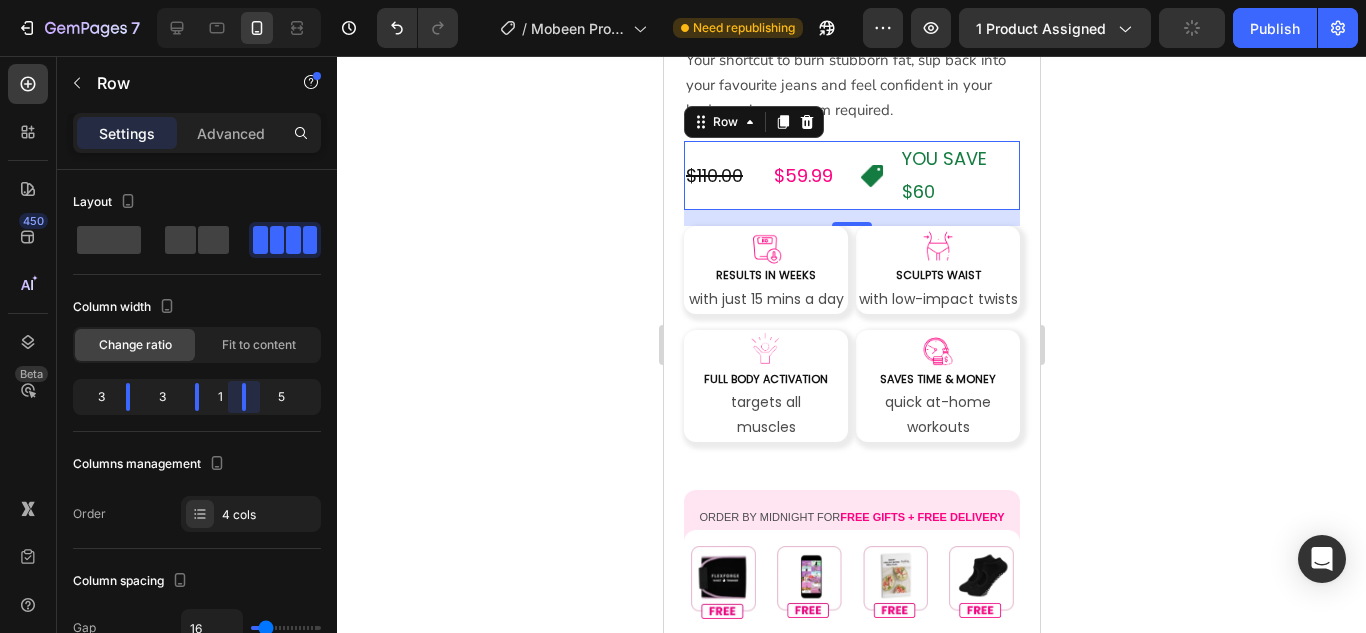 drag, startPoint x: 259, startPoint y: 394, endPoint x: 225, endPoint y: 392, distance: 34.058773 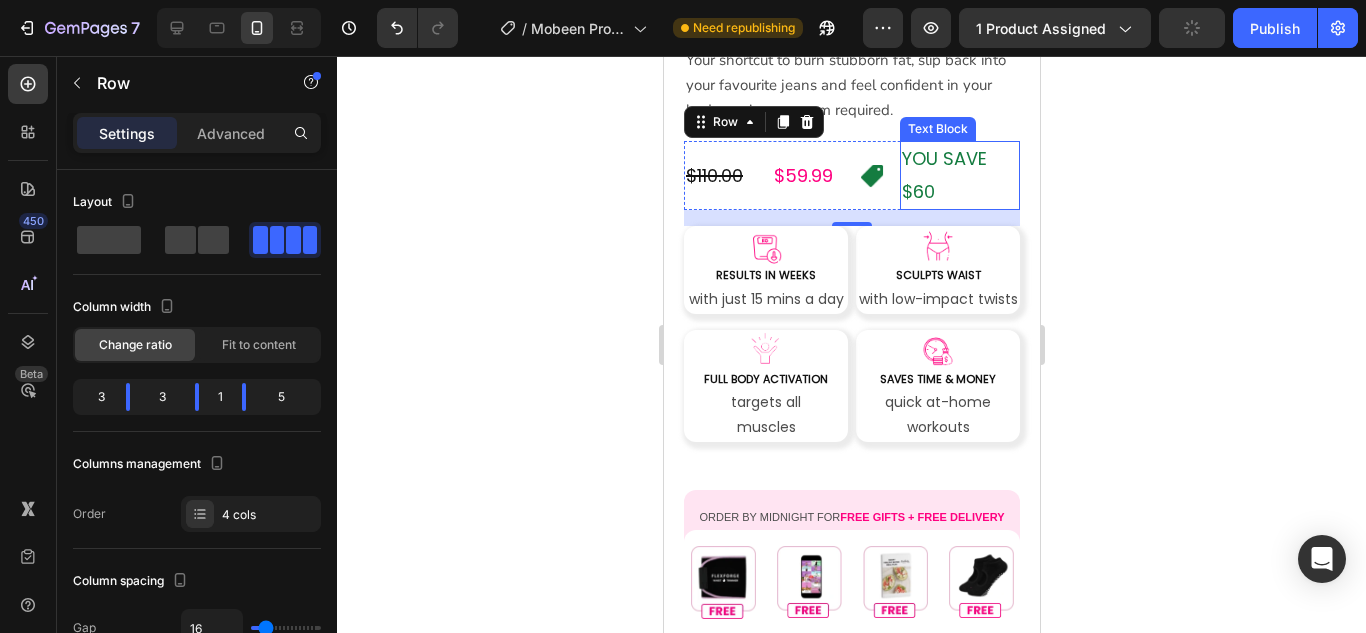 click on "YOU SAVE $60" at bounding box center [959, 175] 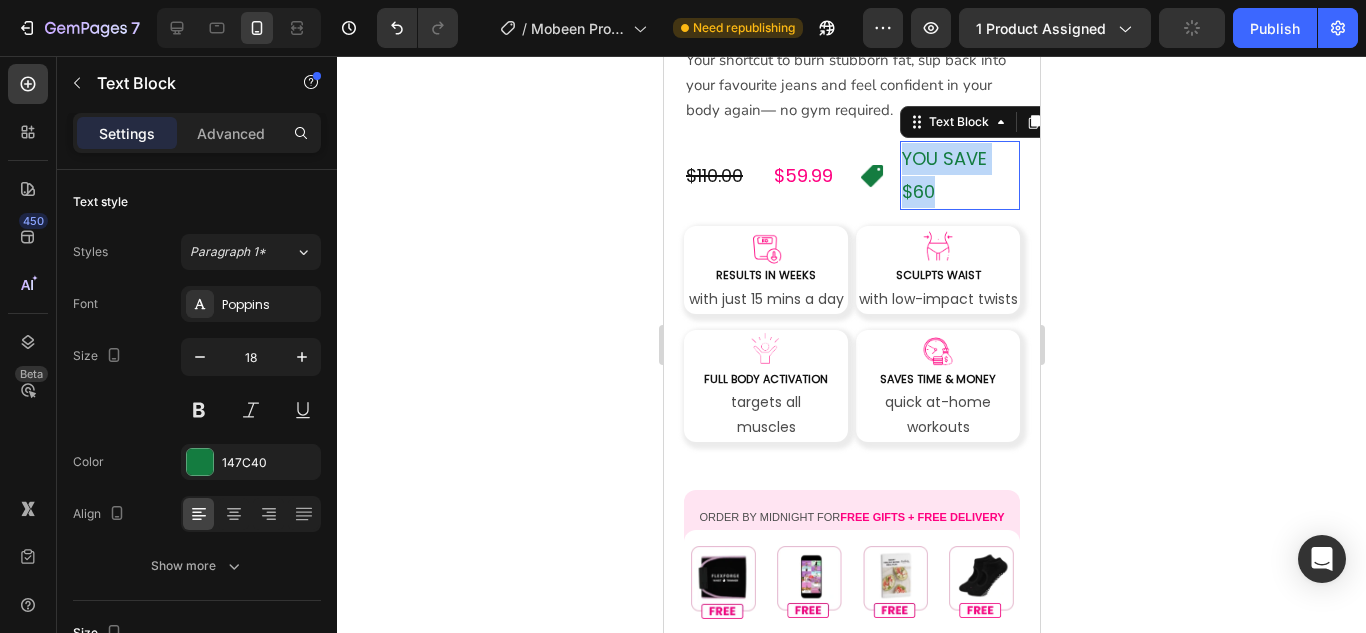 click on "YOU SAVE $60" at bounding box center [959, 175] 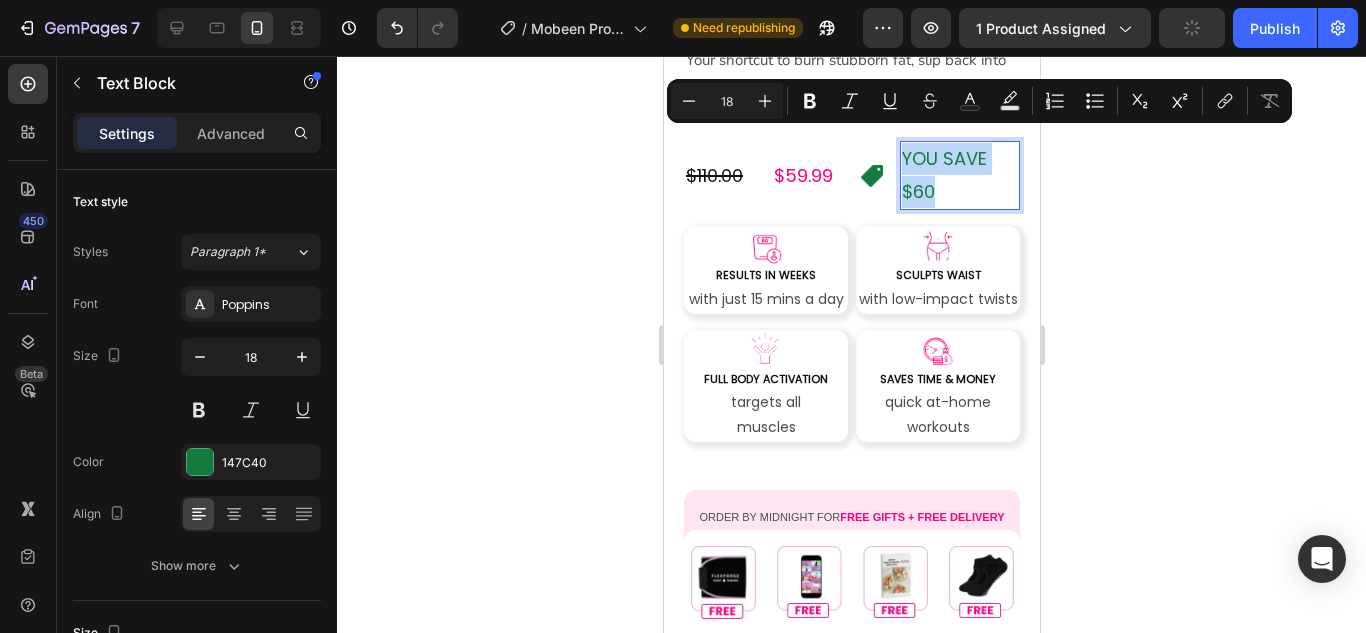 click on "YOU SAVE $60" at bounding box center (959, 175) 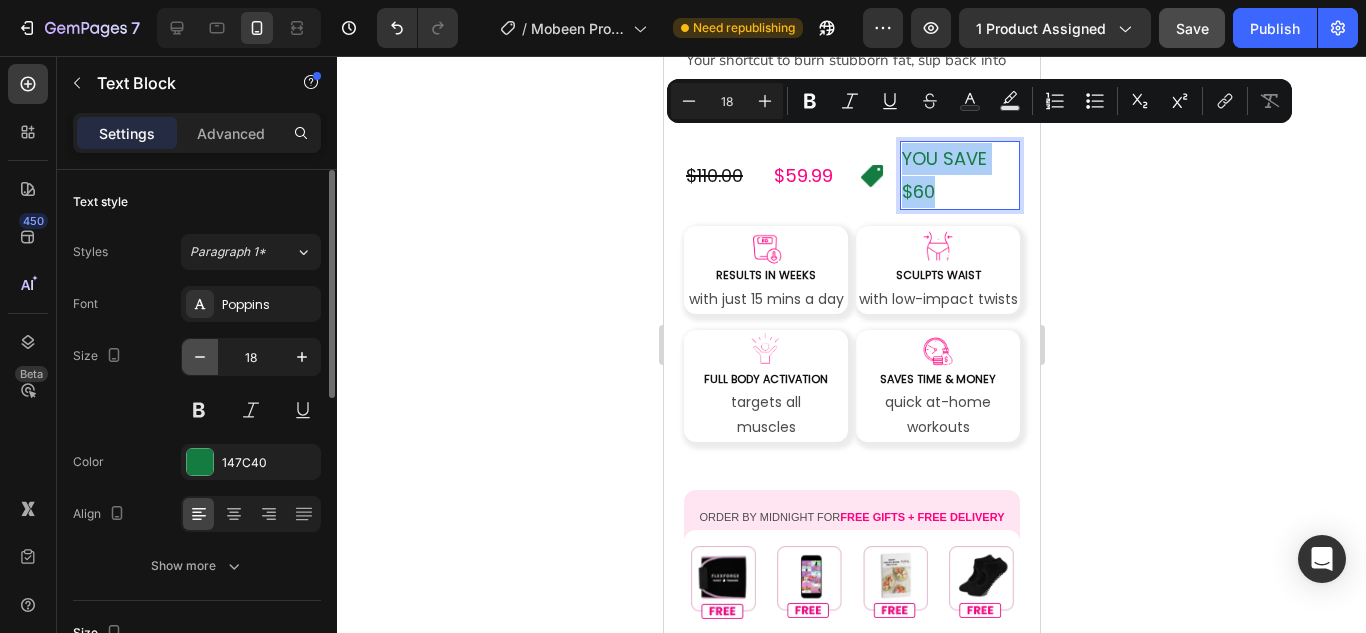 click 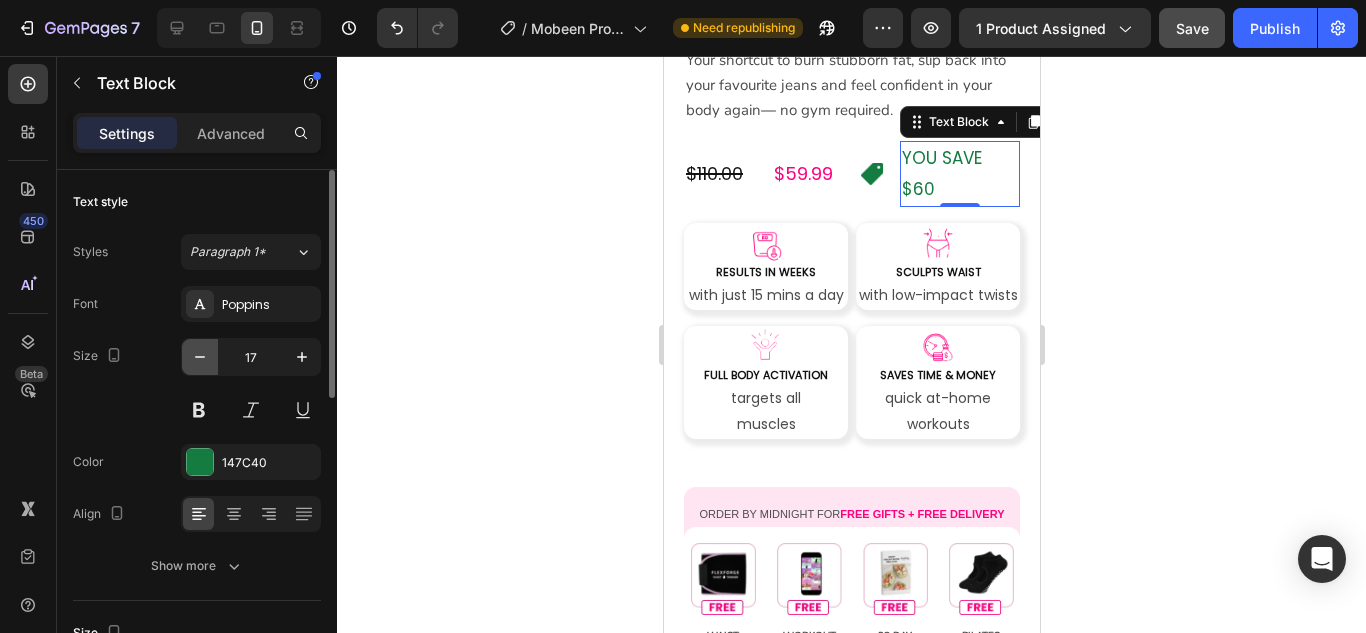 click 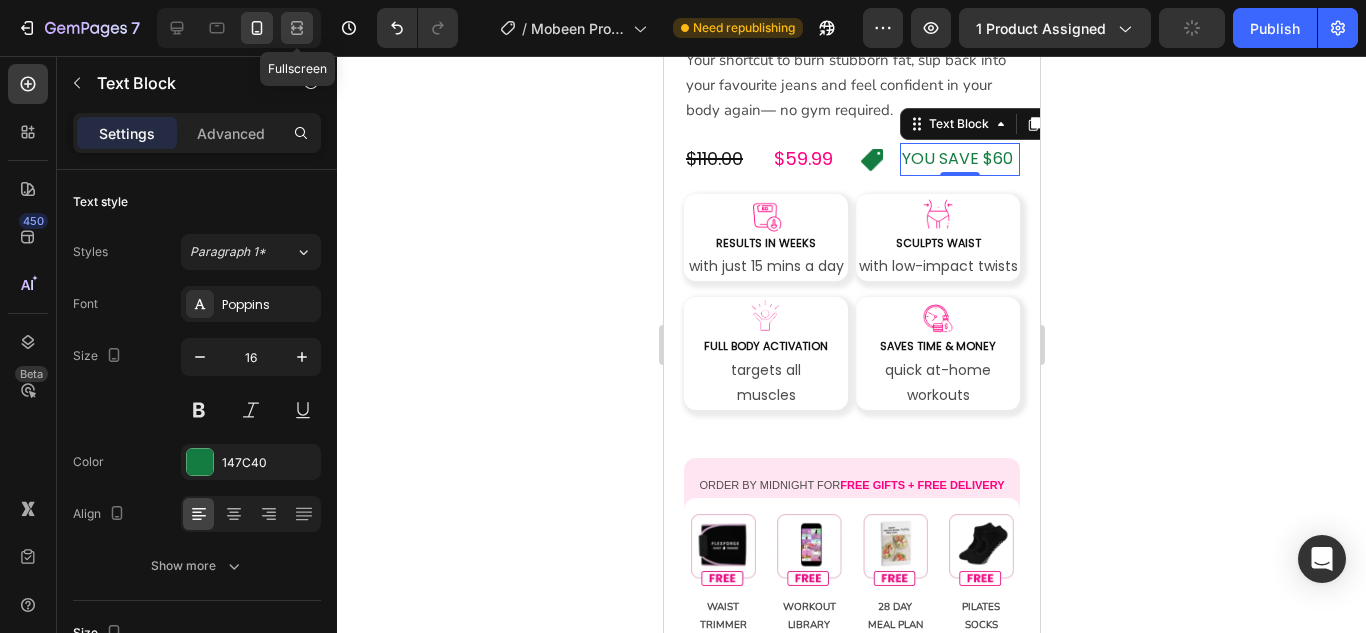click 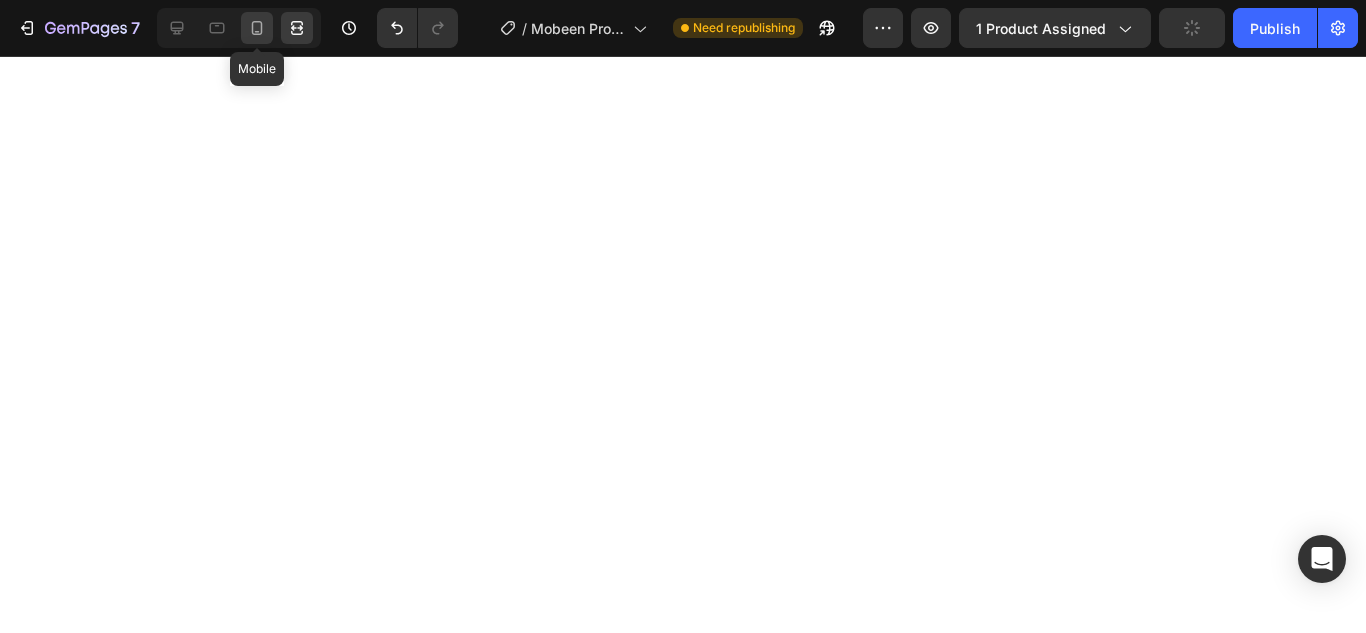 scroll, scrollTop: 2407, scrollLeft: 0, axis: vertical 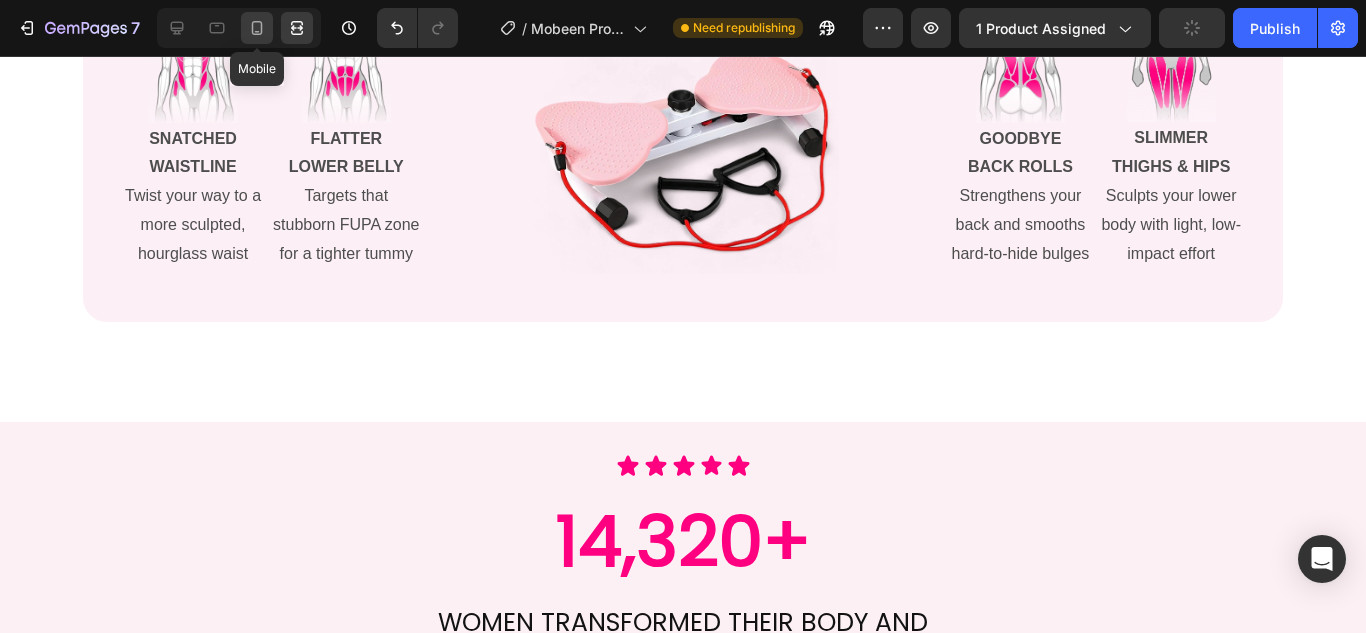 click 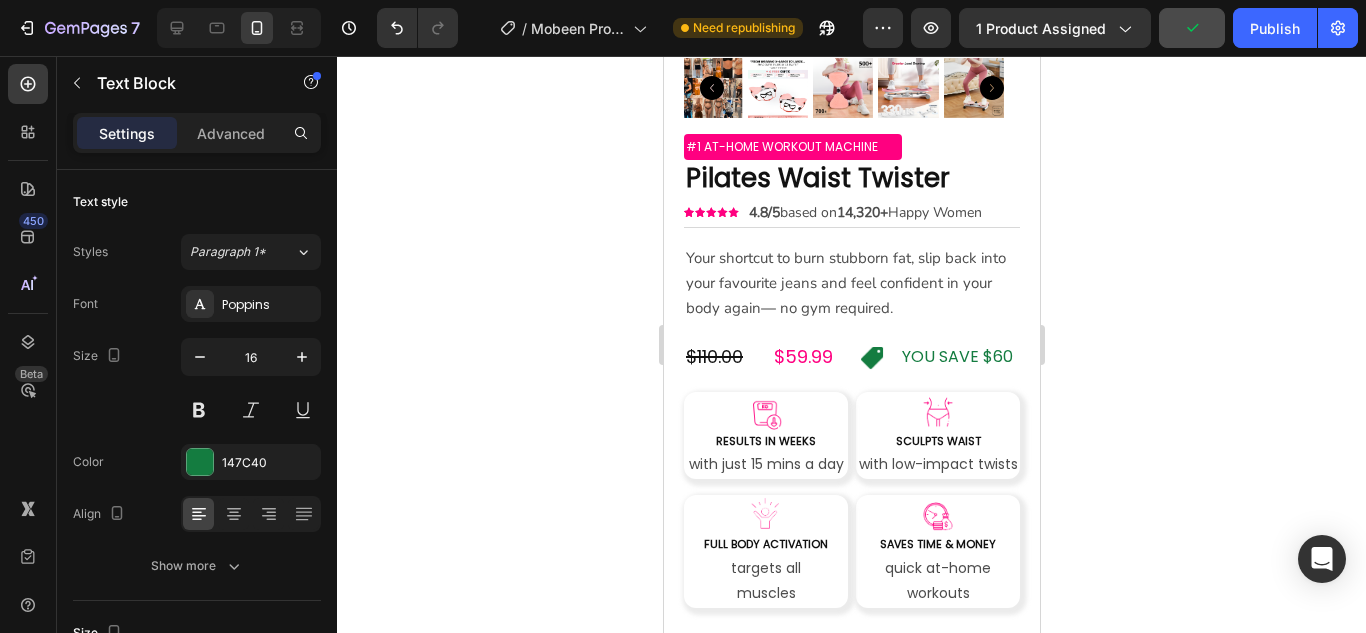 scroll, scrollTop: 414, scrollLeft: 0, axis: vertical 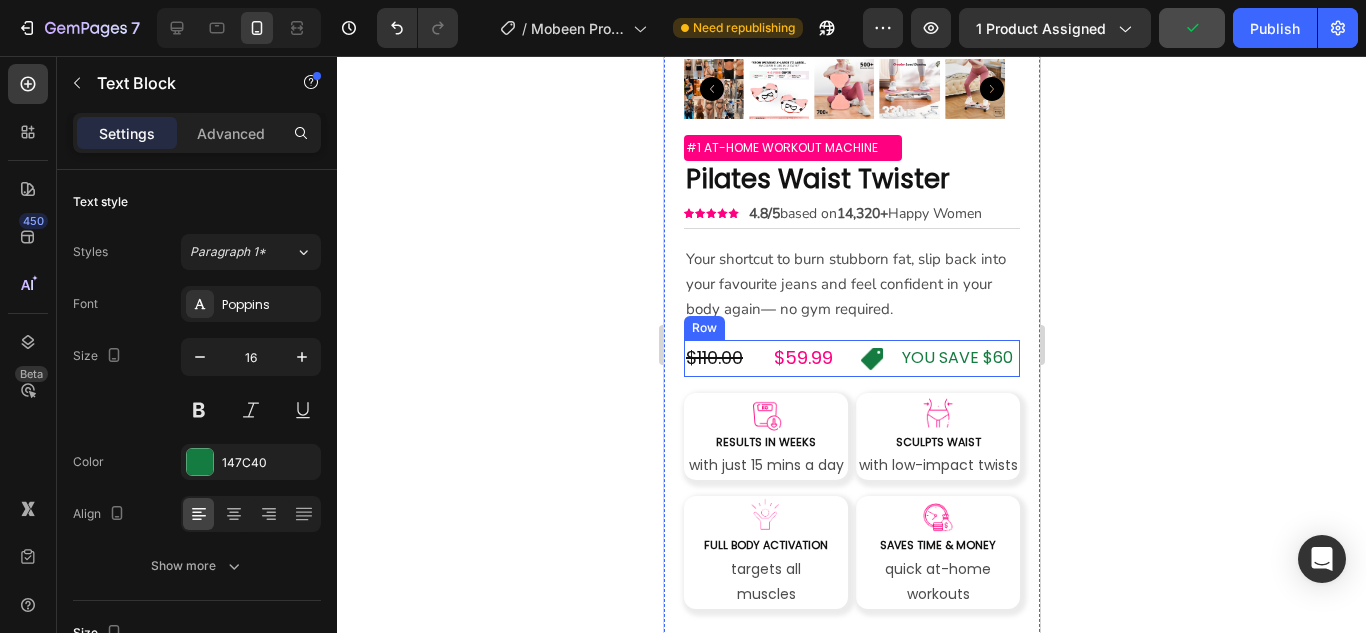 click on "$110.00 Compare Price Compare Price $59.99 Product Price Product Price Image YOU SAVE $60 Text Block Row" at bounding box center [851, 358] 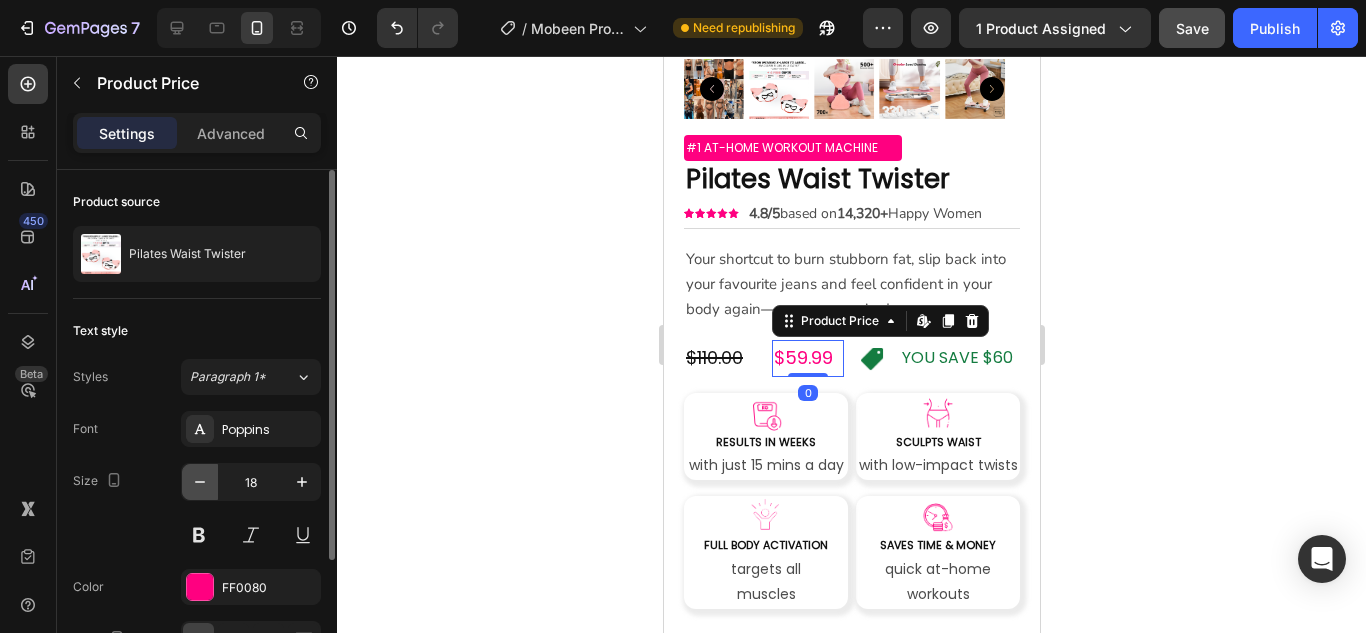 click at bounding box center (200, 482) 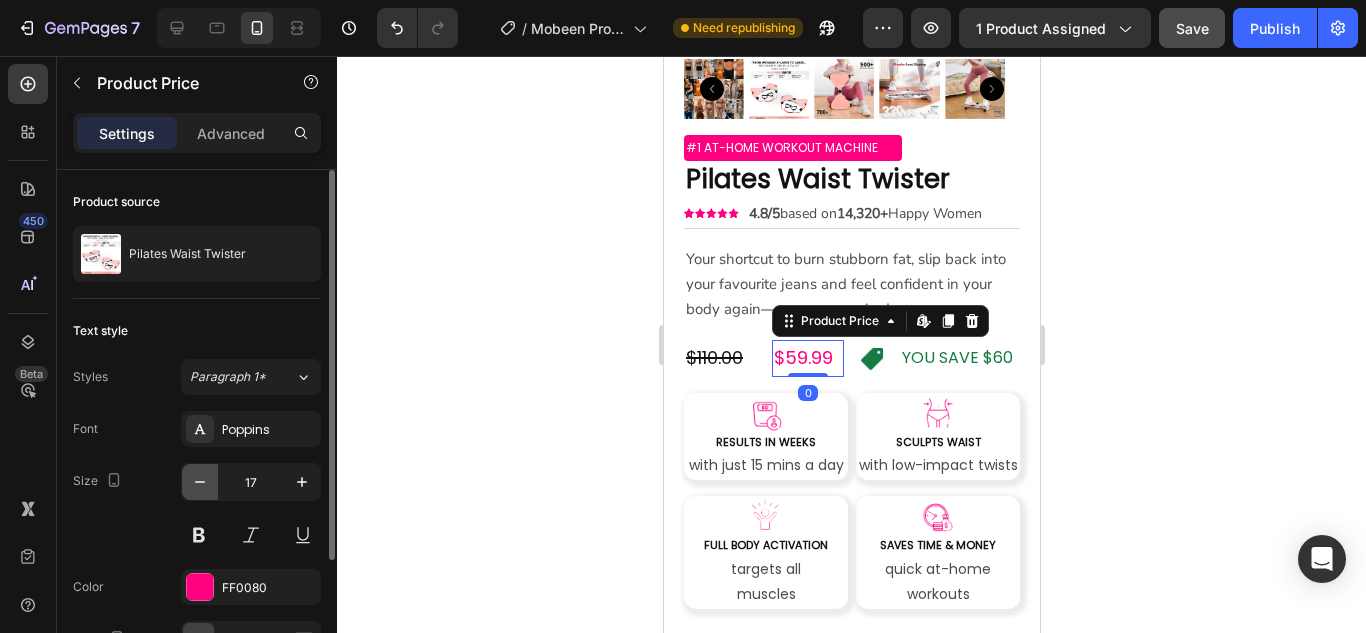 click at bounding box center (200, 482) 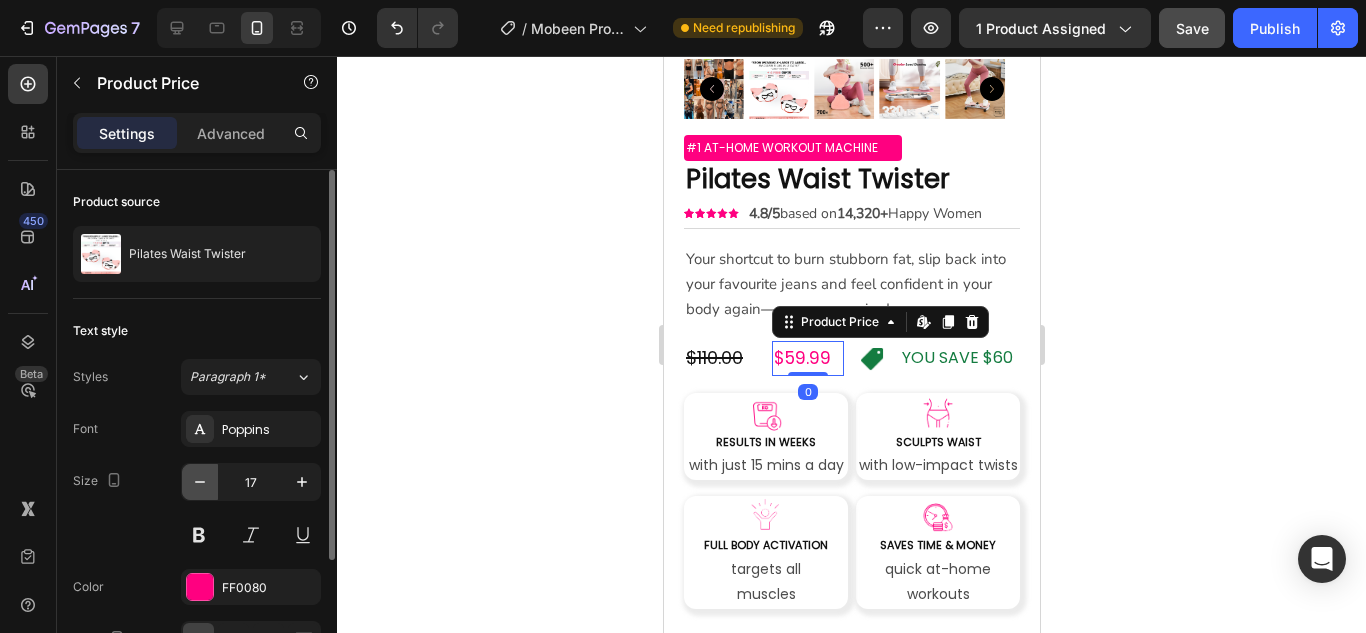 type on "16" 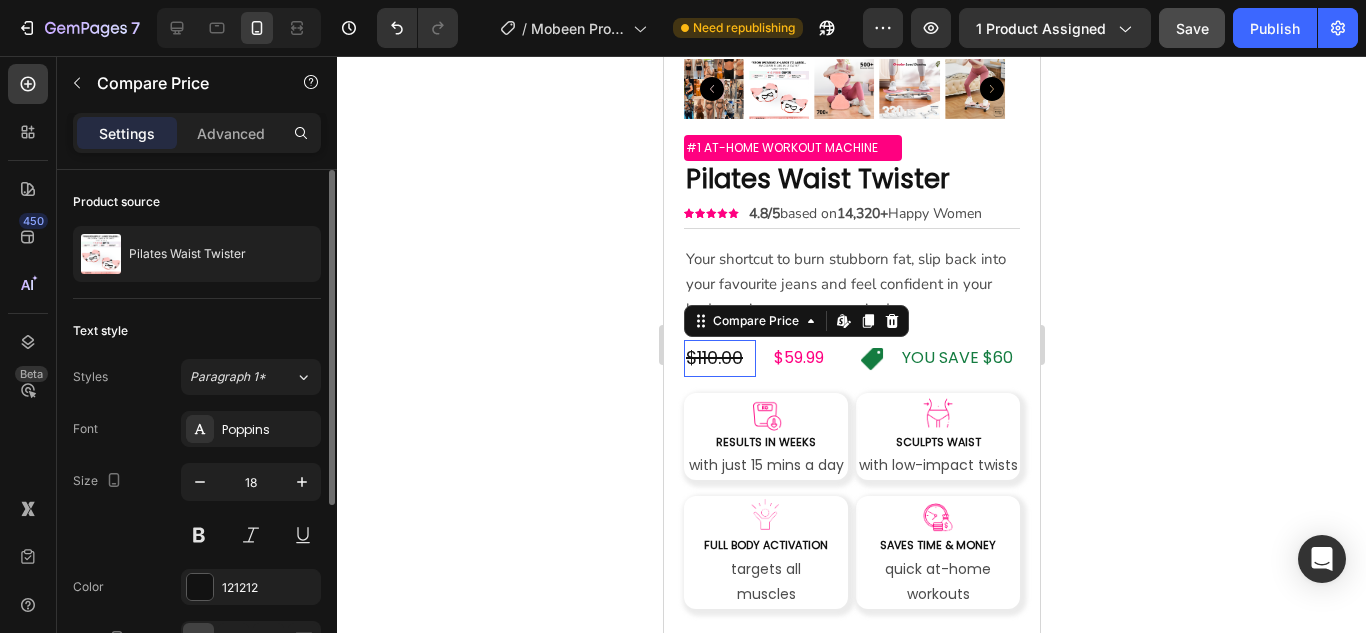 click on "$110.00" at bounding box center [719, 358] 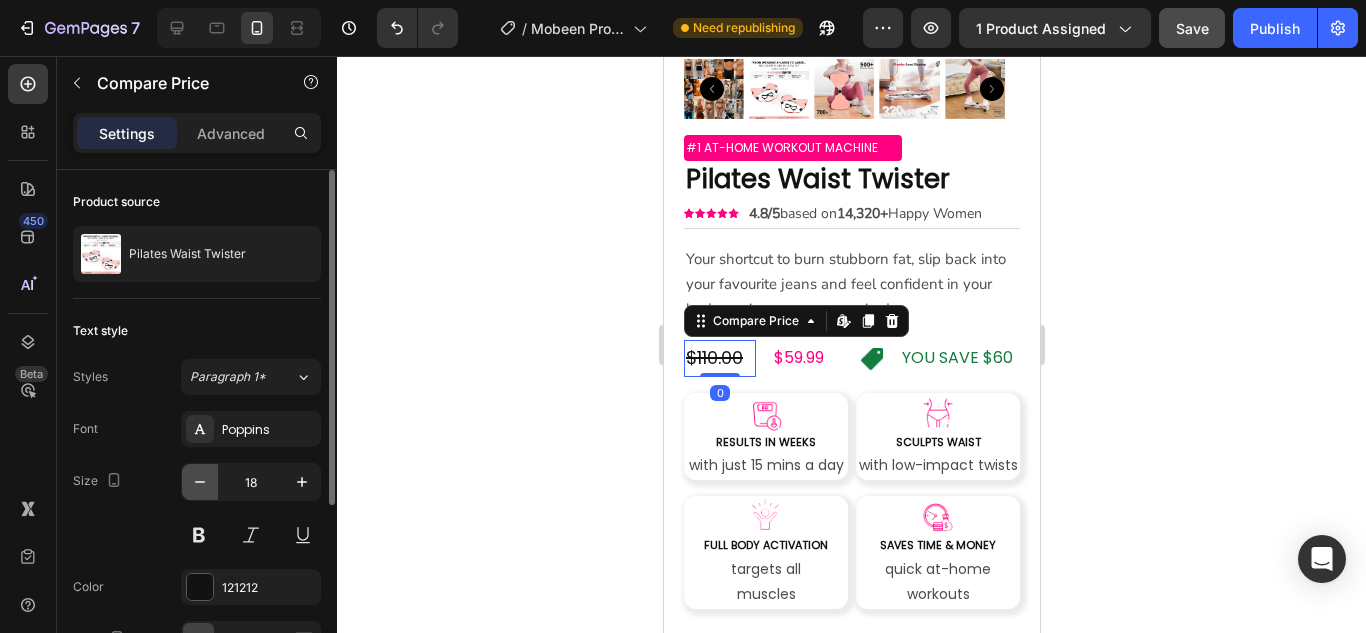 click 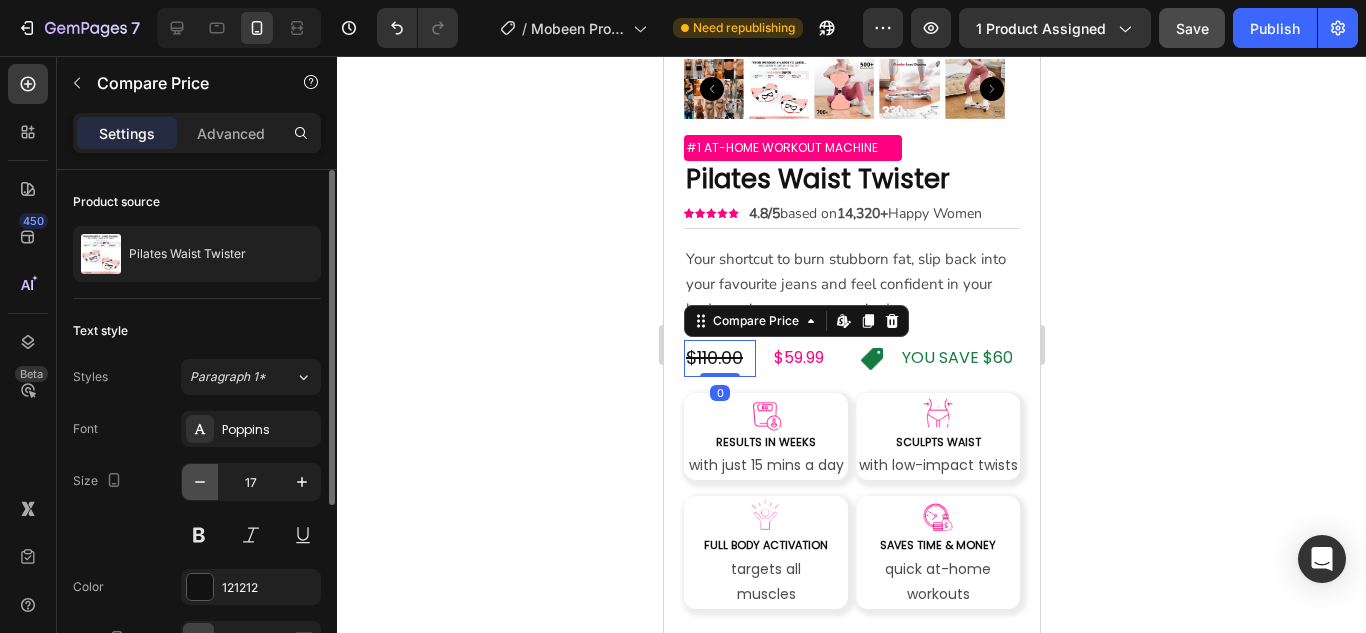 click 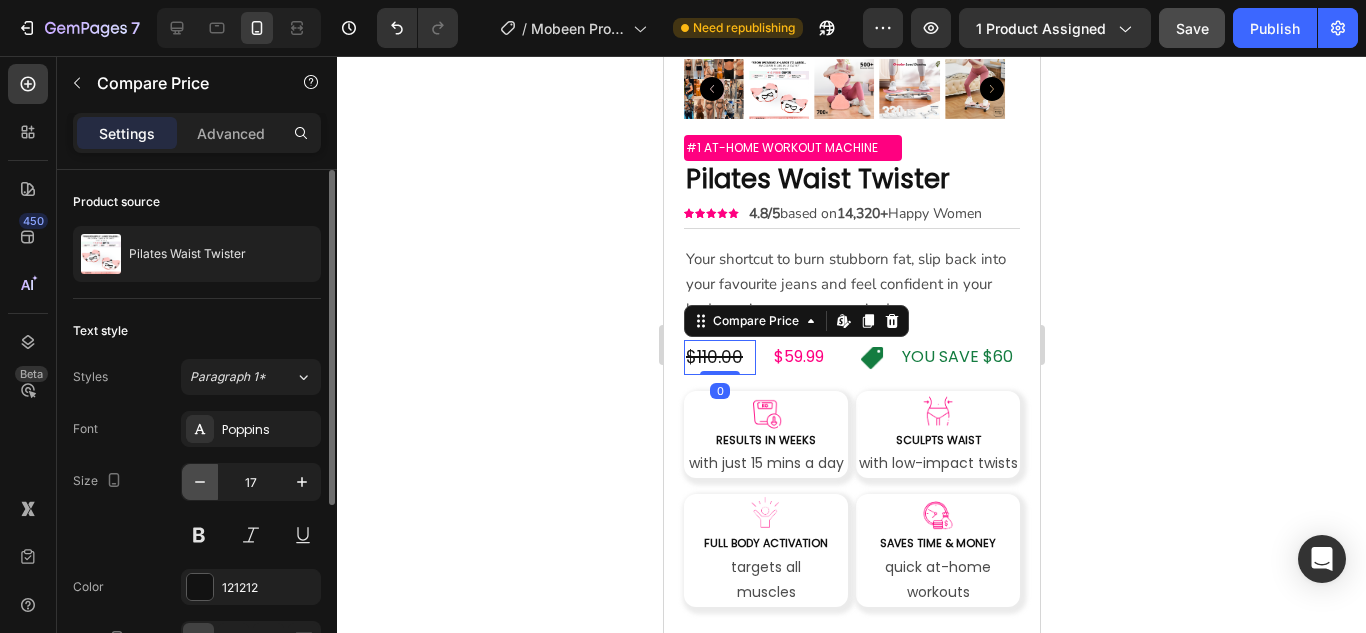 type on "16" 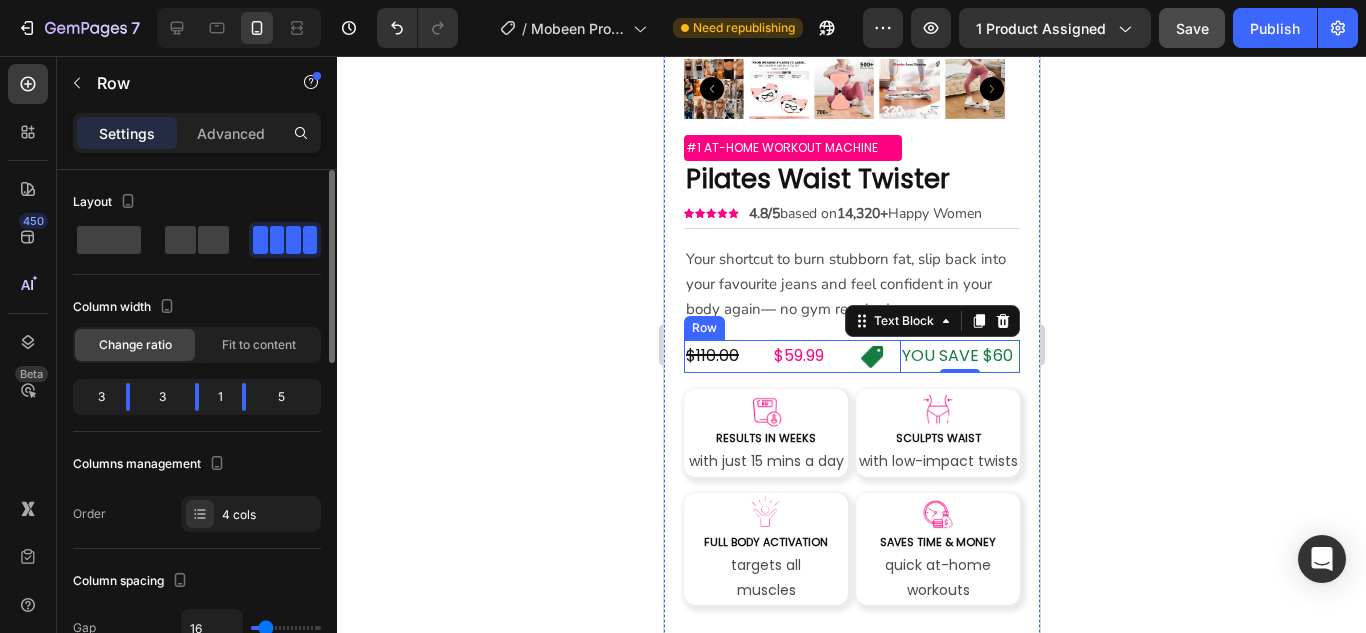 click on "$110.00 Compare Price Compare Price $59.99 Product Price Product Price Image YOU SAVE $60 Text Block   0 Row" at bounding box center [851, 356] 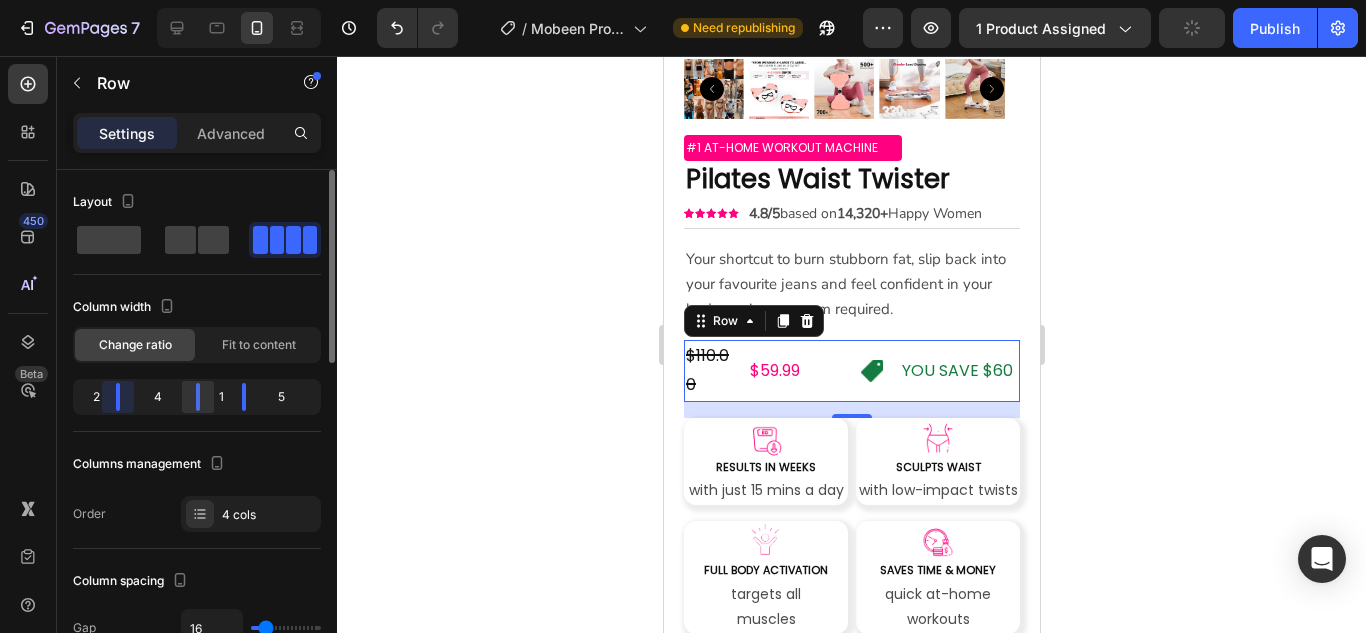 drag, startPoint x: 132, startPoint y: 387, endPoint x: 182, endPoint y: 397, distance: 50.990196 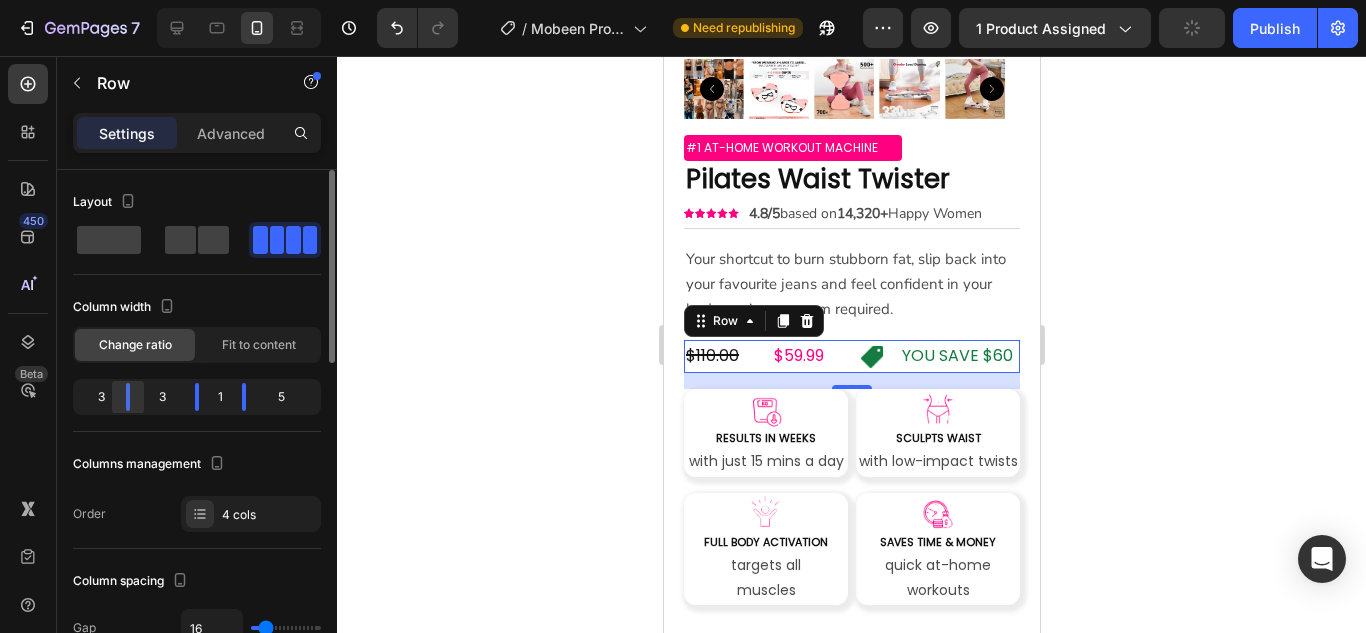 drag, startPoint x: 115, startPoint y: 395, endPoint x: 127, endPoint y: 396, distance: 12.0415945 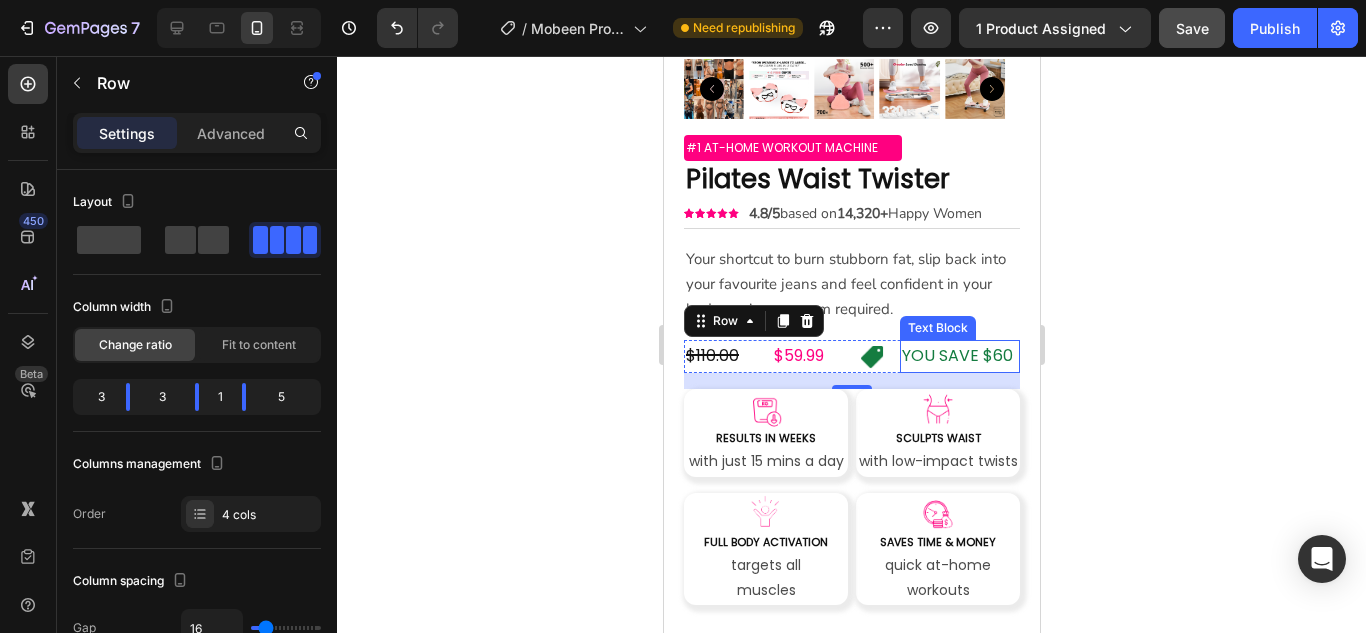 click on "YOU SAVE $60" at bounding box center (959, 356) 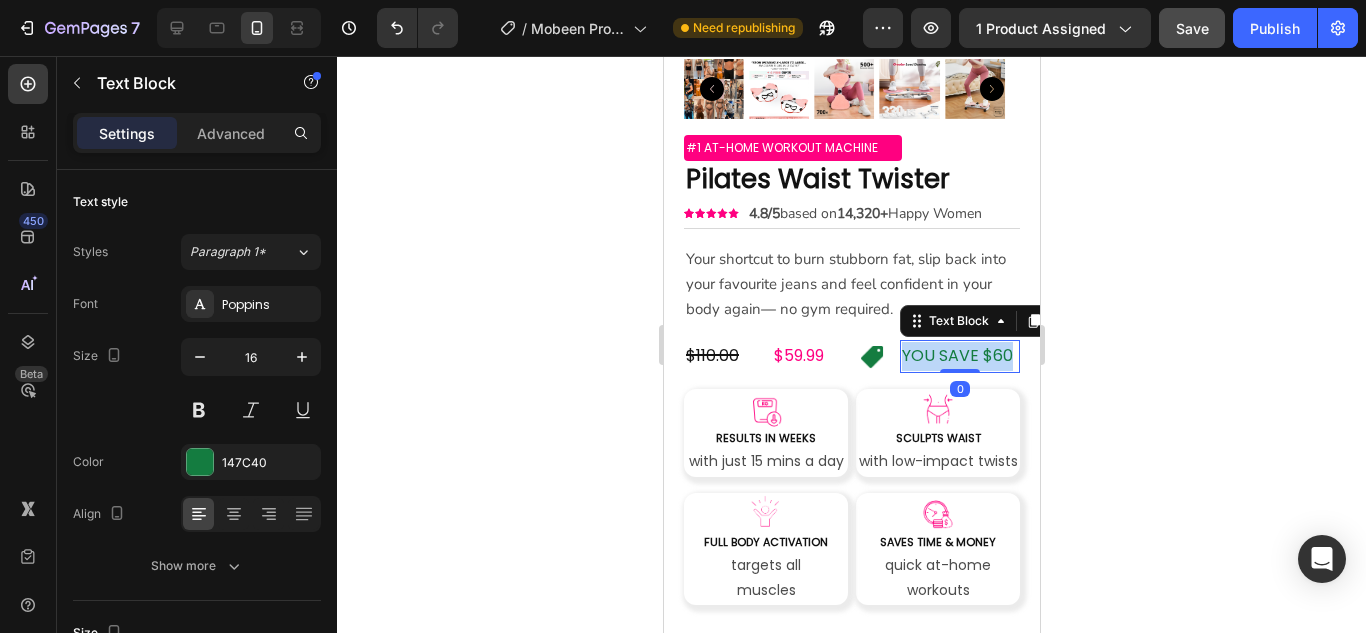 click on "YOU SAVE $60" at bounding box center [959, 356] 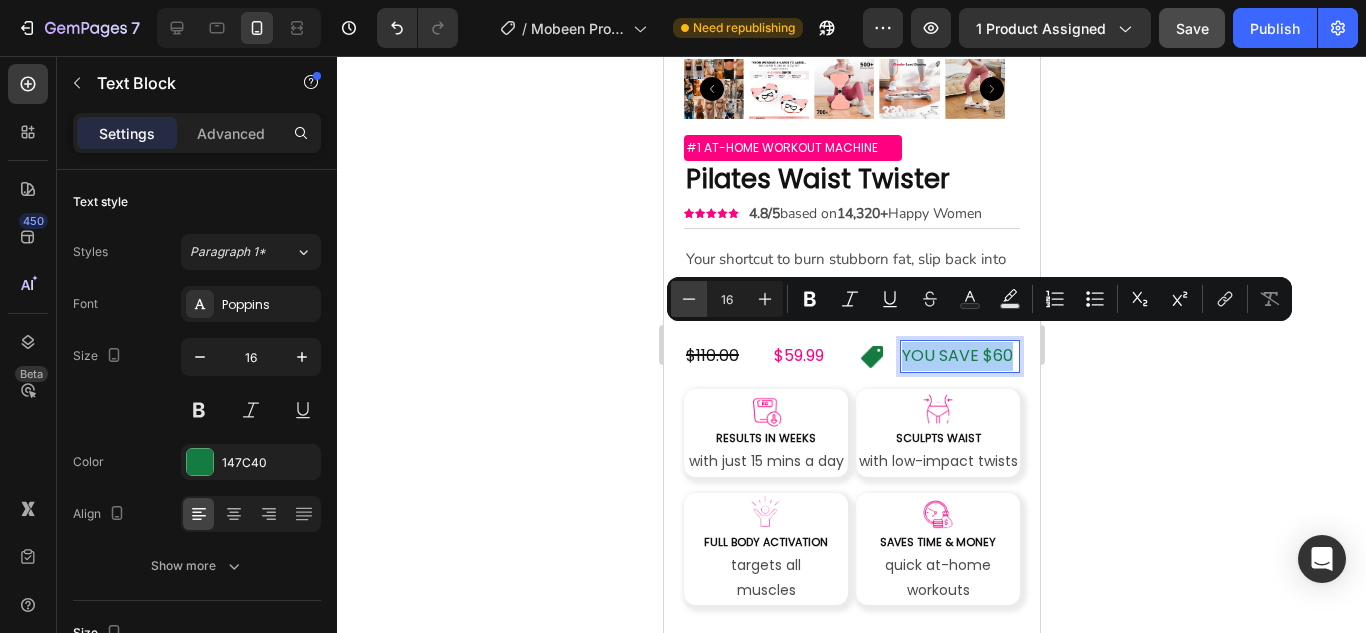 click 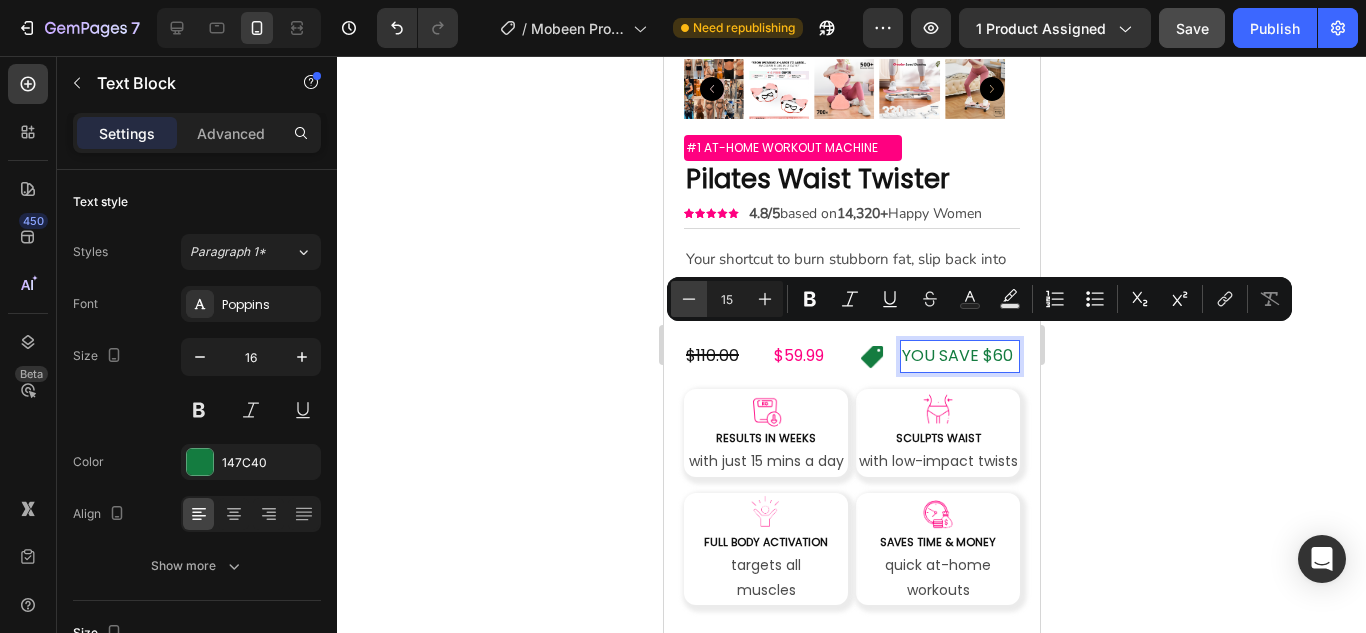 click 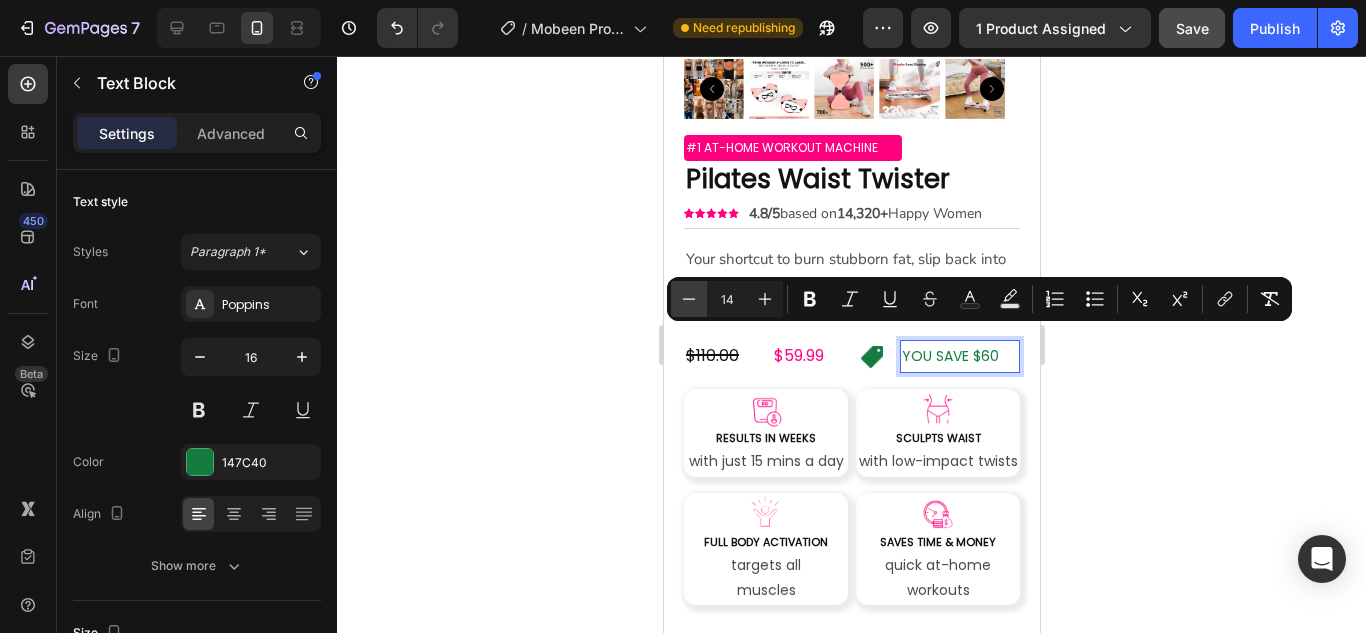 click 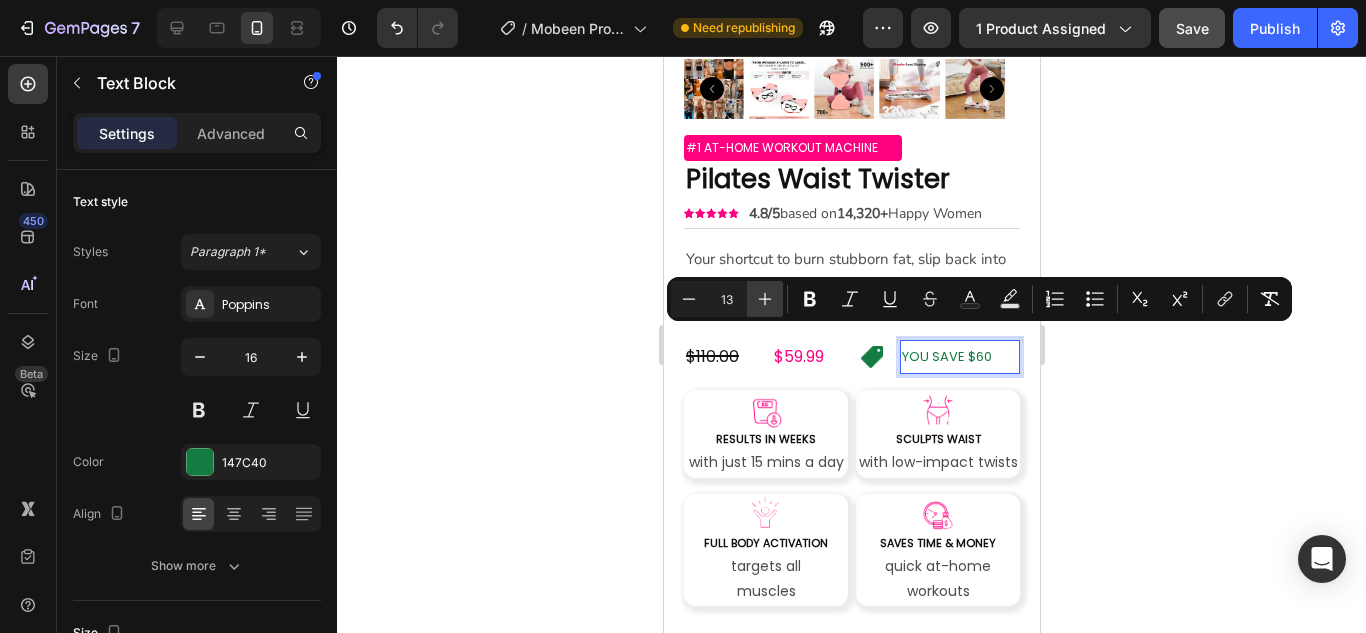 click 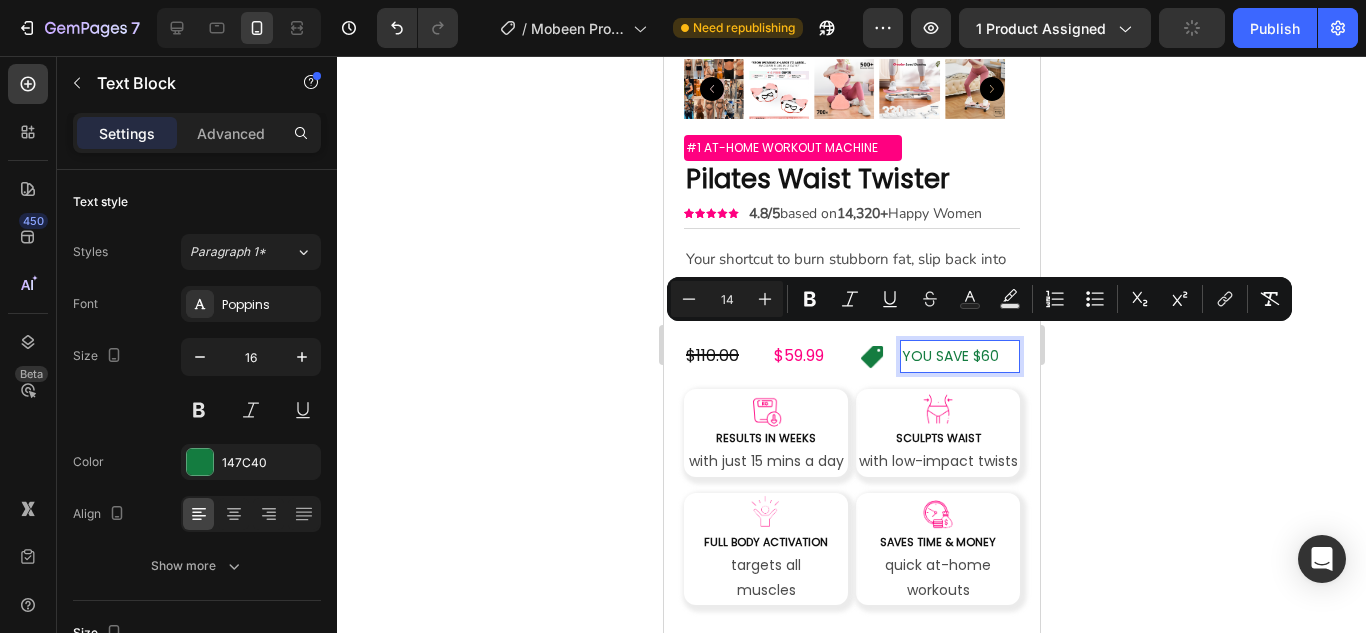 click 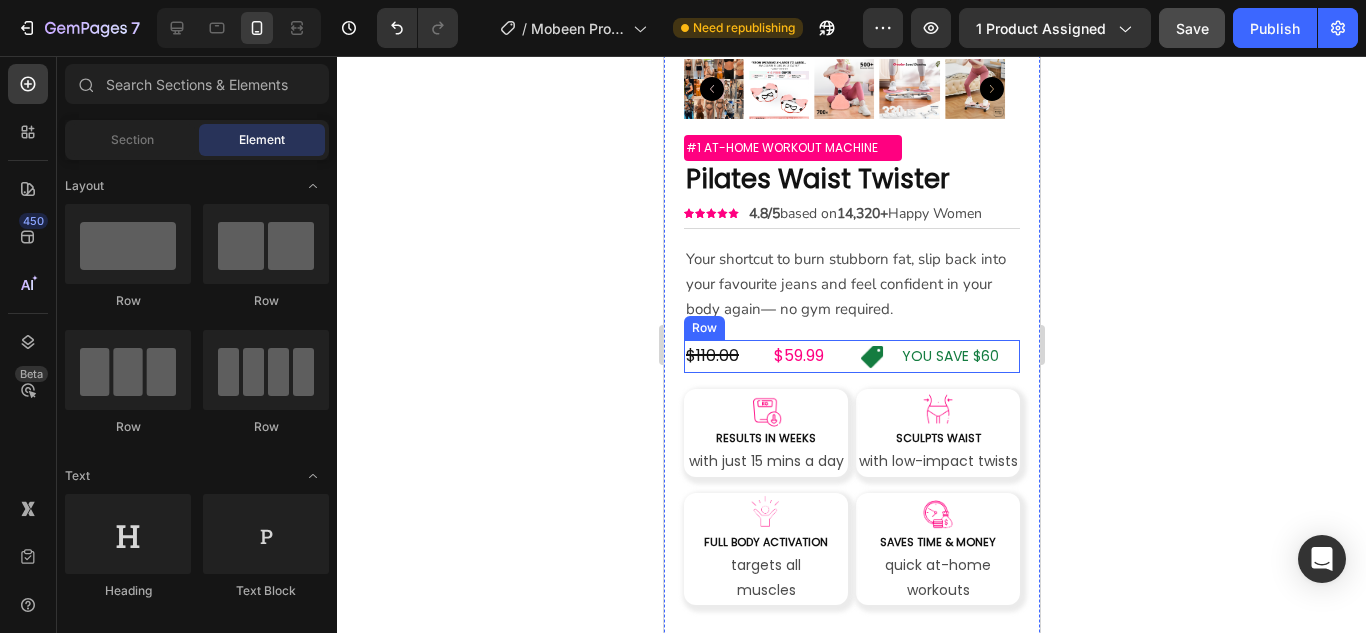 click on "$110.00 Compare Price Compare Price $59.99 Product Price Product Price Image YOU SAVE $60 Text Block Row" at bounding box center [851, 356] 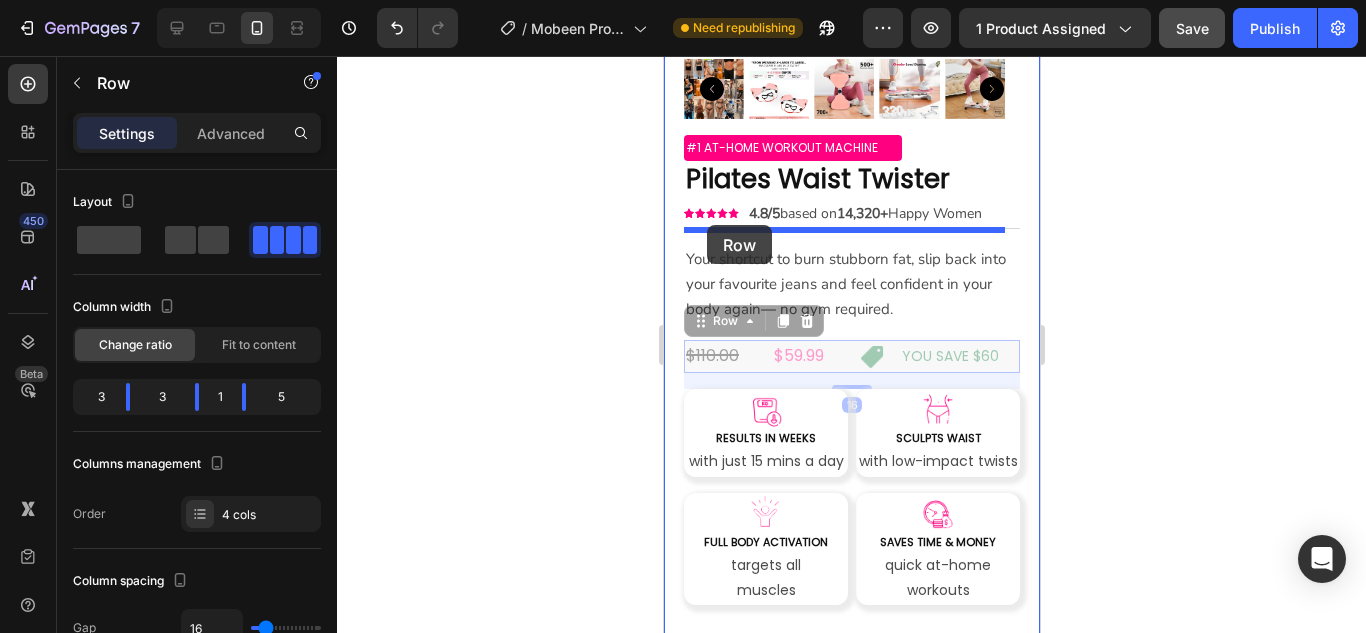drag, startPoint x: 693, startPoint y: 304, endPoint x: 706, endPoint y: 225, distance: 80.06248 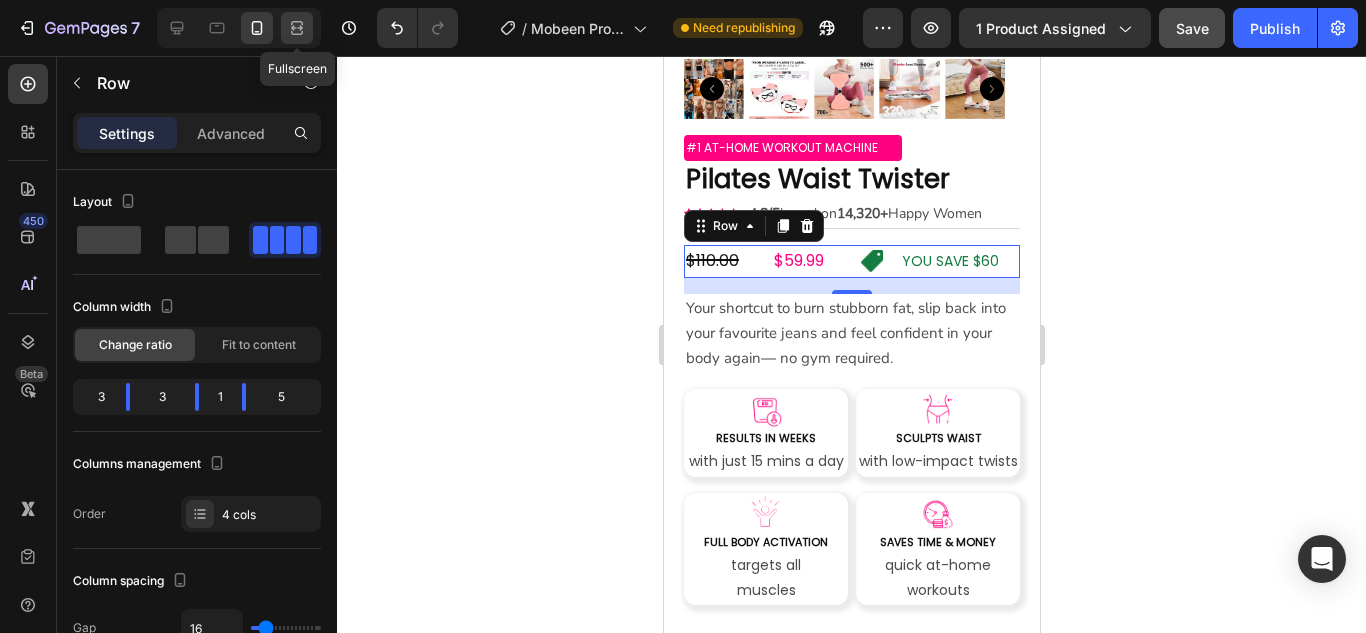 click 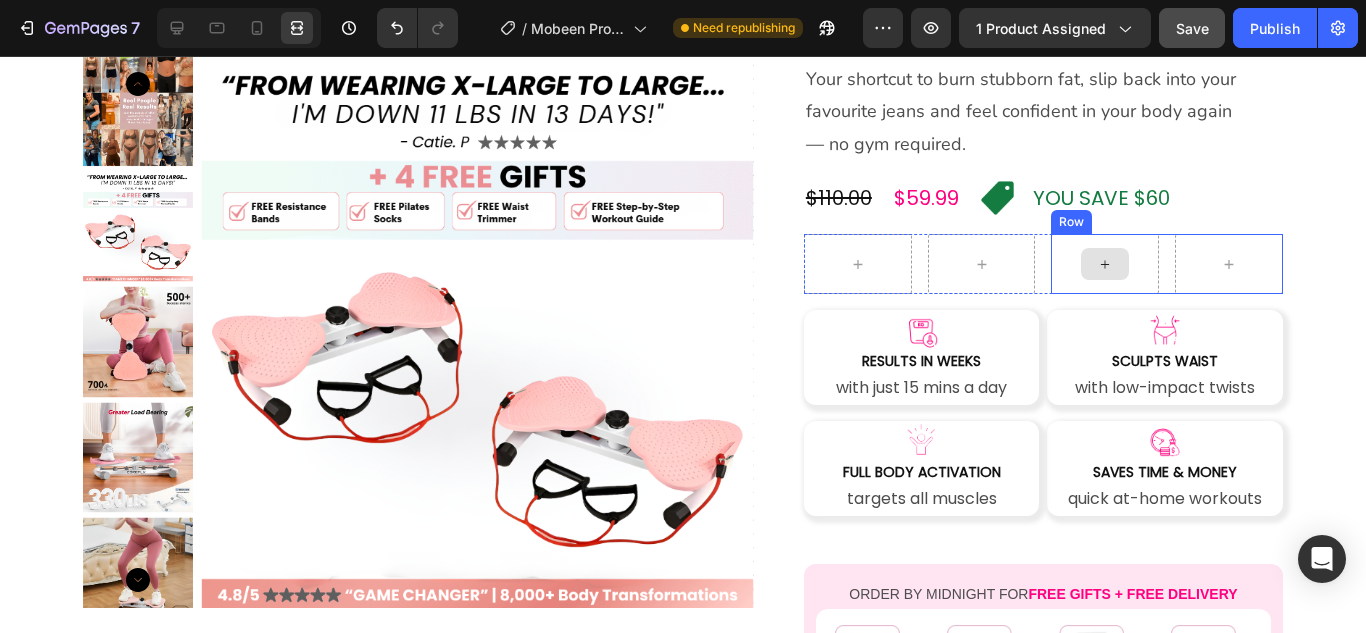 scroll, scrollTop: 12, scrollLeft: 0, axis: vertical 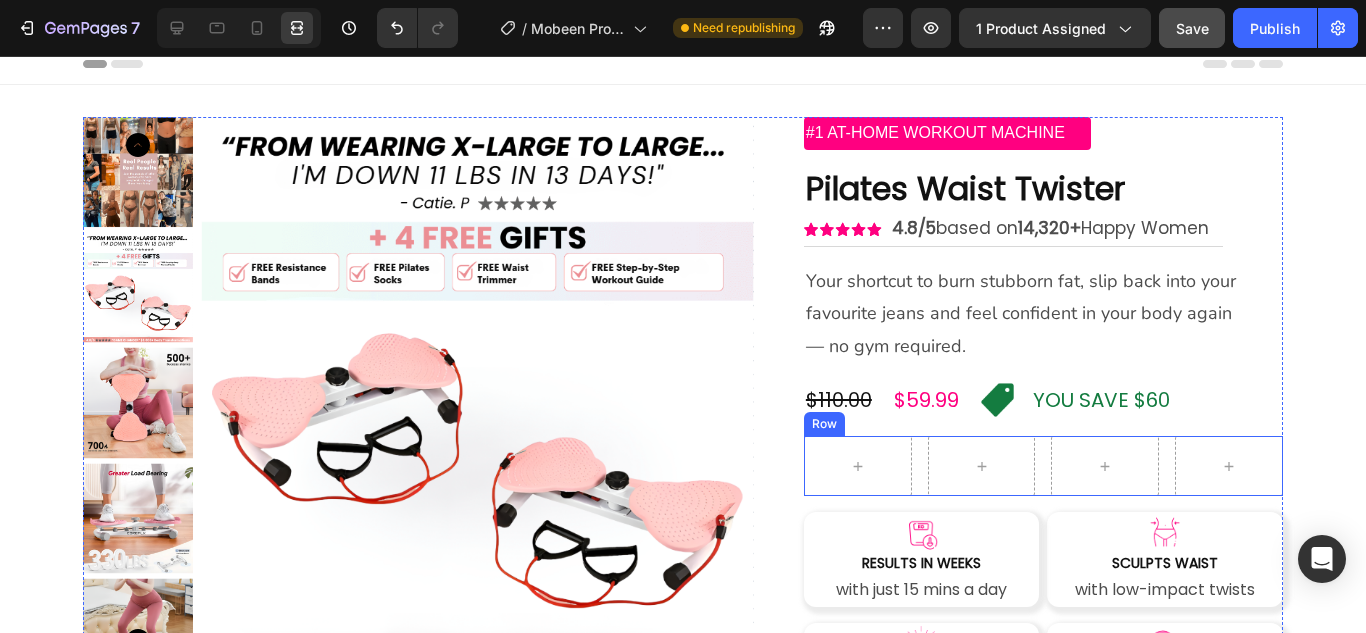 click on "Row
Row Row" at bounding box center (1043, 466) 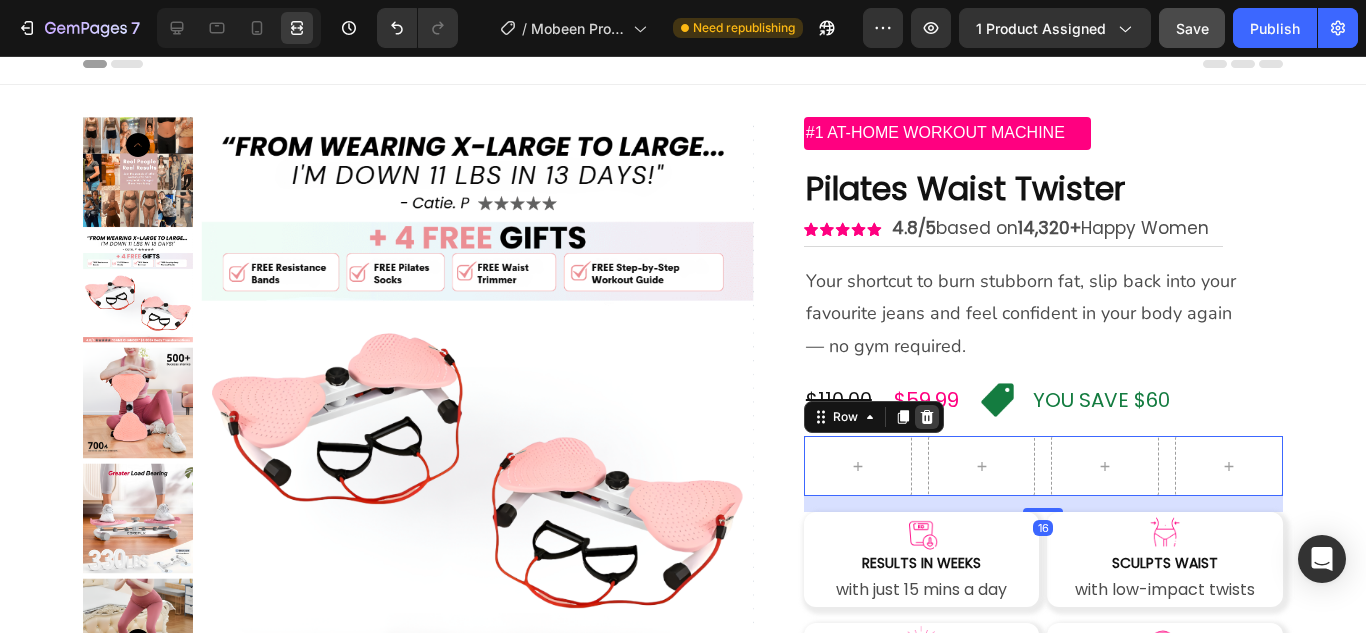 click 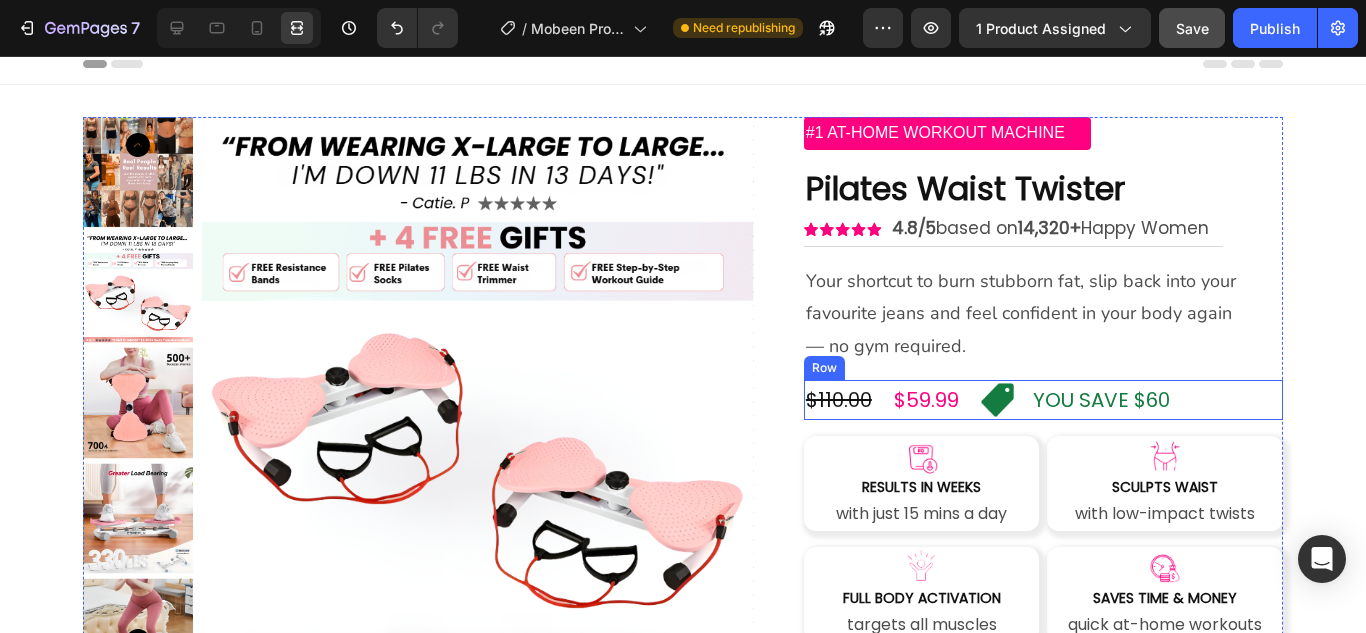 click on "$110.00 Compare Price Compare Price $59.99 Product Price Product Price Image YOU SAVE $60 Text Block Row" at bounding box center [1043, 400] 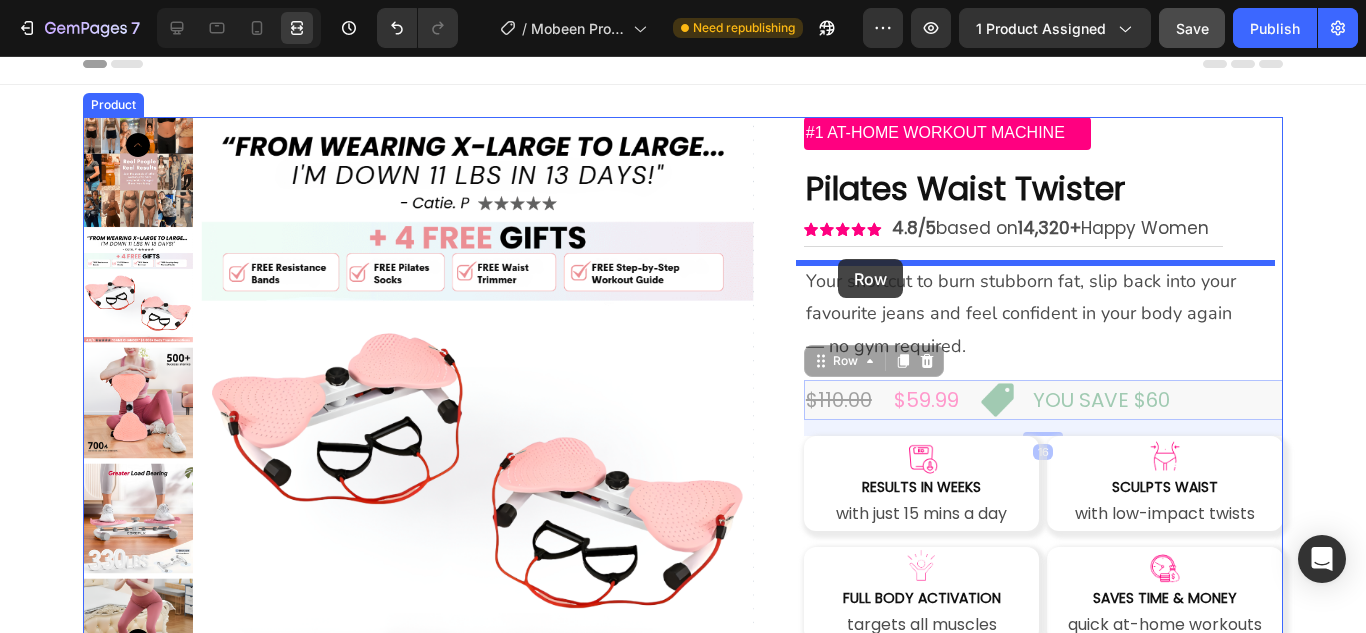 drag, startPoint x: 814, startPoint y: 359, endPoint x: 836, endPoint y: 259, distance: 102.3914 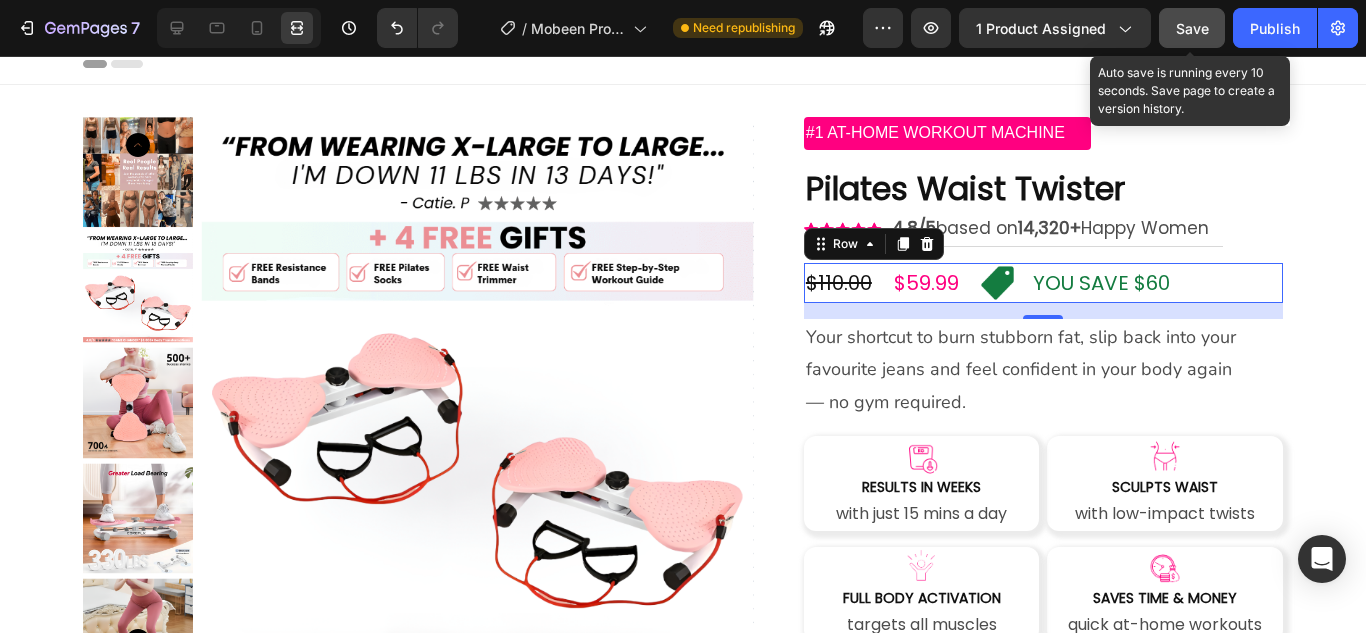 click on "Save" at bounding box center (1192, 28) 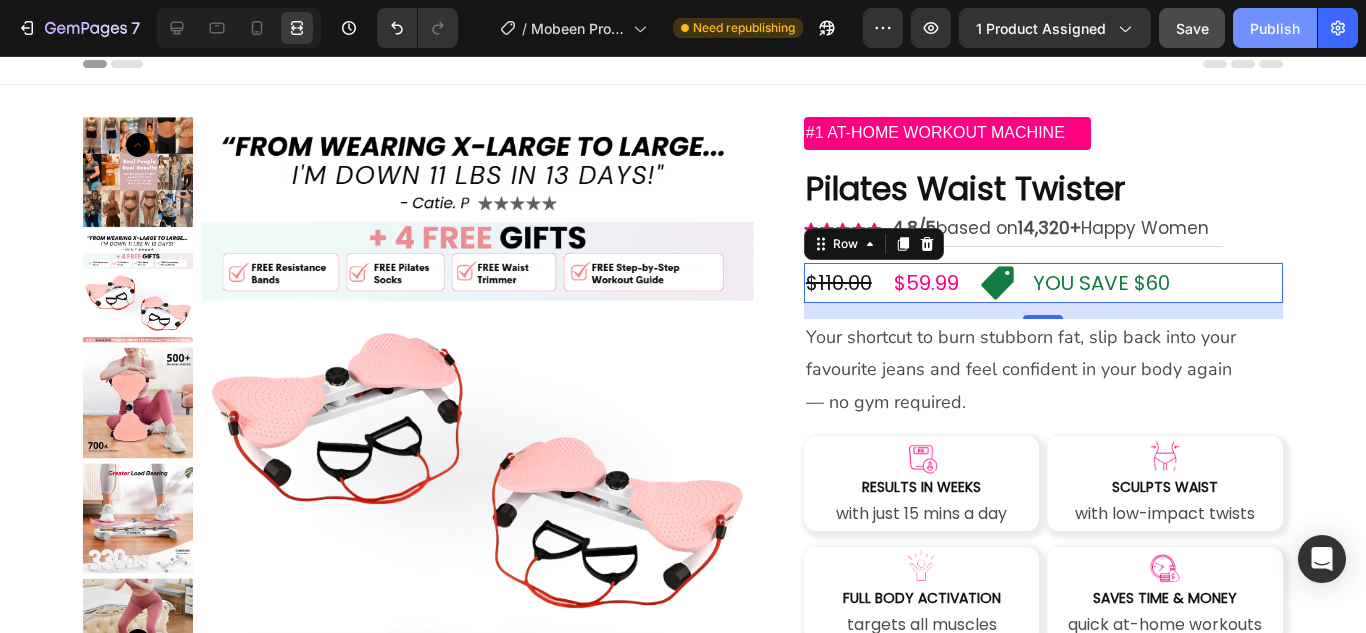 click on "Publish" at bounding box center (1275, 28) 